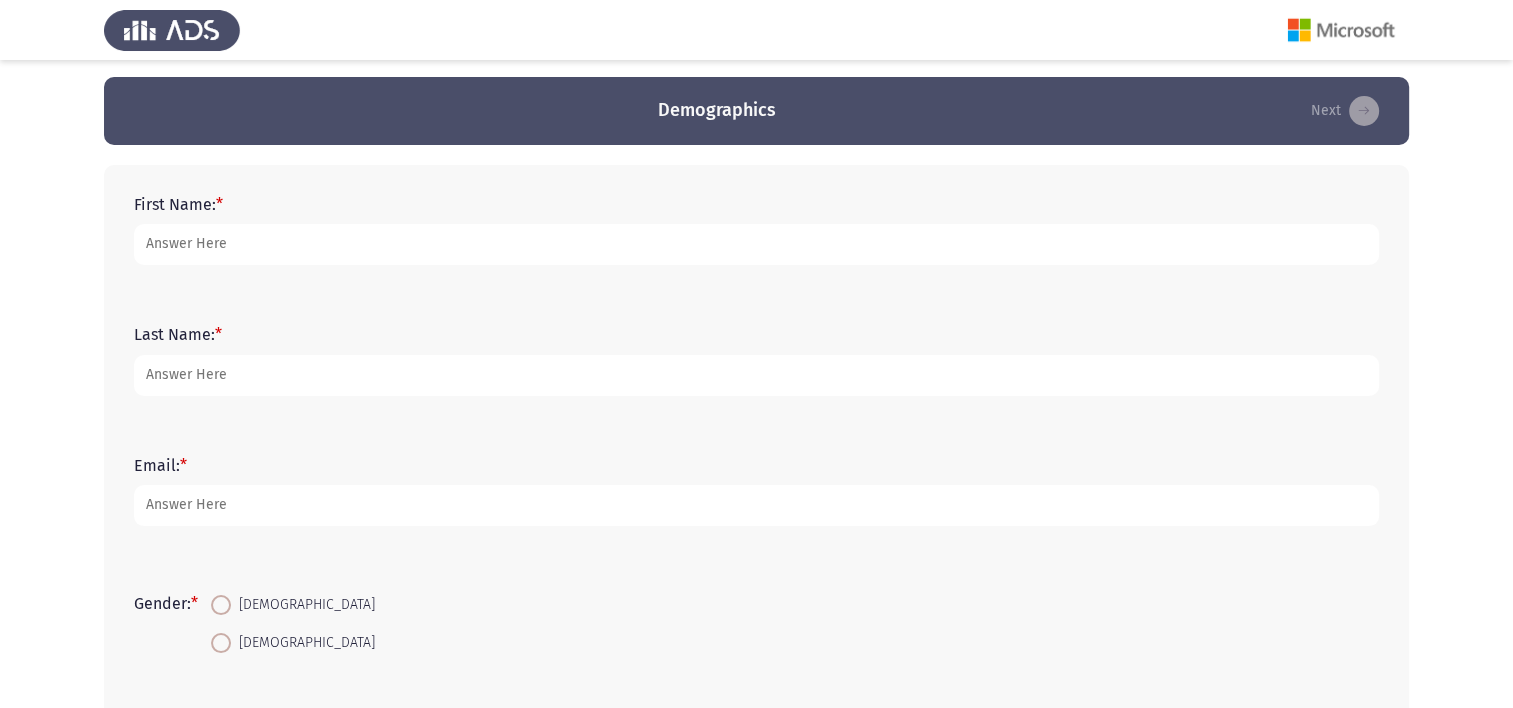 scroll, scrollTop: 0, scrollLeft: 0, axis: both 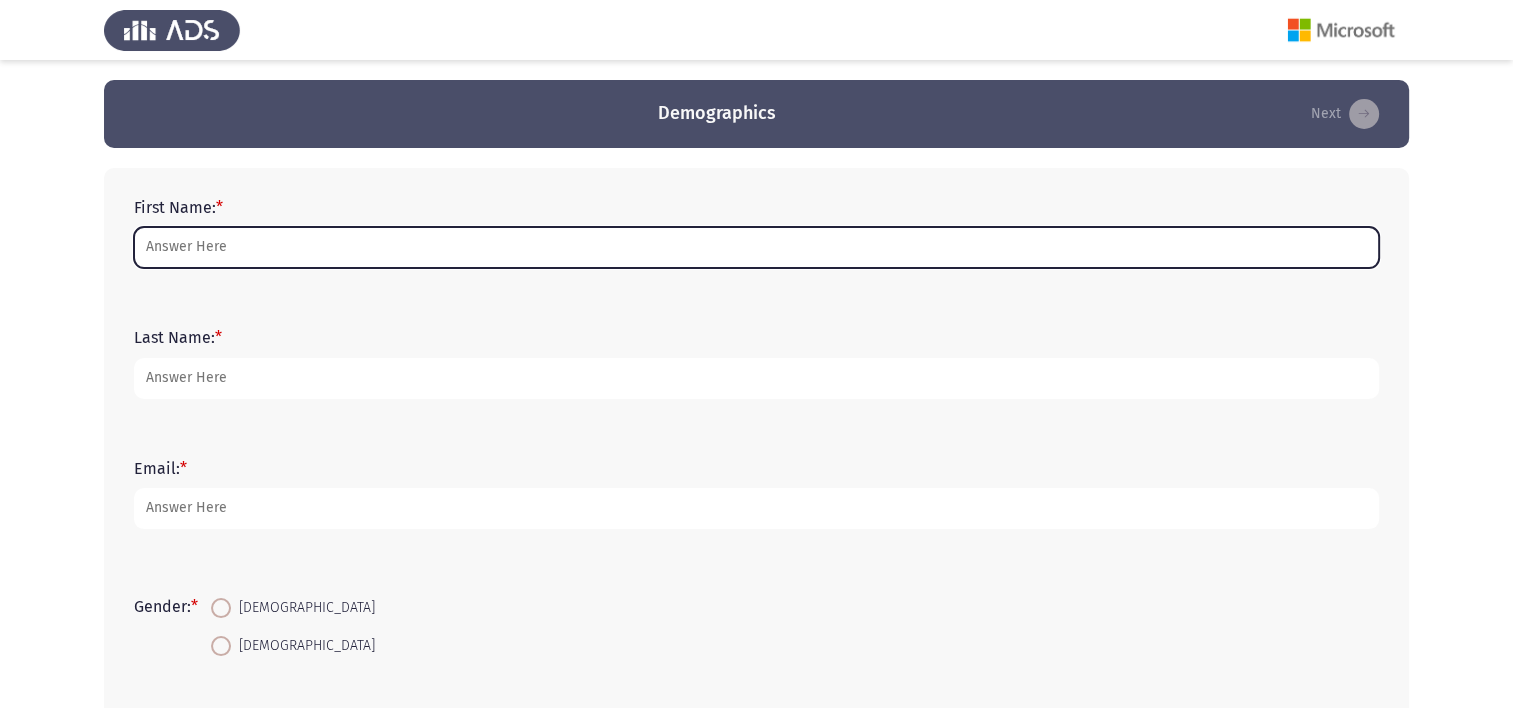 click on "First Name:   *" at bounding box center (756, 247) 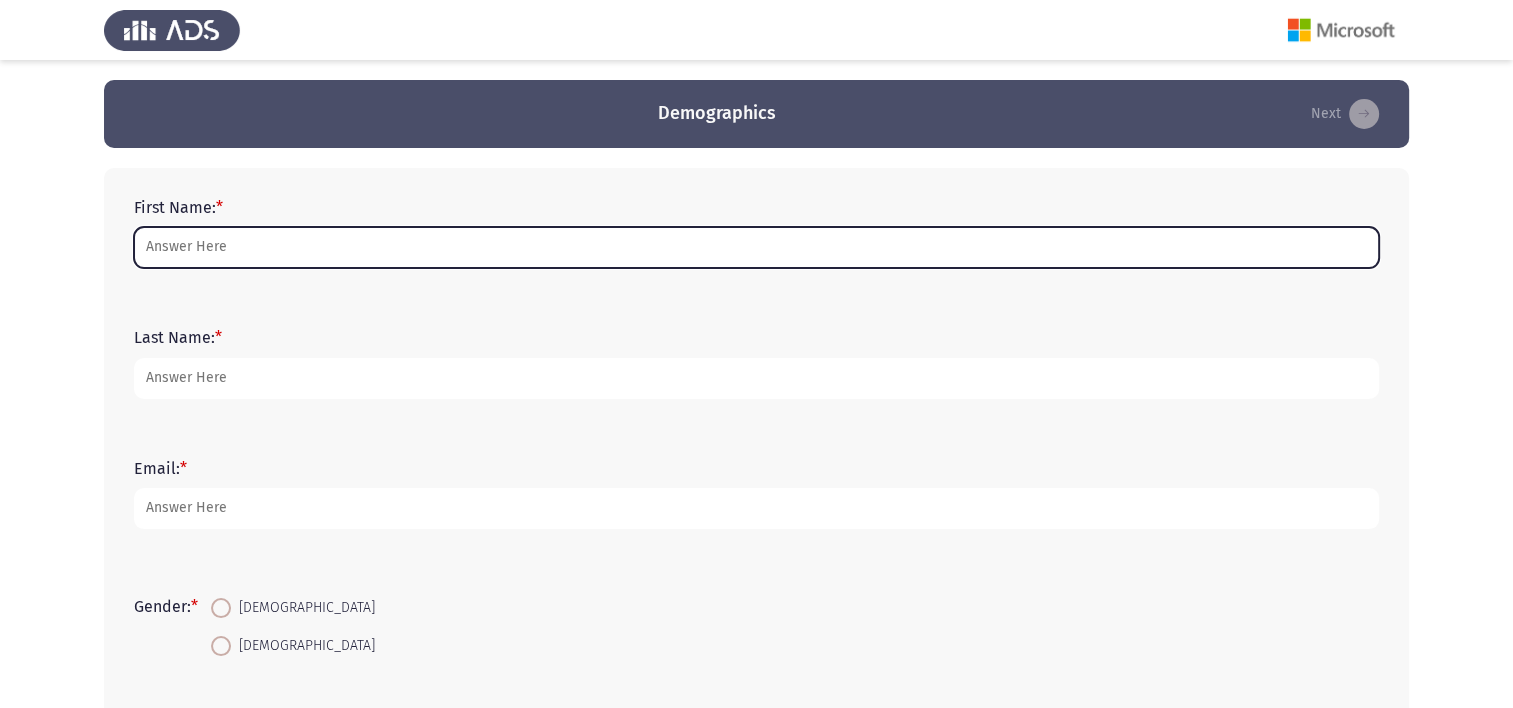 type on "[PERSON_NAME]" 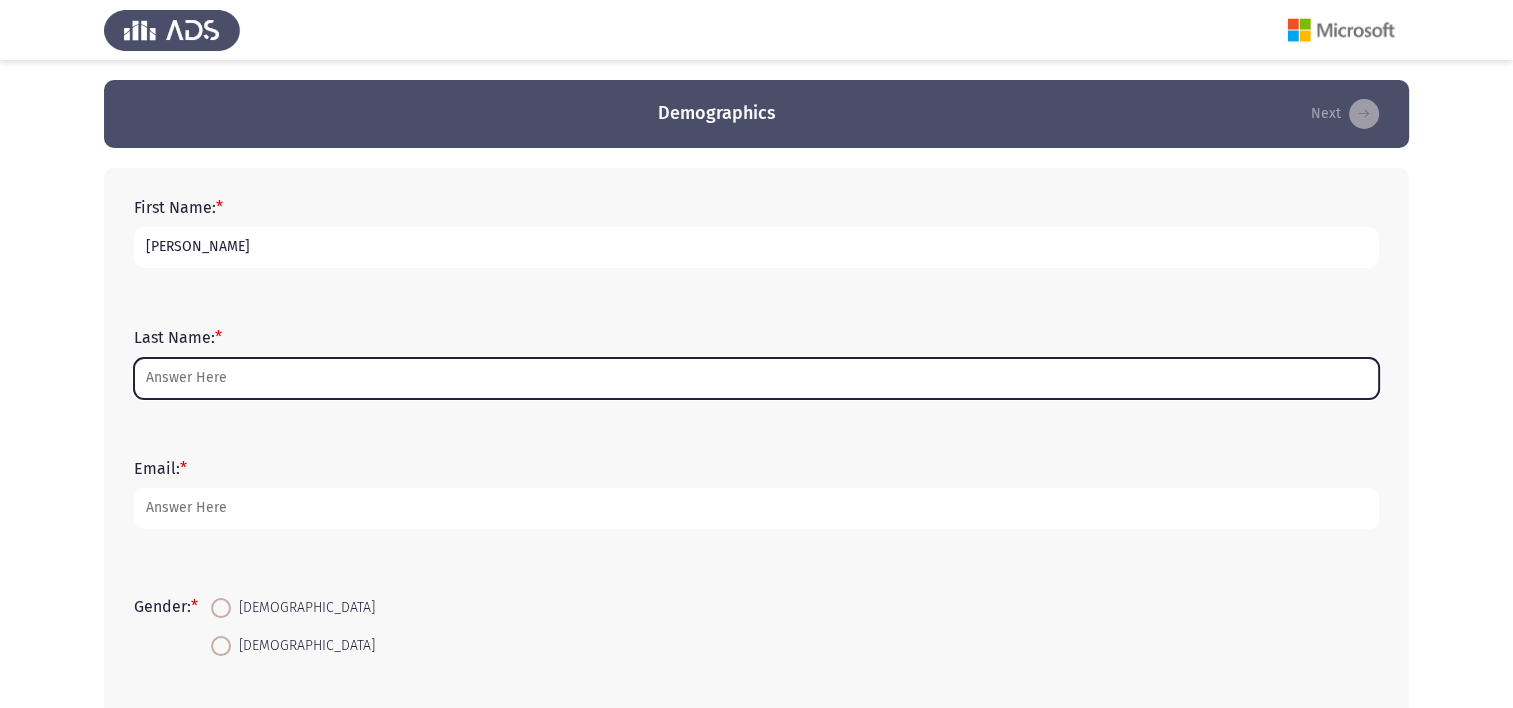 click on "Last Name:   *" at bounding box center (756, 378) 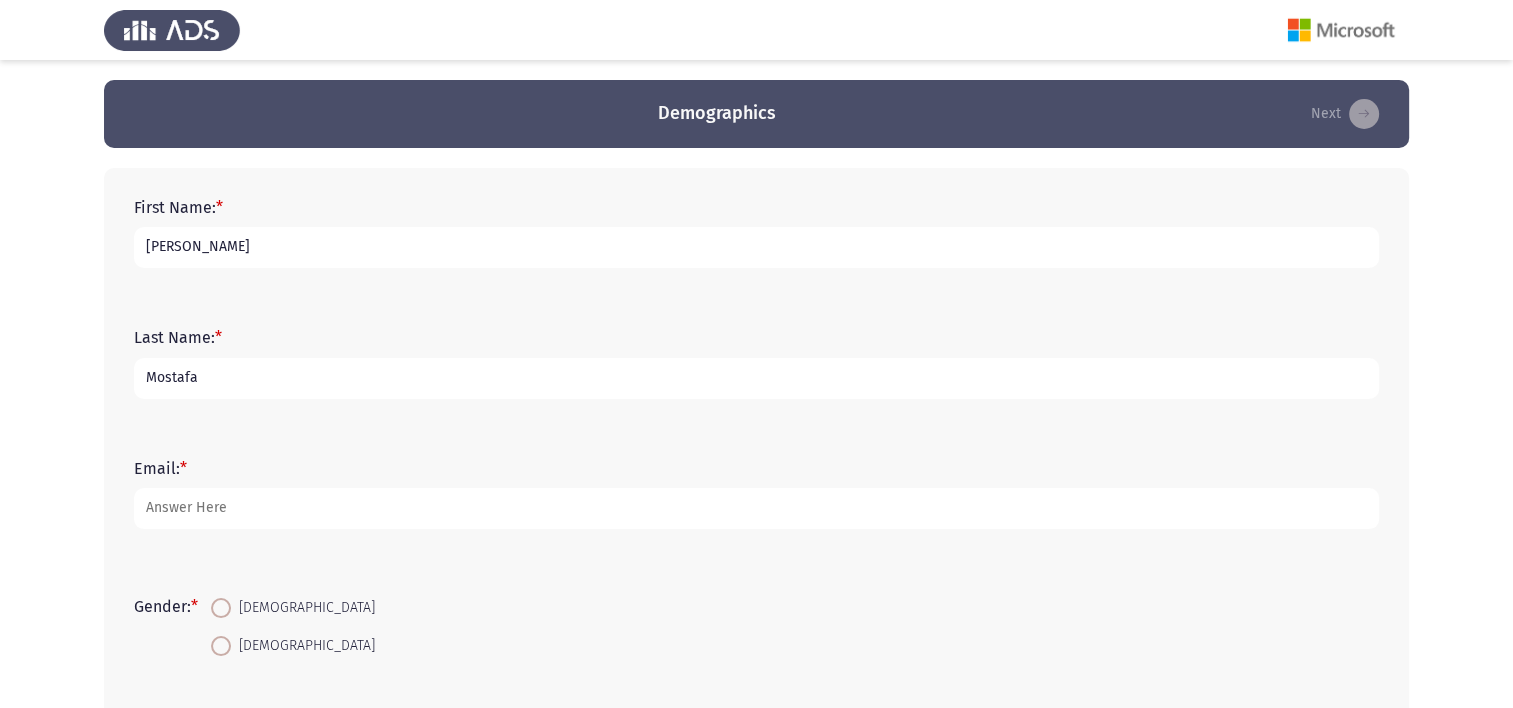 type on "A. El Aziz" 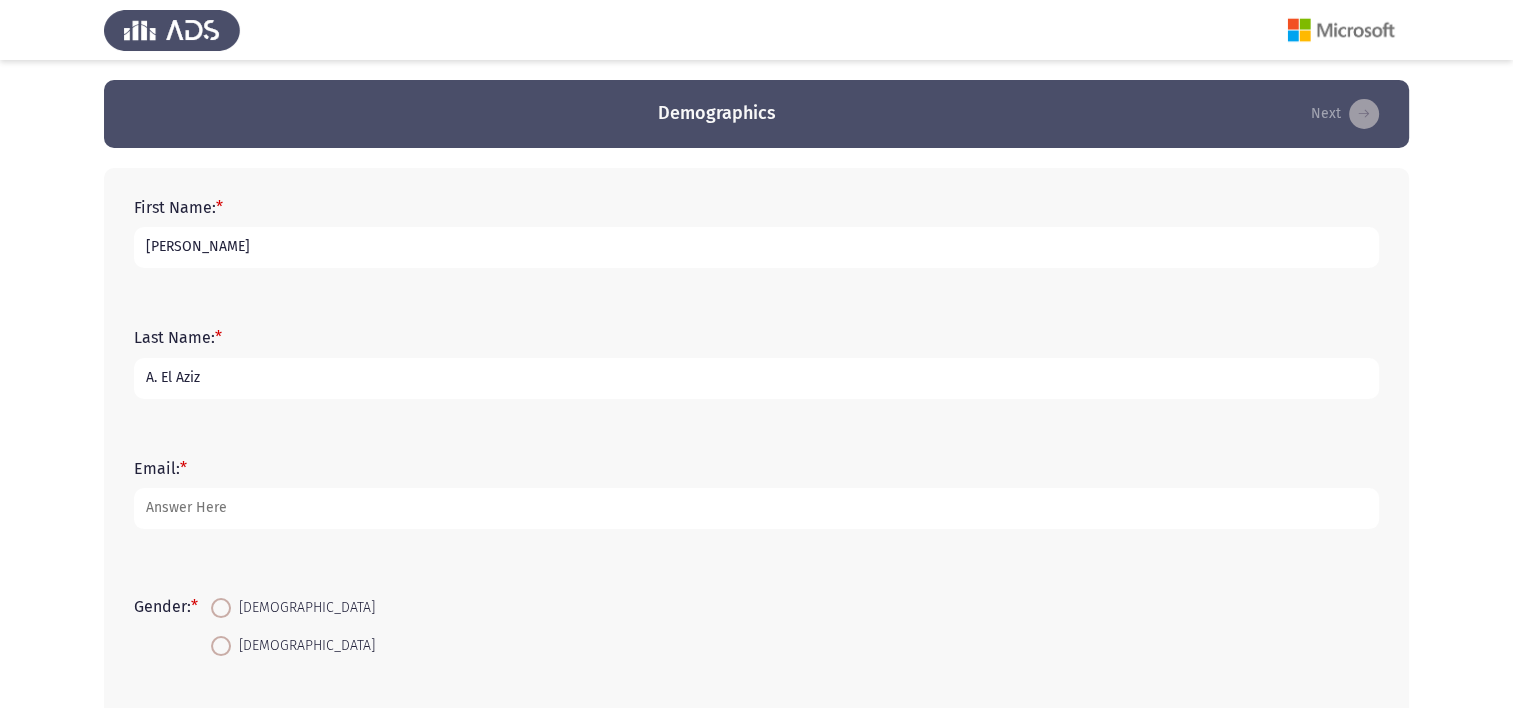 drag, startPoint x: 225, startPoint y: 372, endPoint x: 67, endPoint y: 372, distance: 158 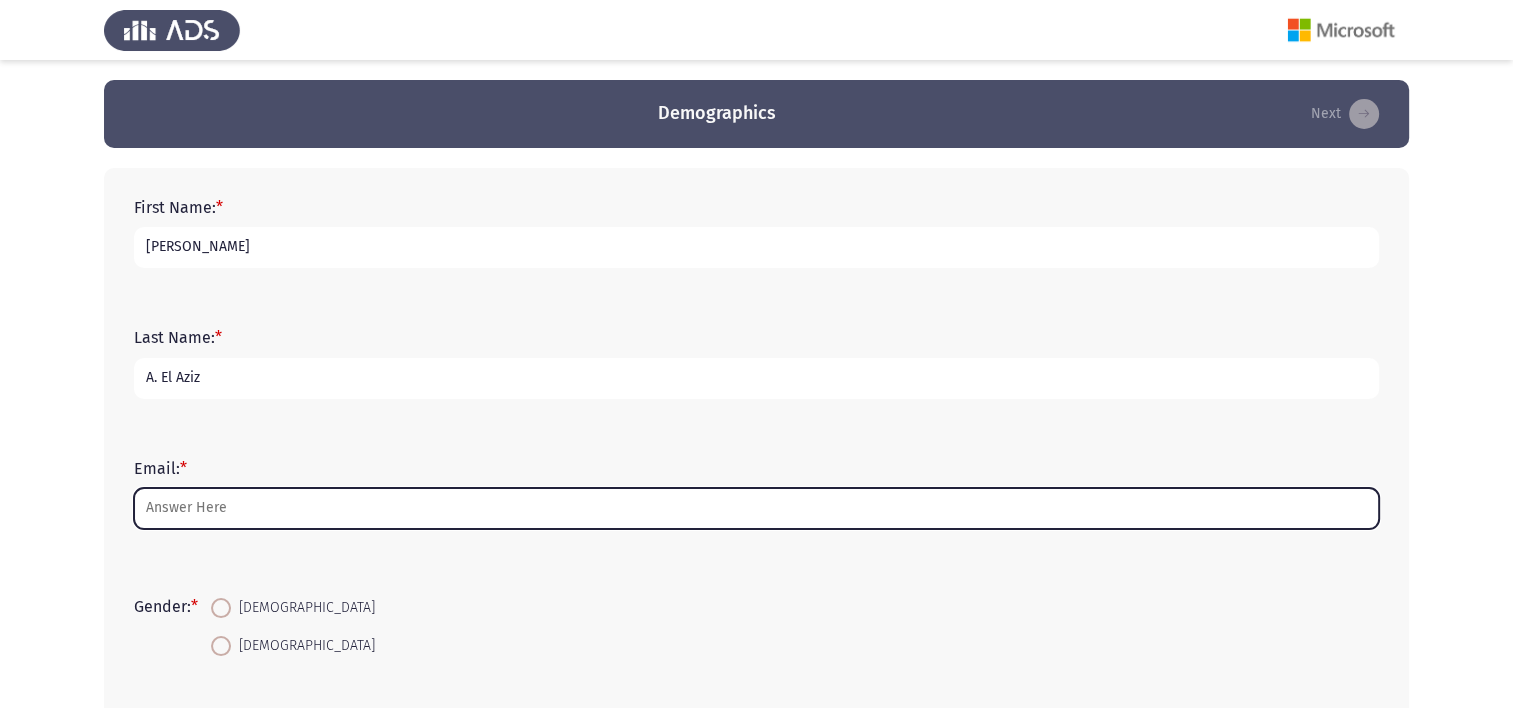 click on "Email:   *" at bounding box center [756, 508] 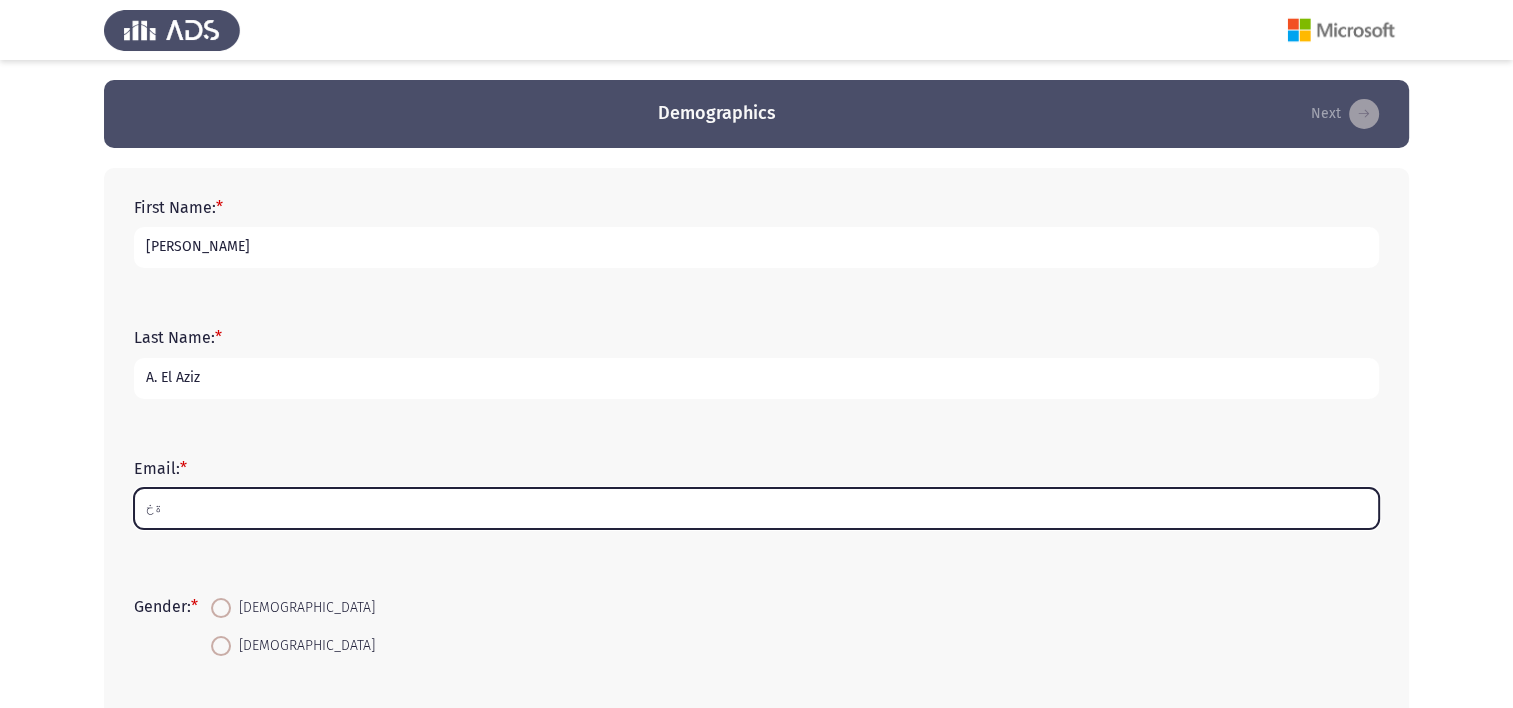 type on "ة" 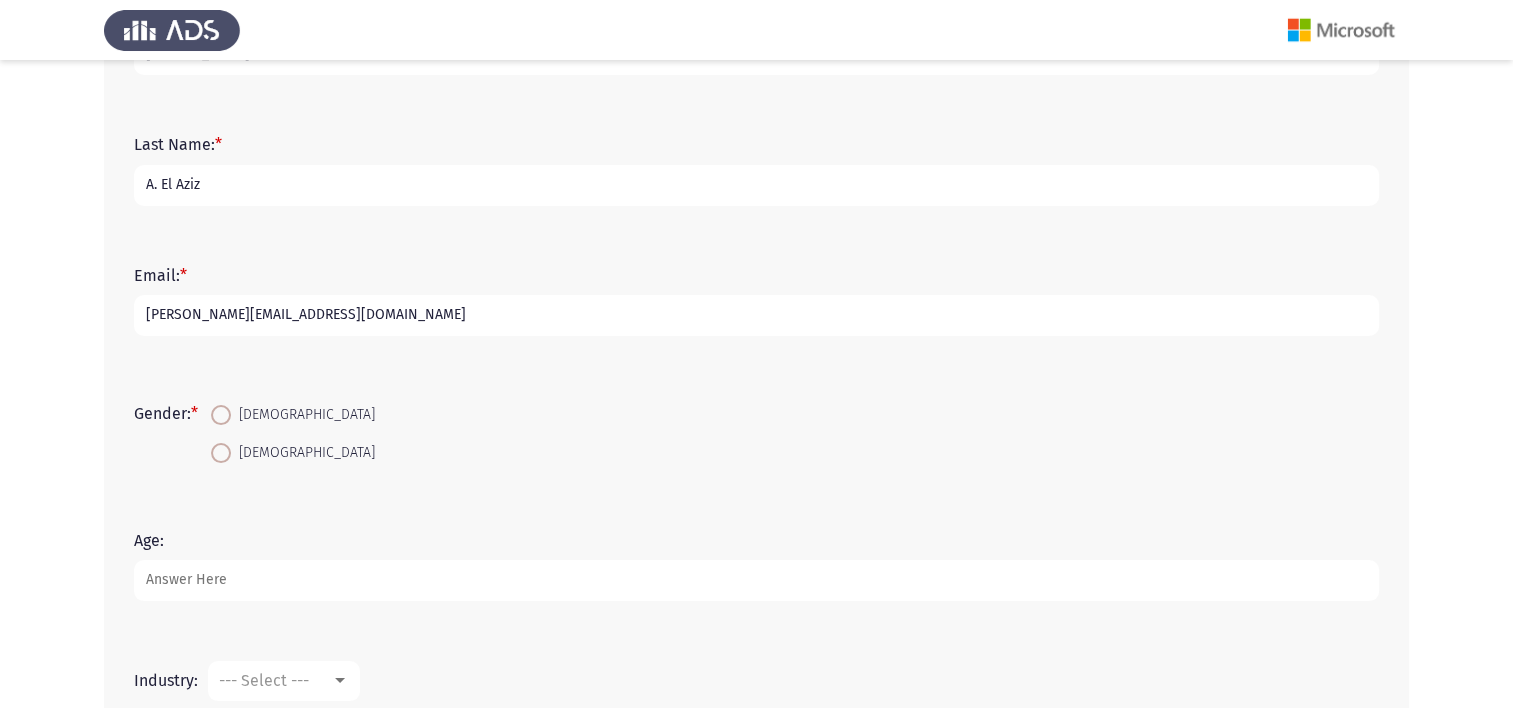 scroll, scrollTop: 200, scrollLeft: 0, axis: vertical 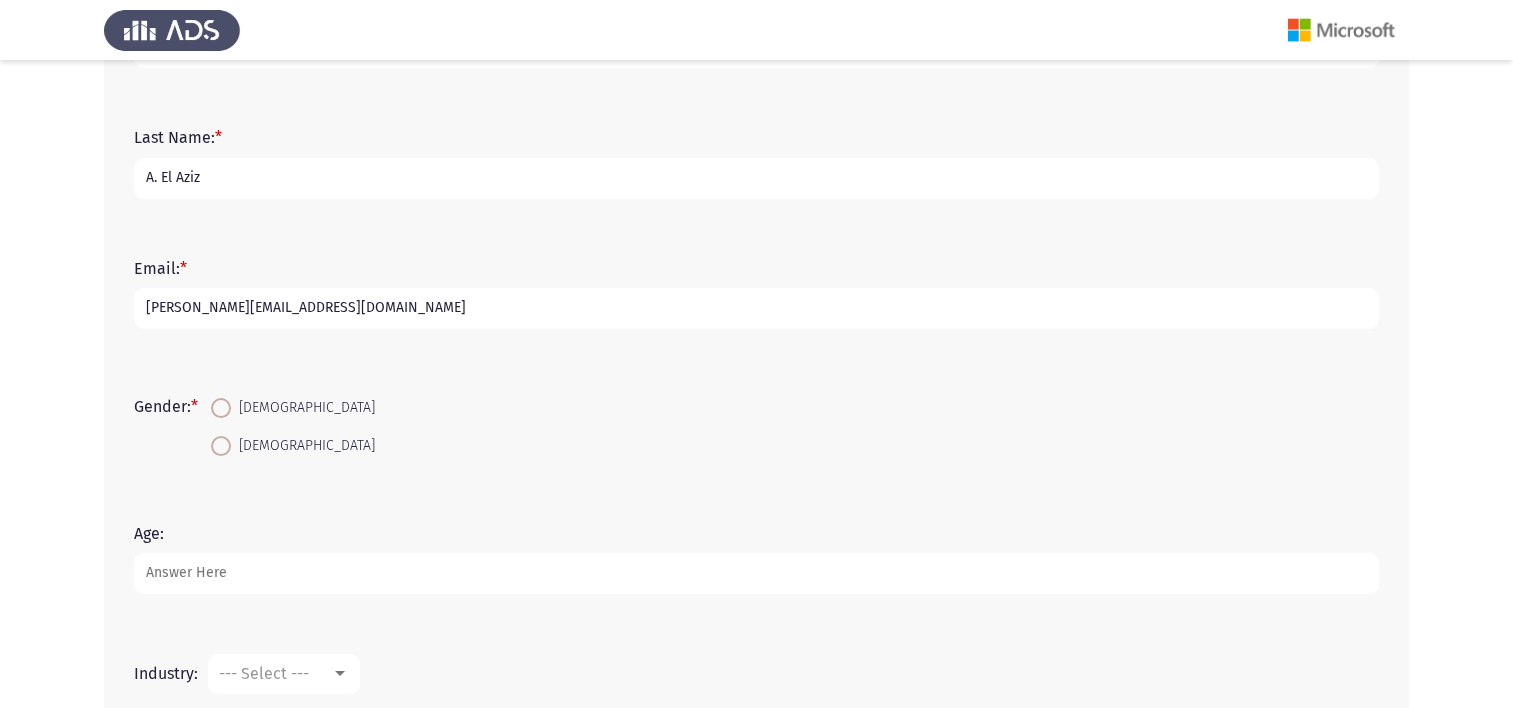 type on "[PERSON_NAME][EMAIL_ADDRESS][DOMAIN_NAME]" 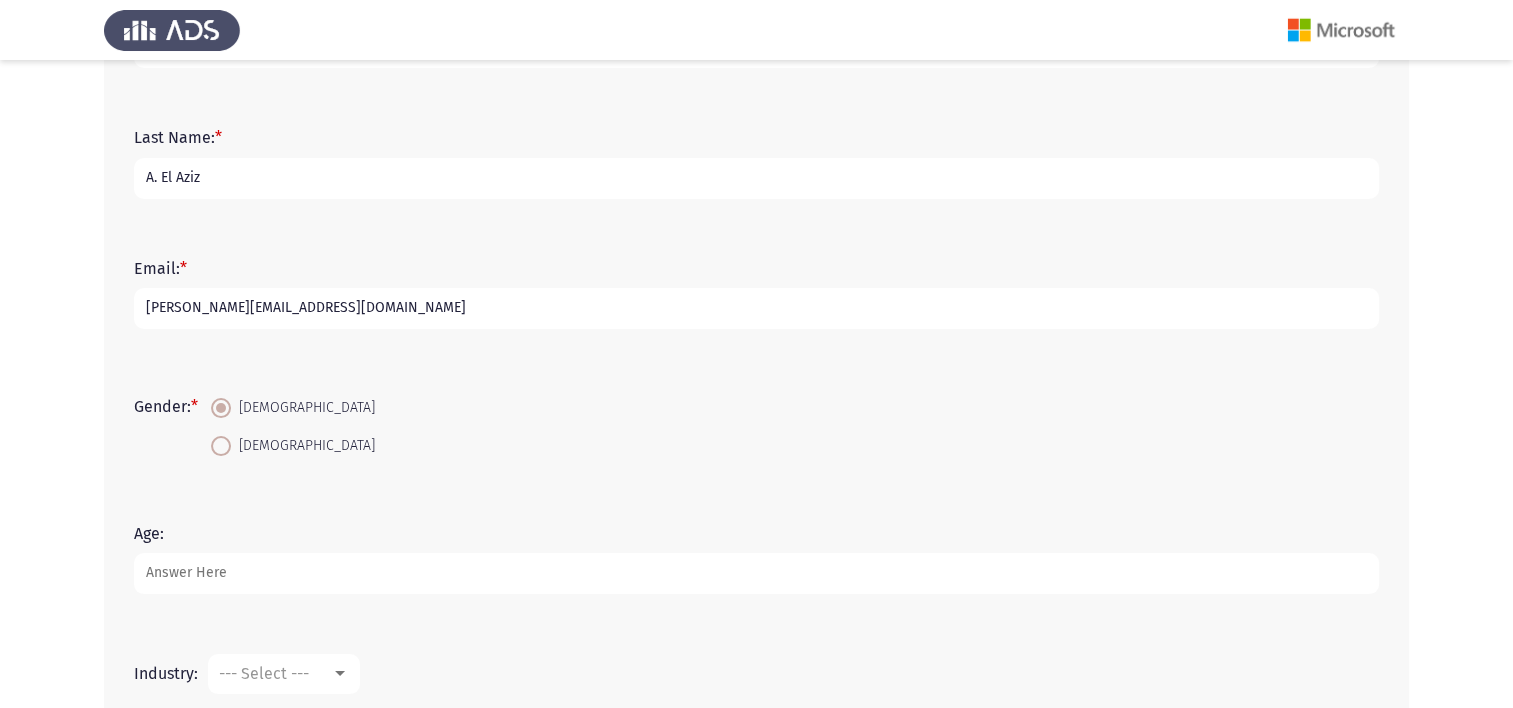 click on "Age:" at bounding box center [756, 573] 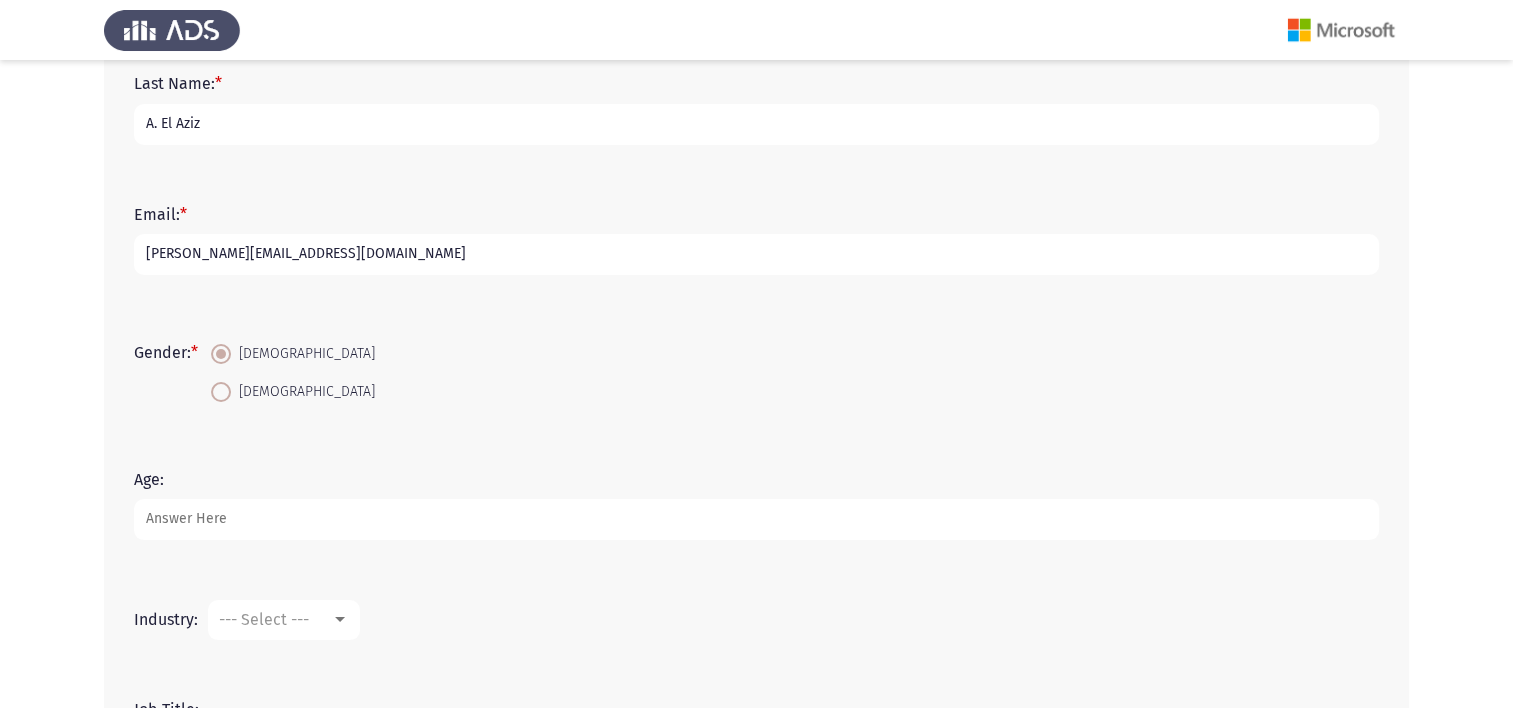 scroll, scrollTop: 300, scrollLeft: 0, axis: vertical 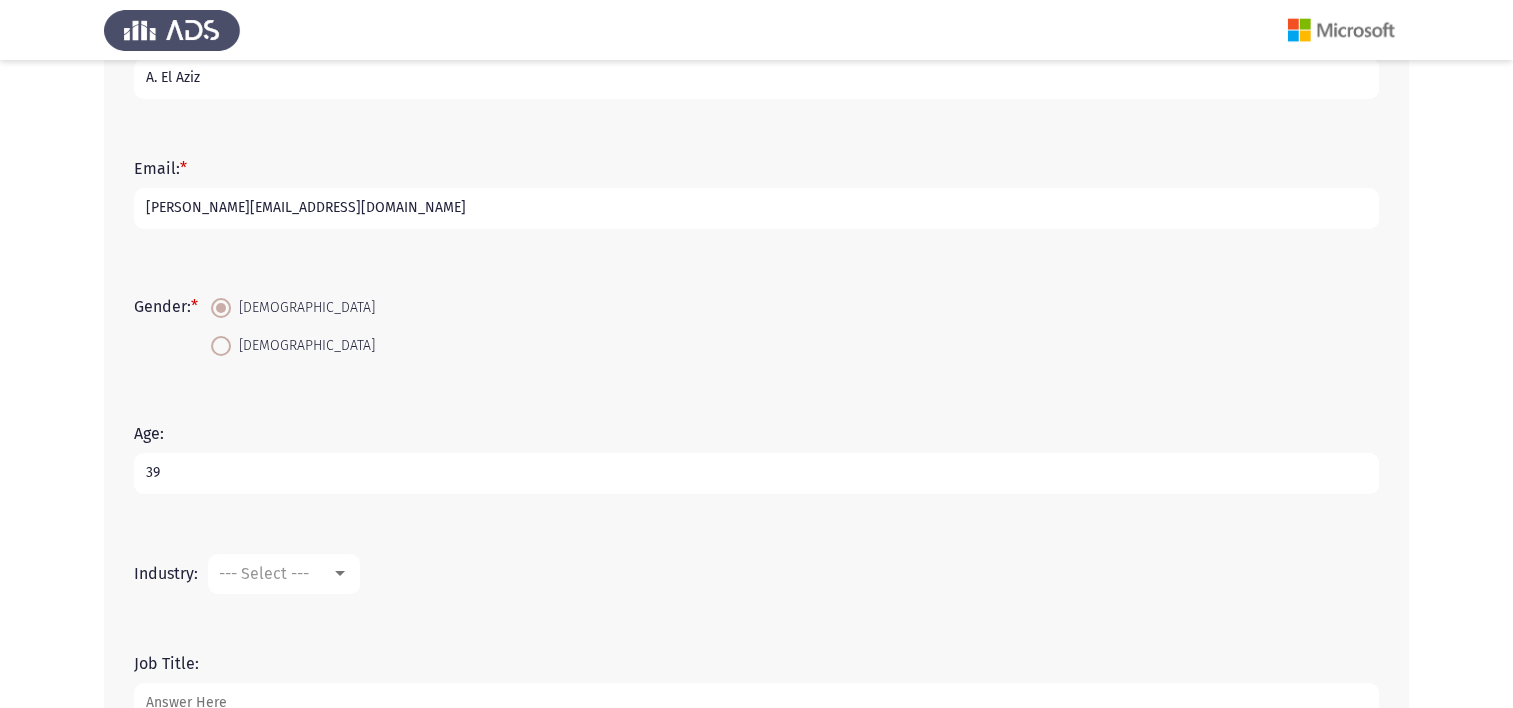 type on "39" 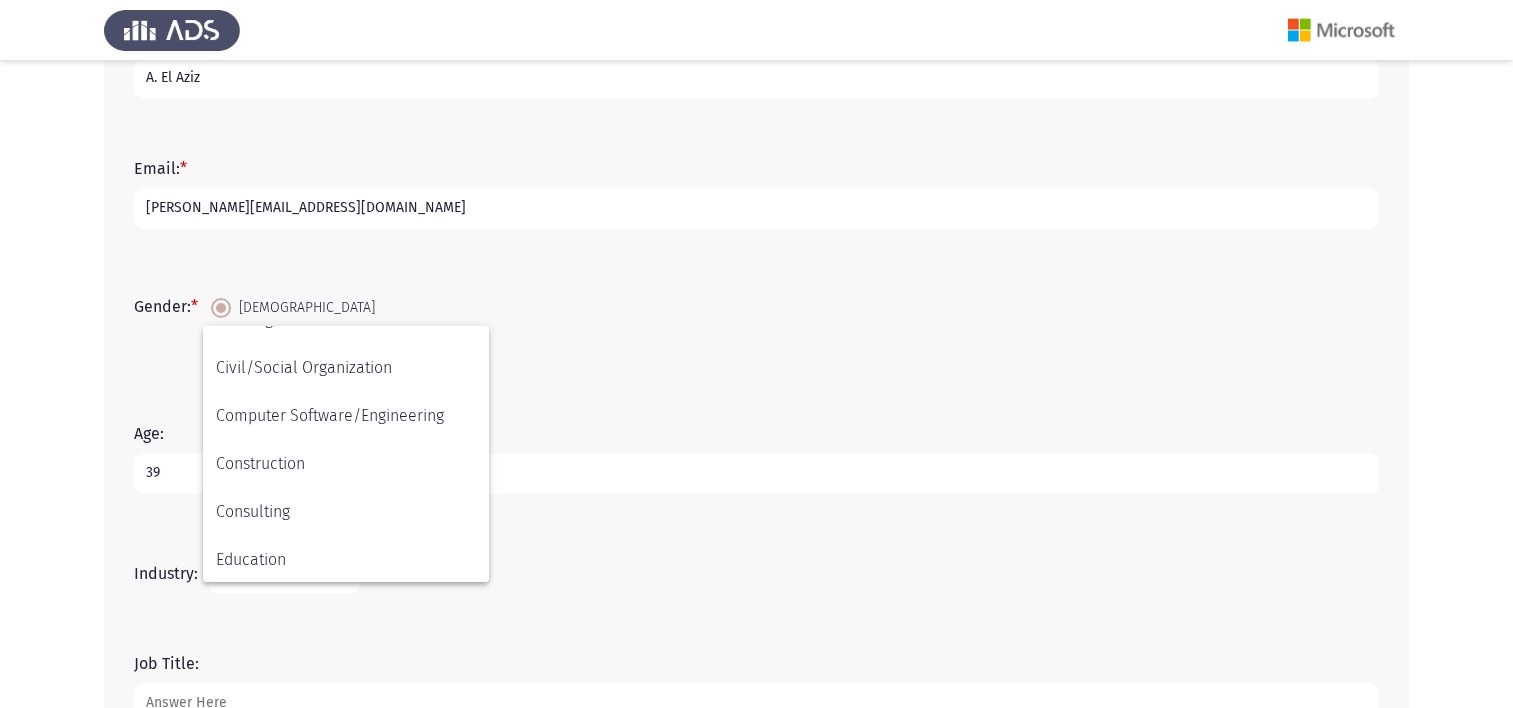 scroll, scrollTop: 272, scrollLeft: 0, axis: vertical 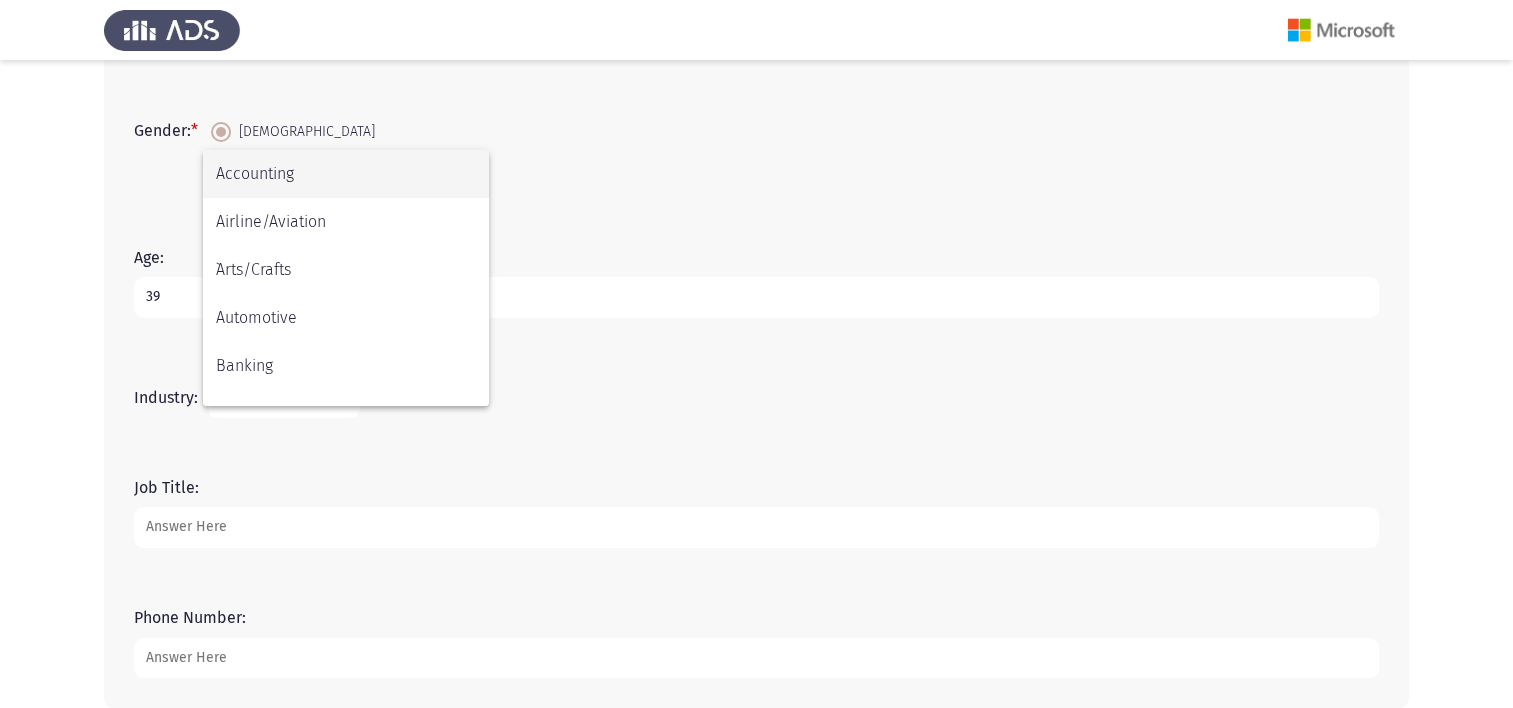 click at bounding box center (756, 354) 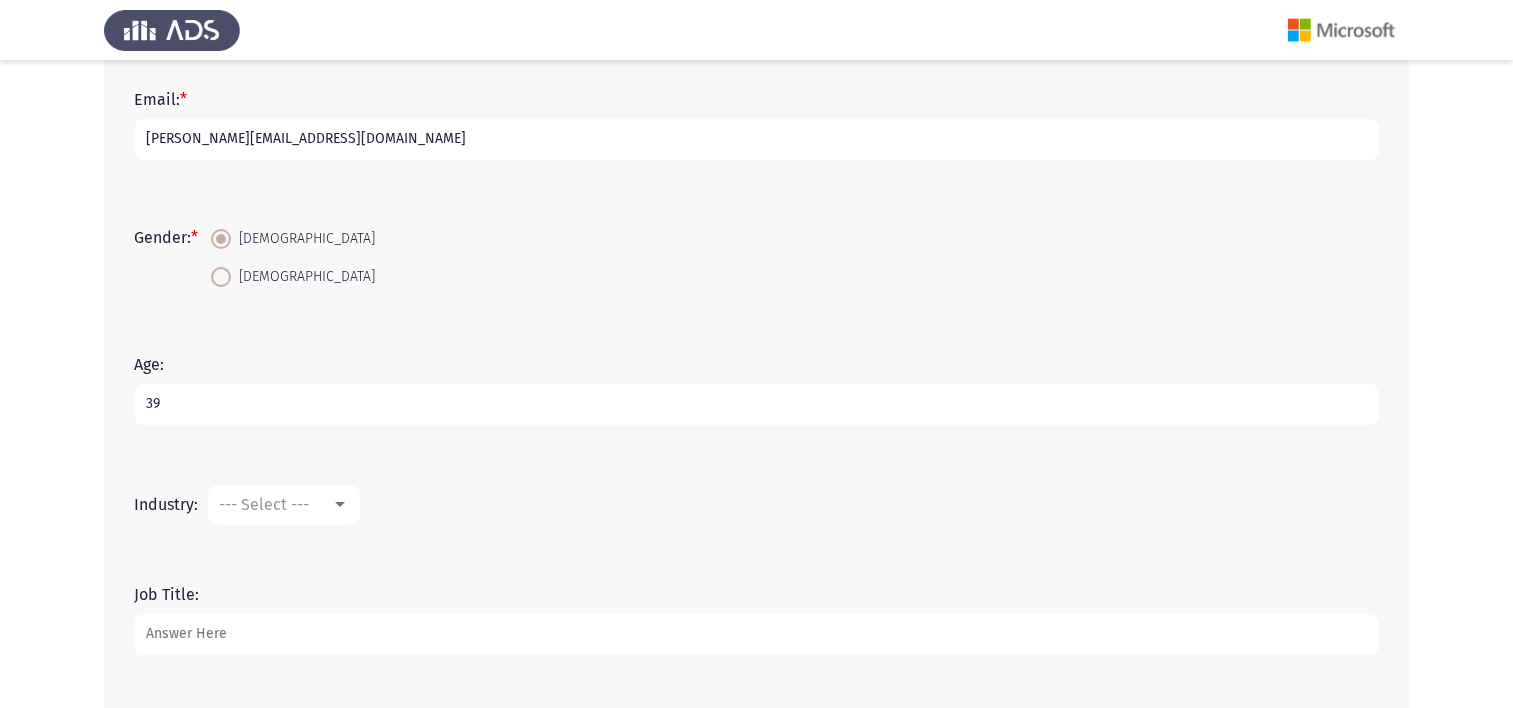scroll, scrollTop: 400, scrollLeft: 0, axis: vertical 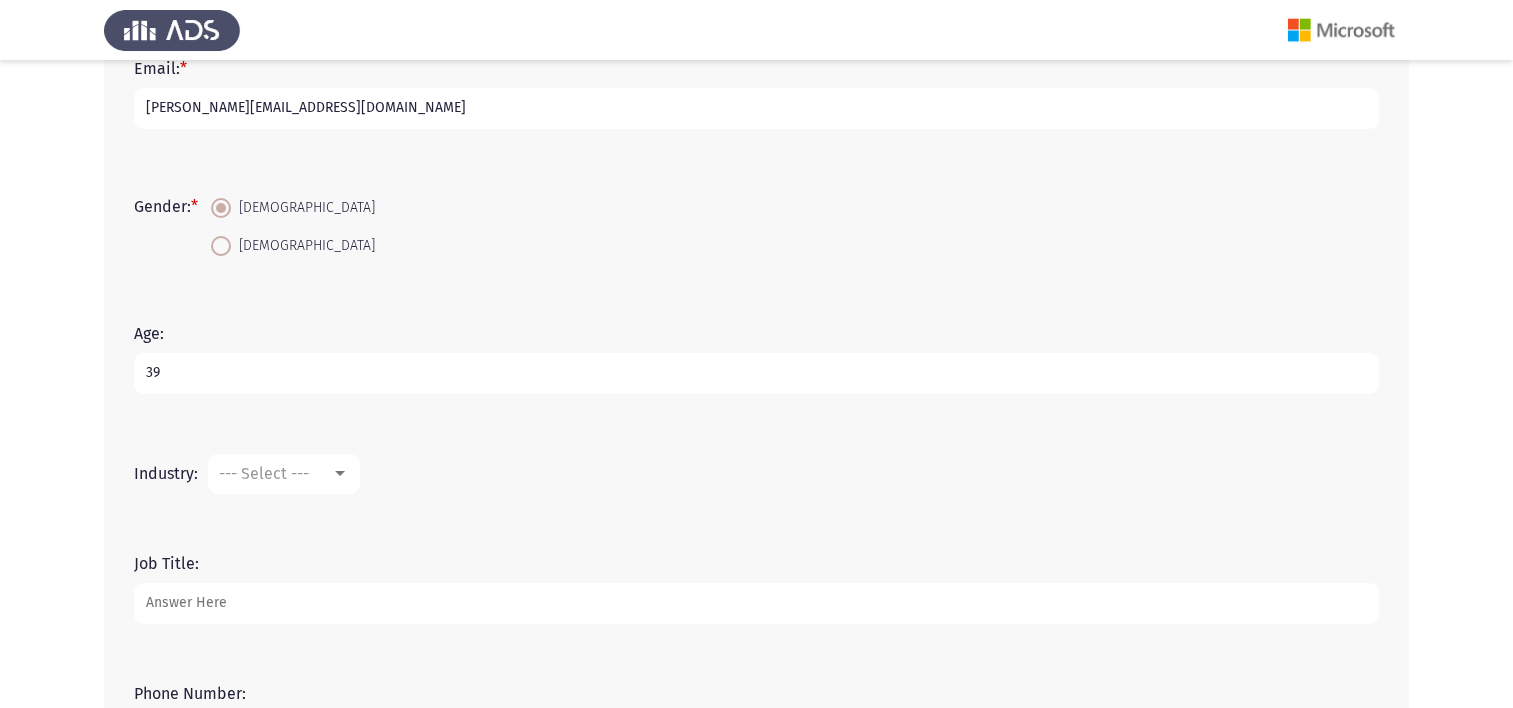 click at bounding box center (340, 474) 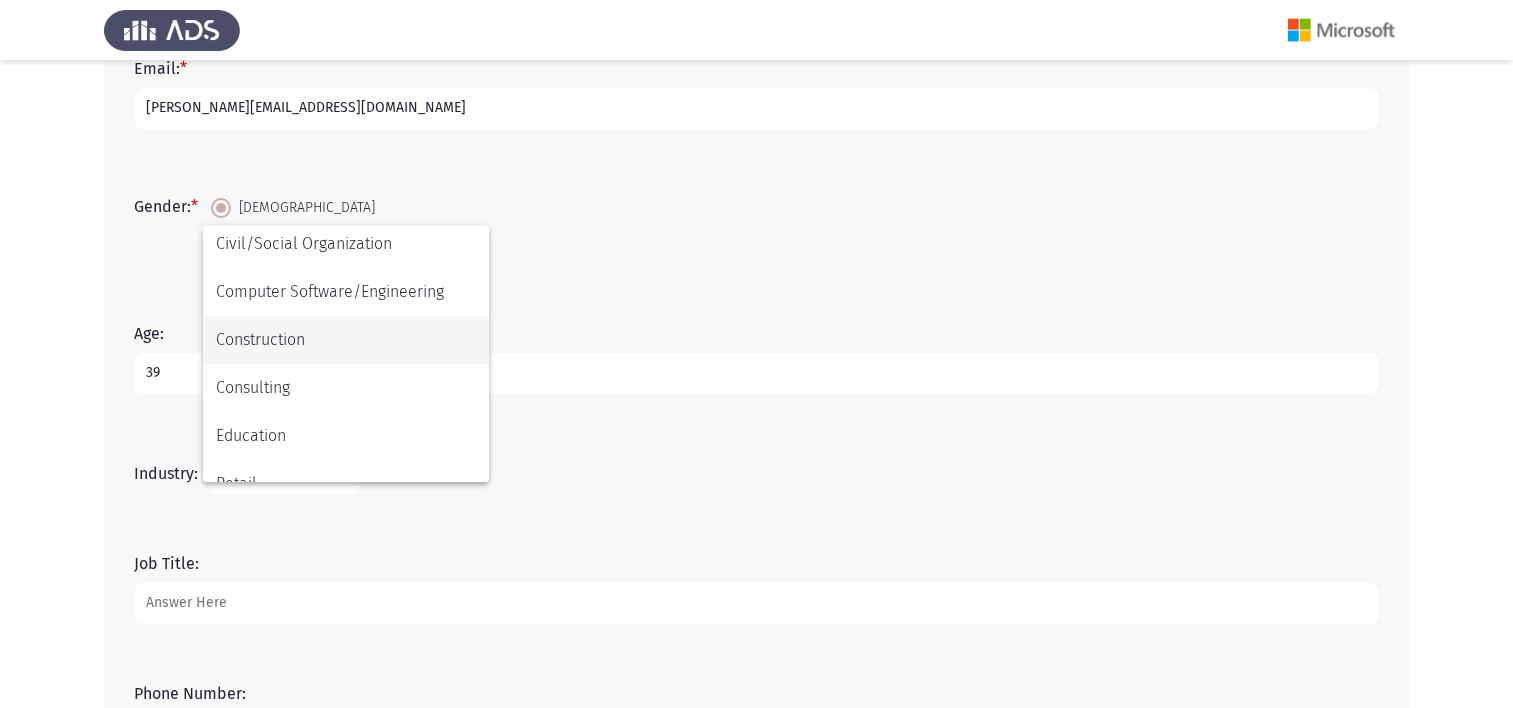 scroll, scrollTop: 272, scrollLeft: 0, axis: vertical 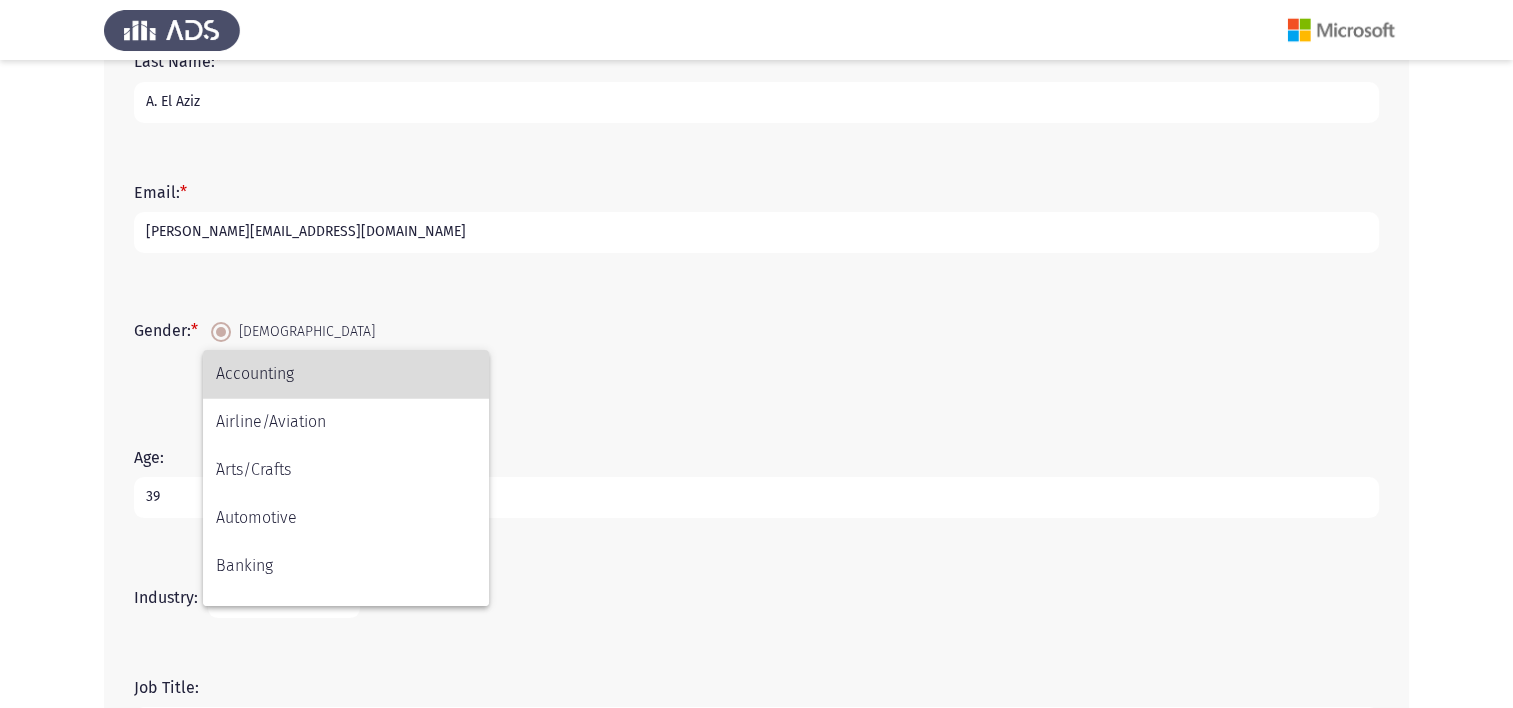 click on "Accounting" at bounding box center [346, 374] 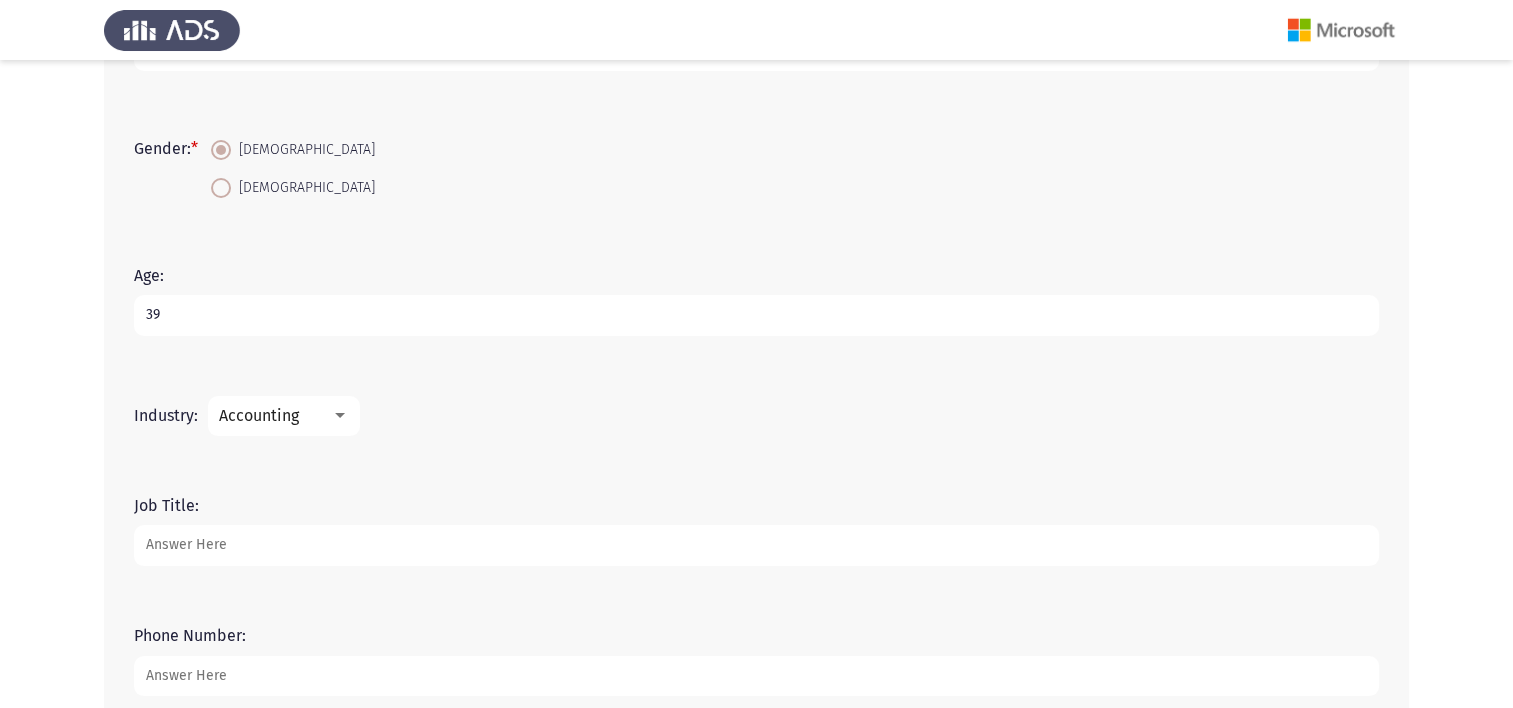 scroll, scrollTop: 476, scrollLeft: 0, axis: vertical 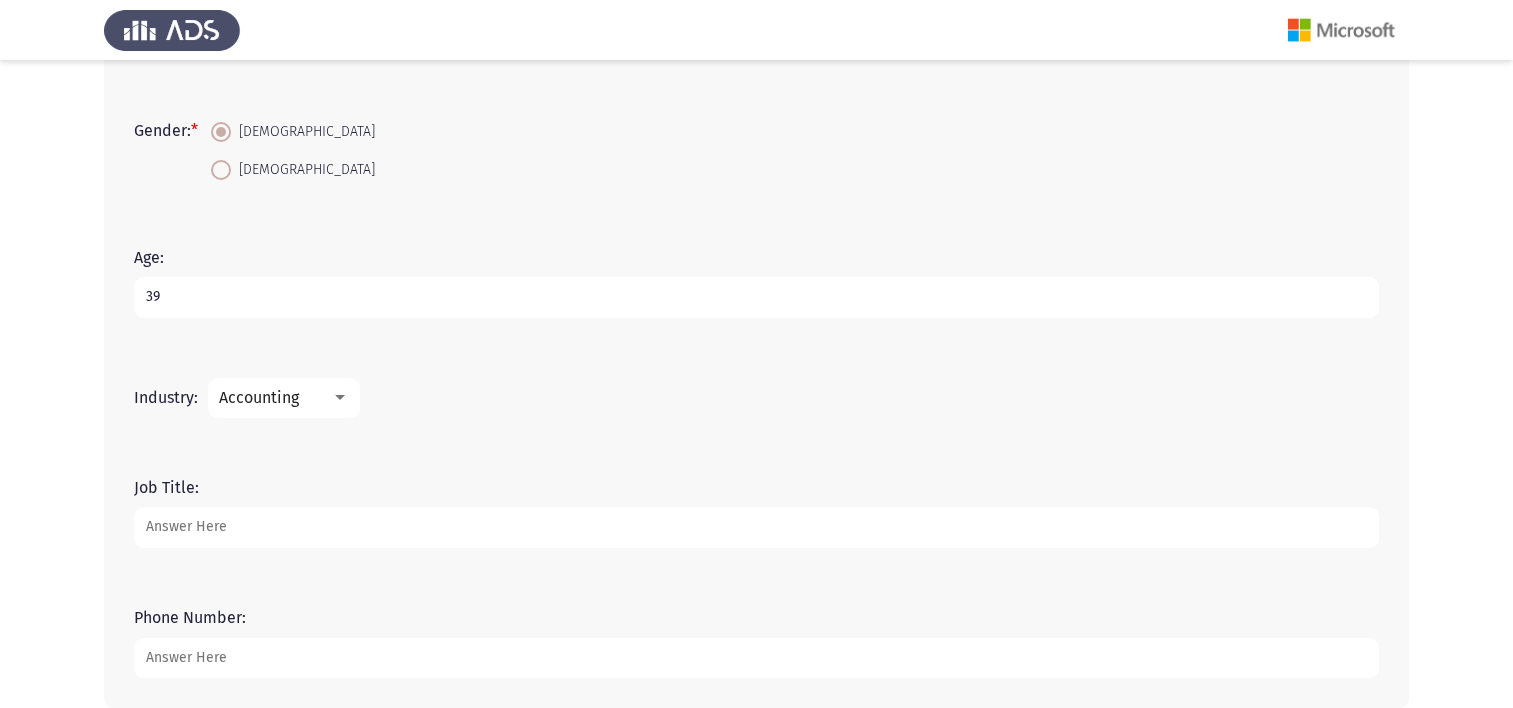 click on "Job Title:" at bounding box center (756, 527) 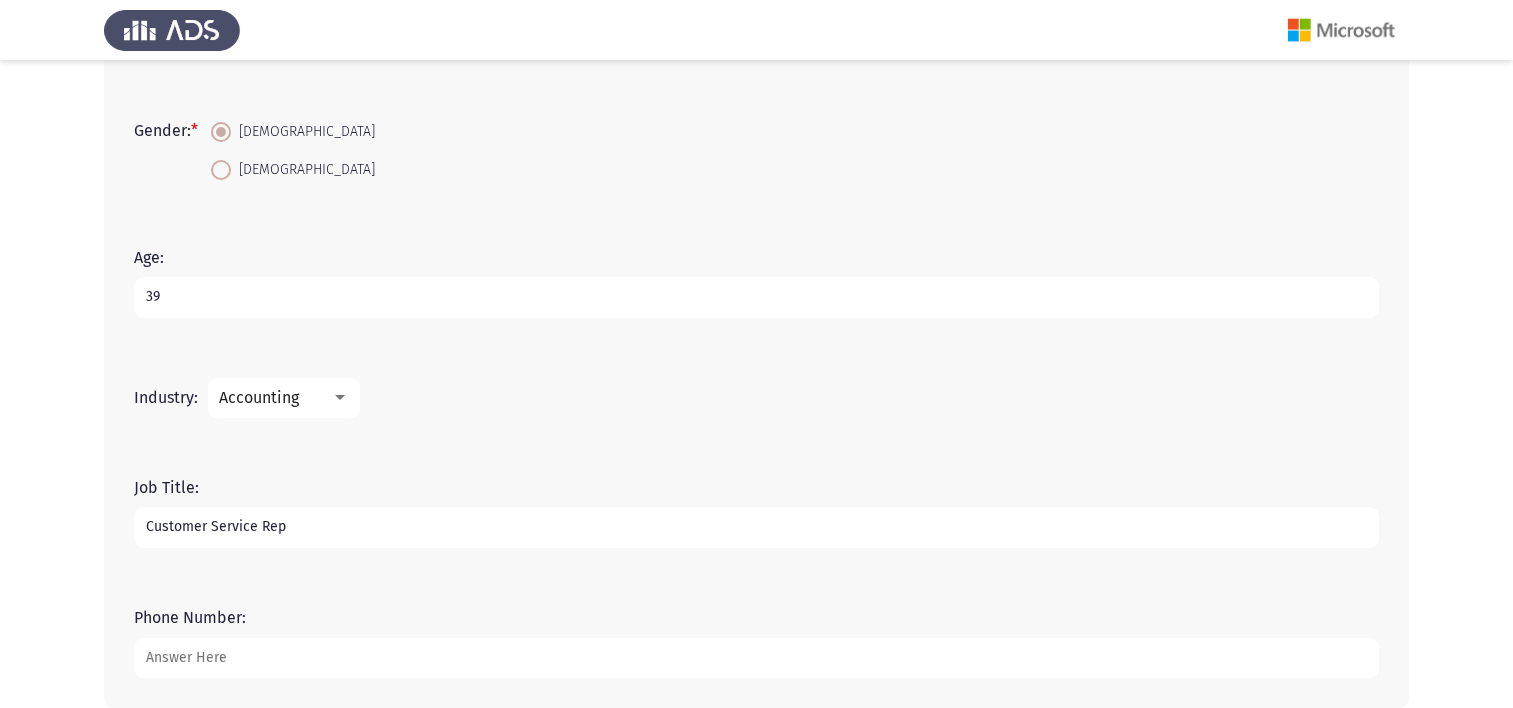 click on "Customer Service Rep" at bounding box center (756, 527) 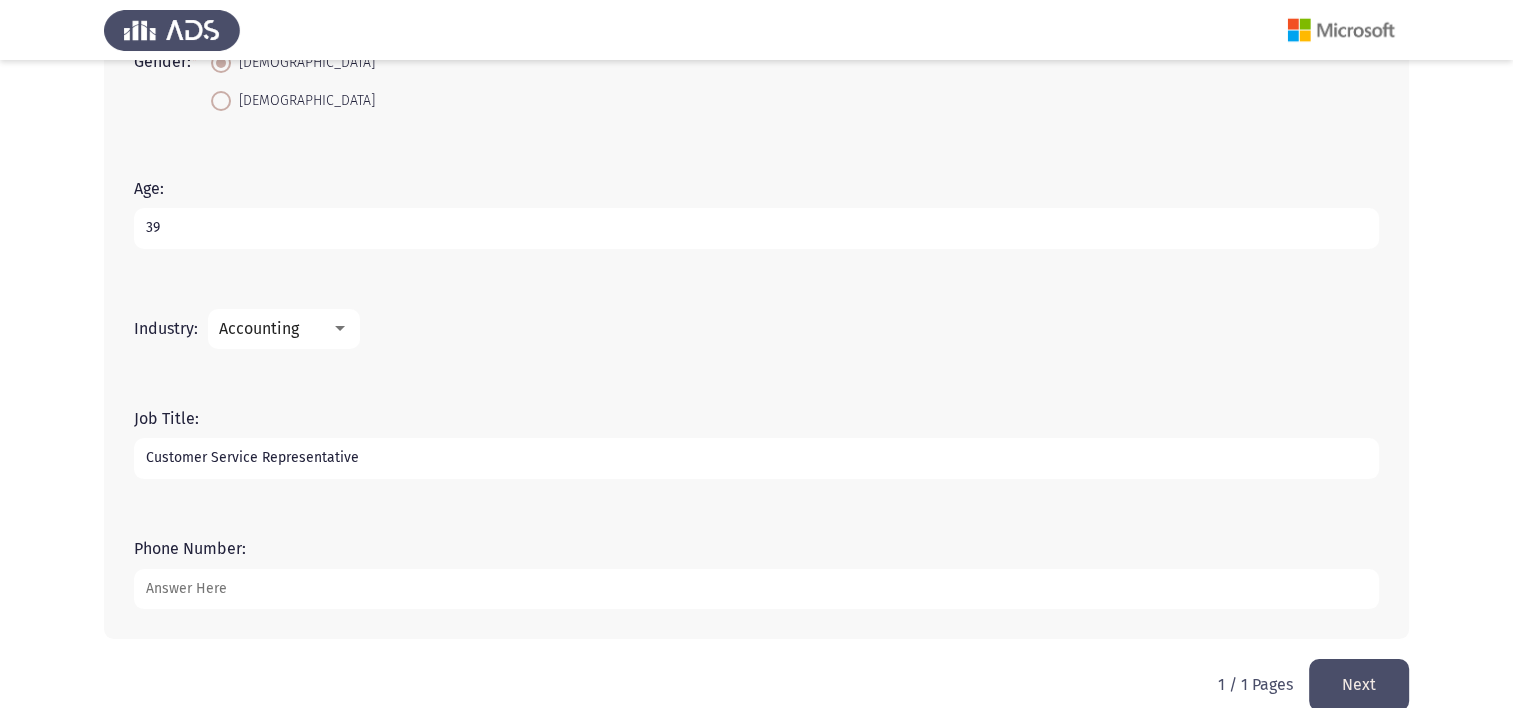 scroll, scrollTop: 576, scrollLeft: 0, axis: vertical 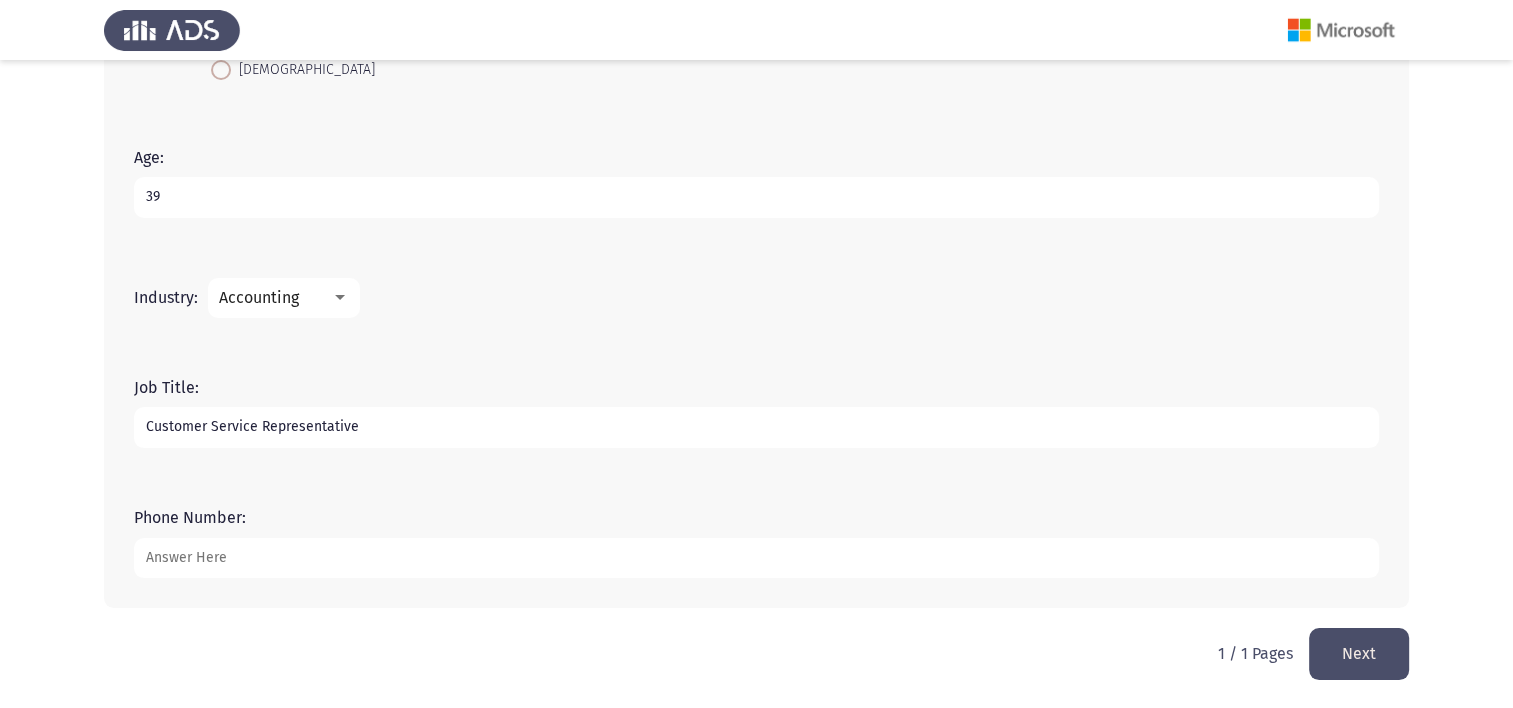type on "Customer Service Representative" 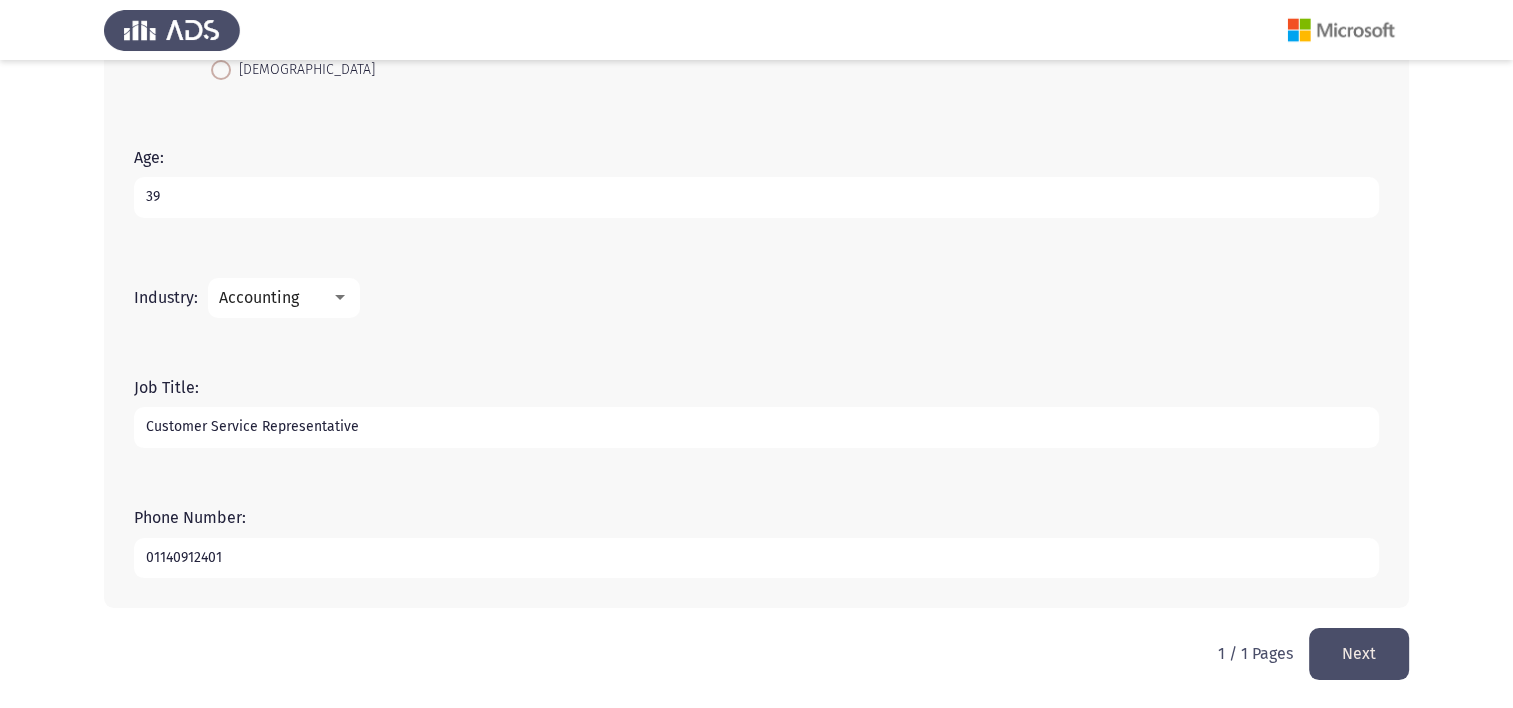 type on "01140912401" 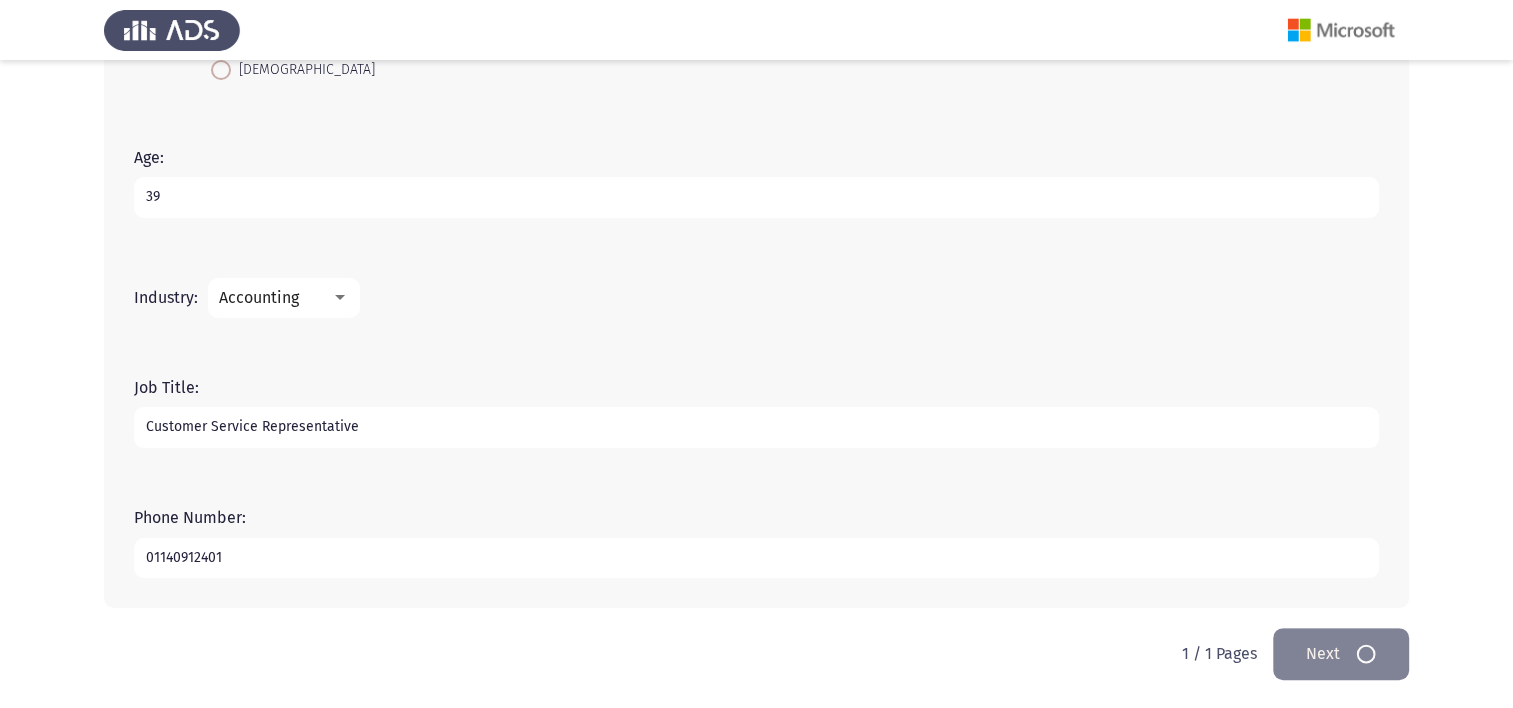 scroll, scrollTop: 0, scrollLeft: 0, axis: both 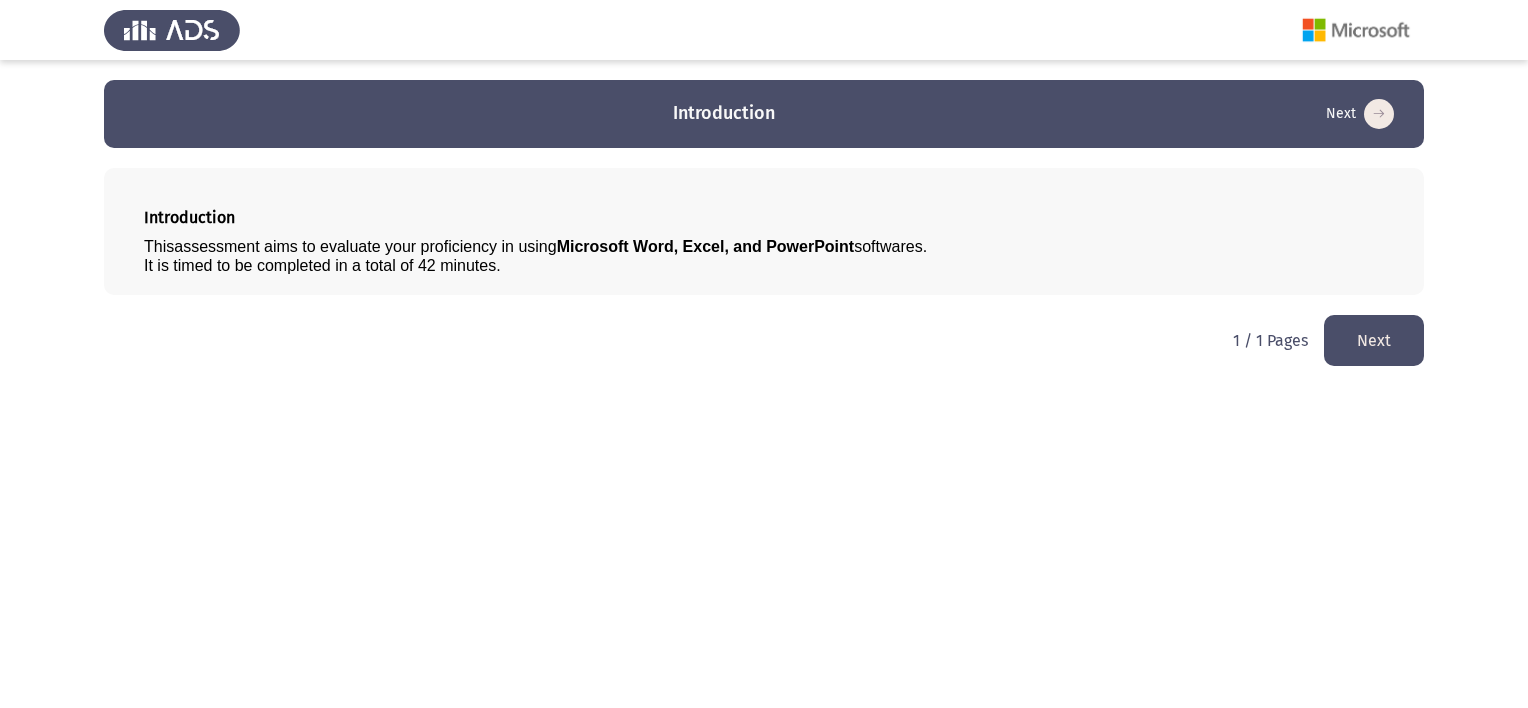 click on "Next" 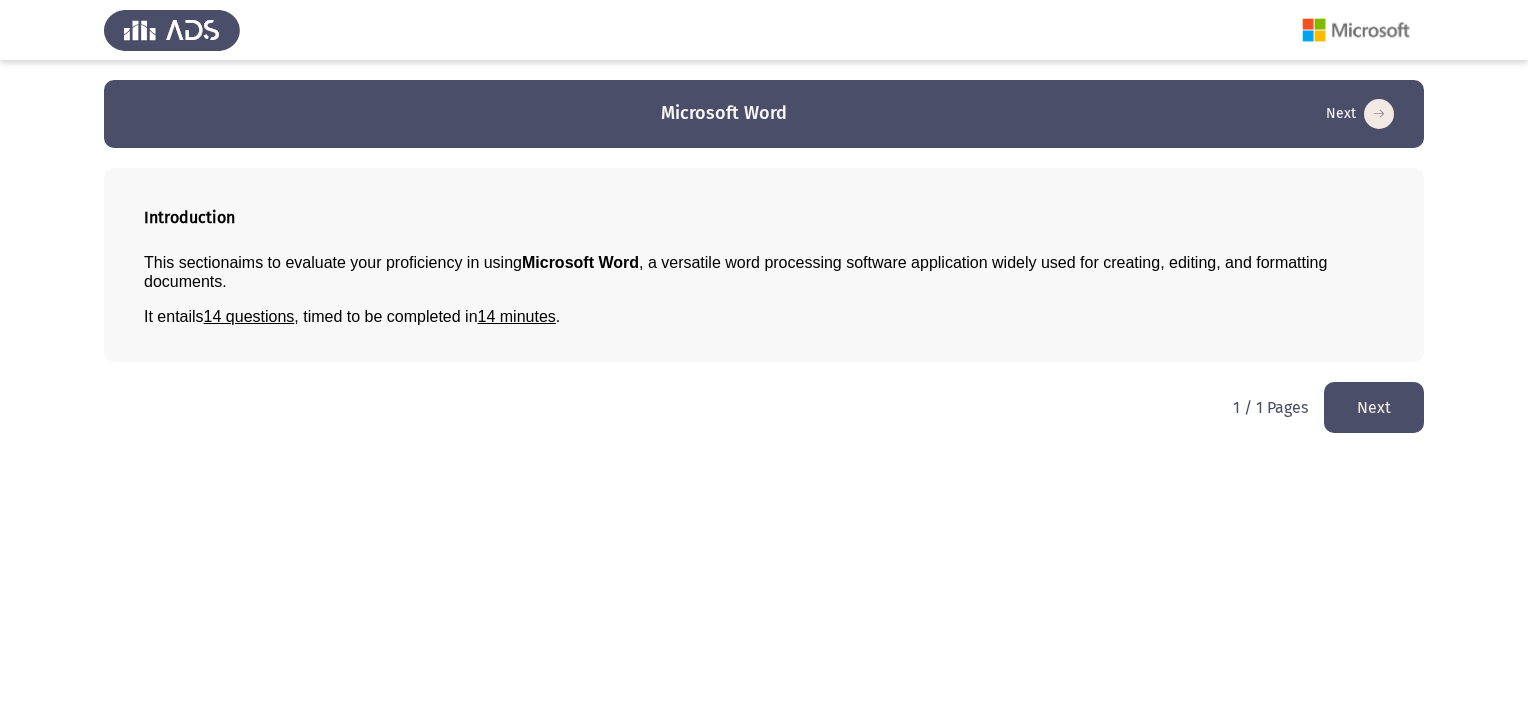 drag, startPoint x: 127, startPoint y: 263, endPoint x: 216, endPoint y: 285, distance: 91.67879 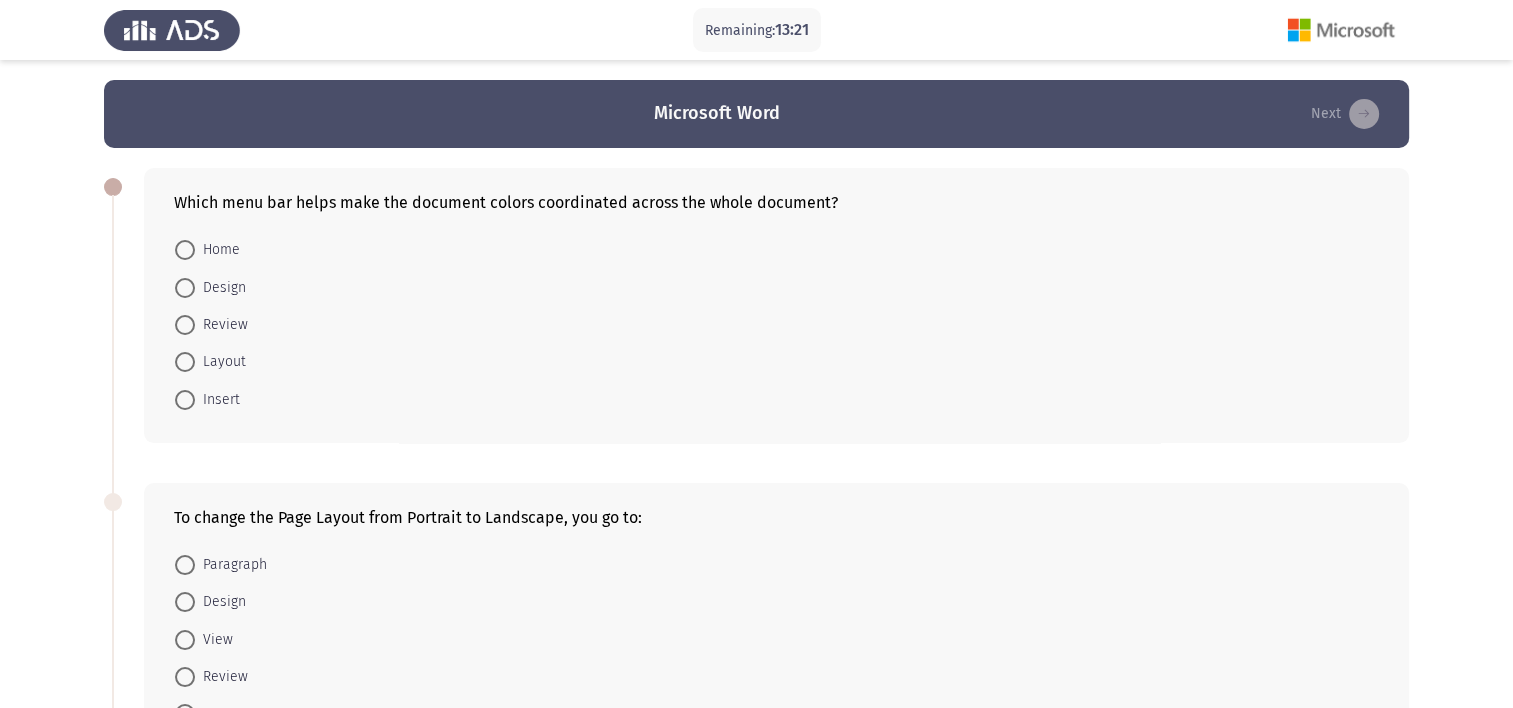 click on "Home" at bounding box center [217, 250] 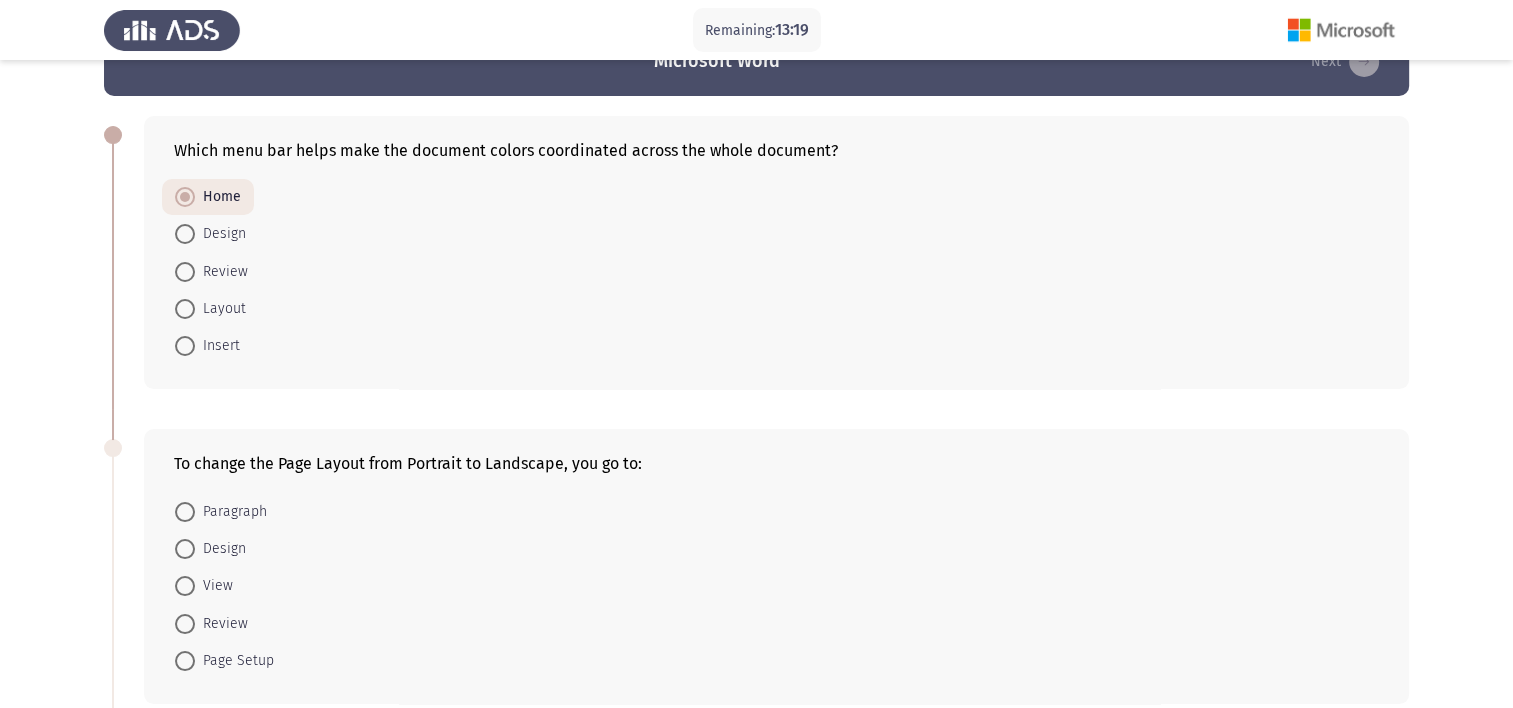 scroll, scrollTop: 100, scrollLeft: 0, axis: vertical 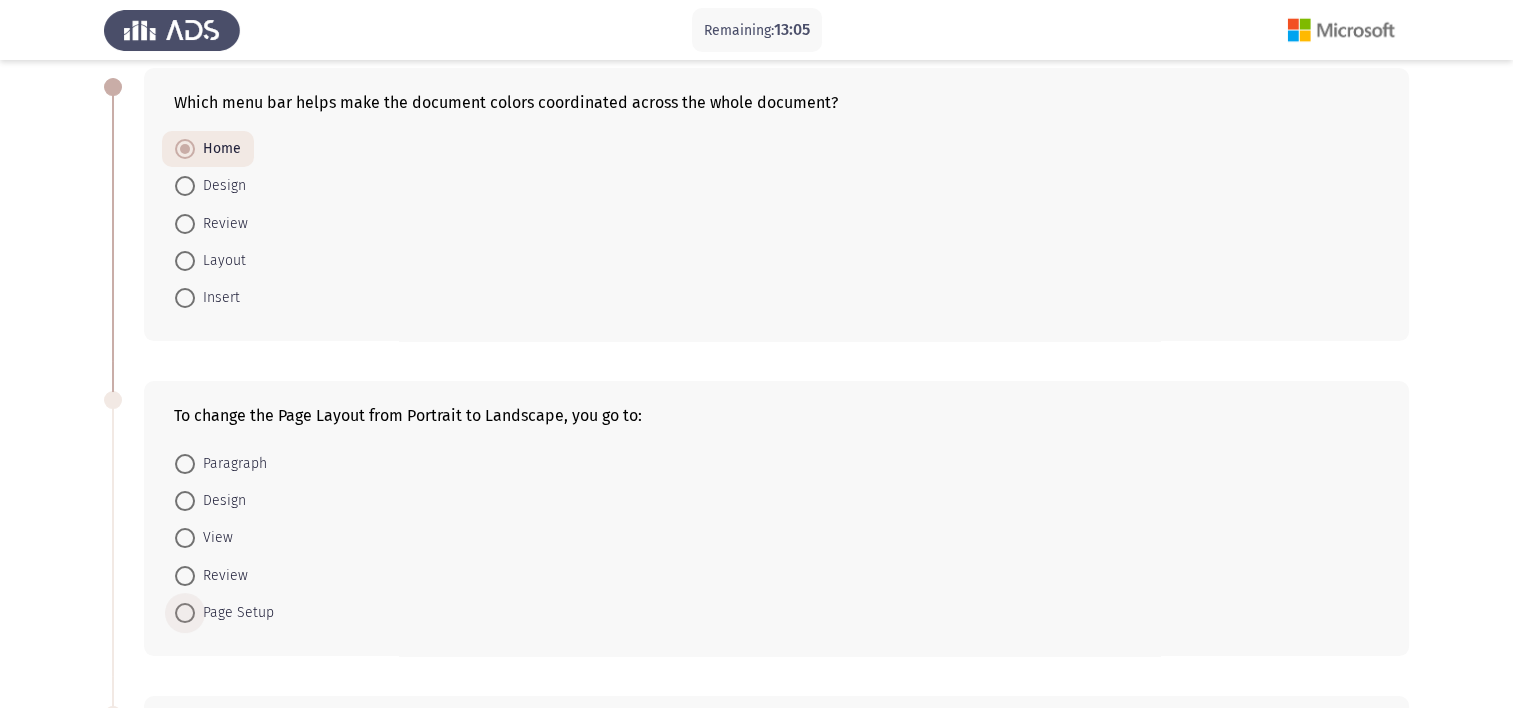 click on "Page Setup" at bounding box center [234, 613] 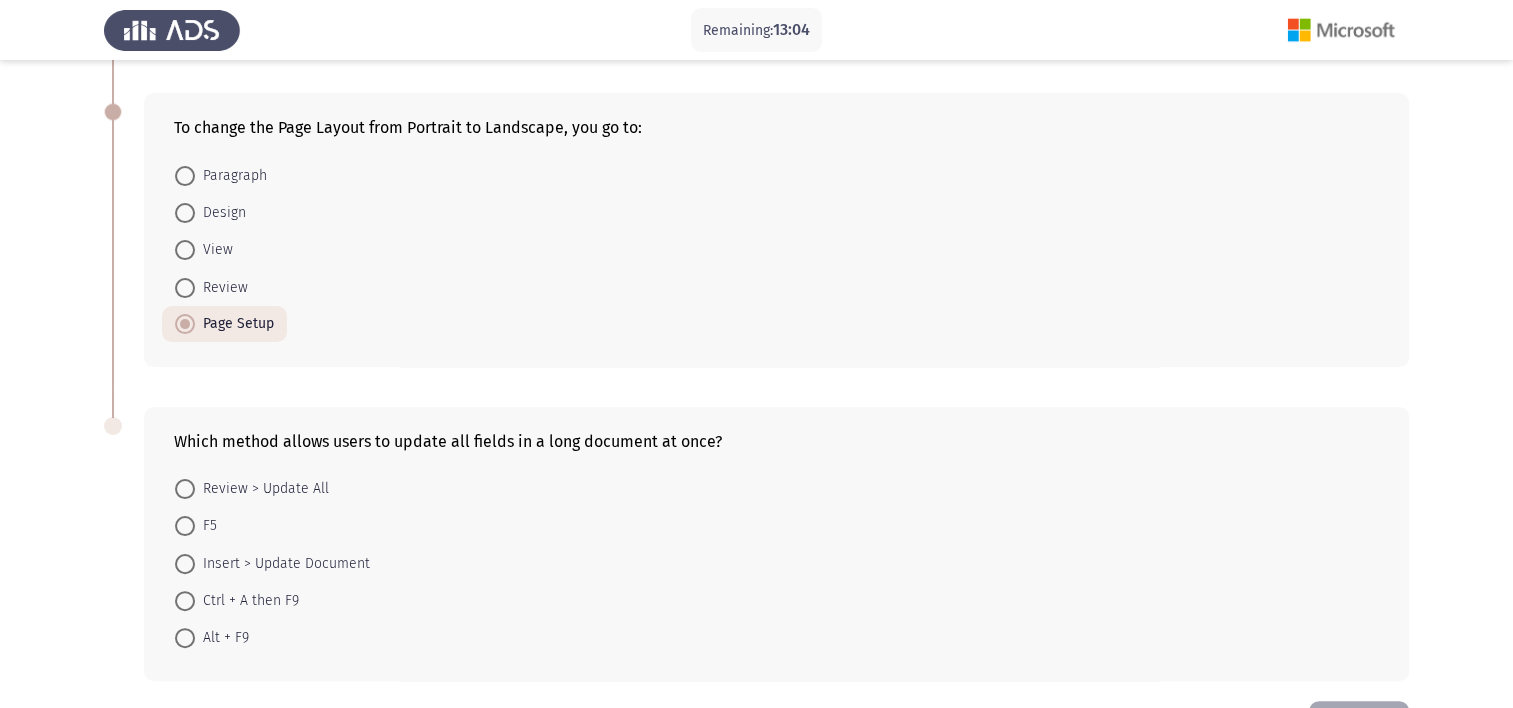 scroll, scrollTop: 400, scrollLeft: 0, axis: vertical 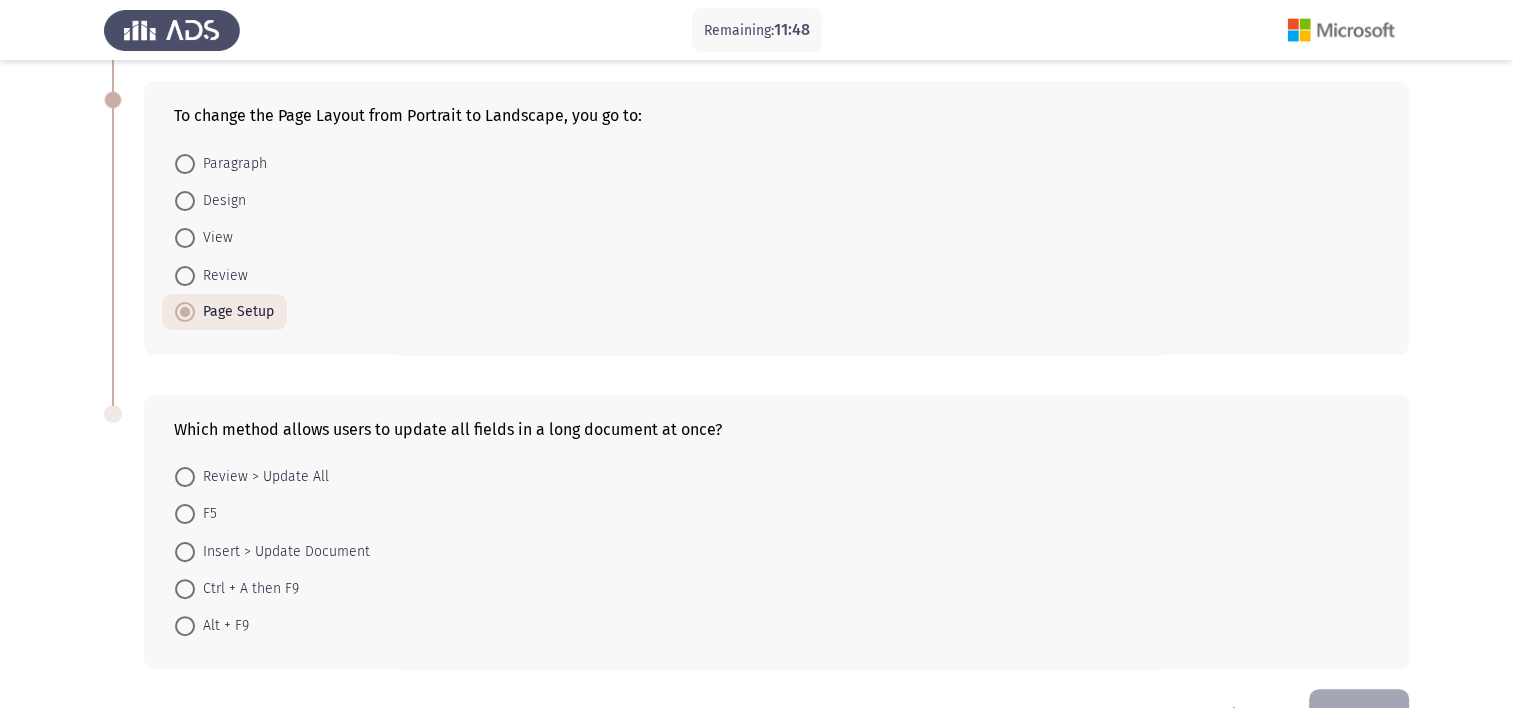 click on "F5" at bounding box center (206, 514) 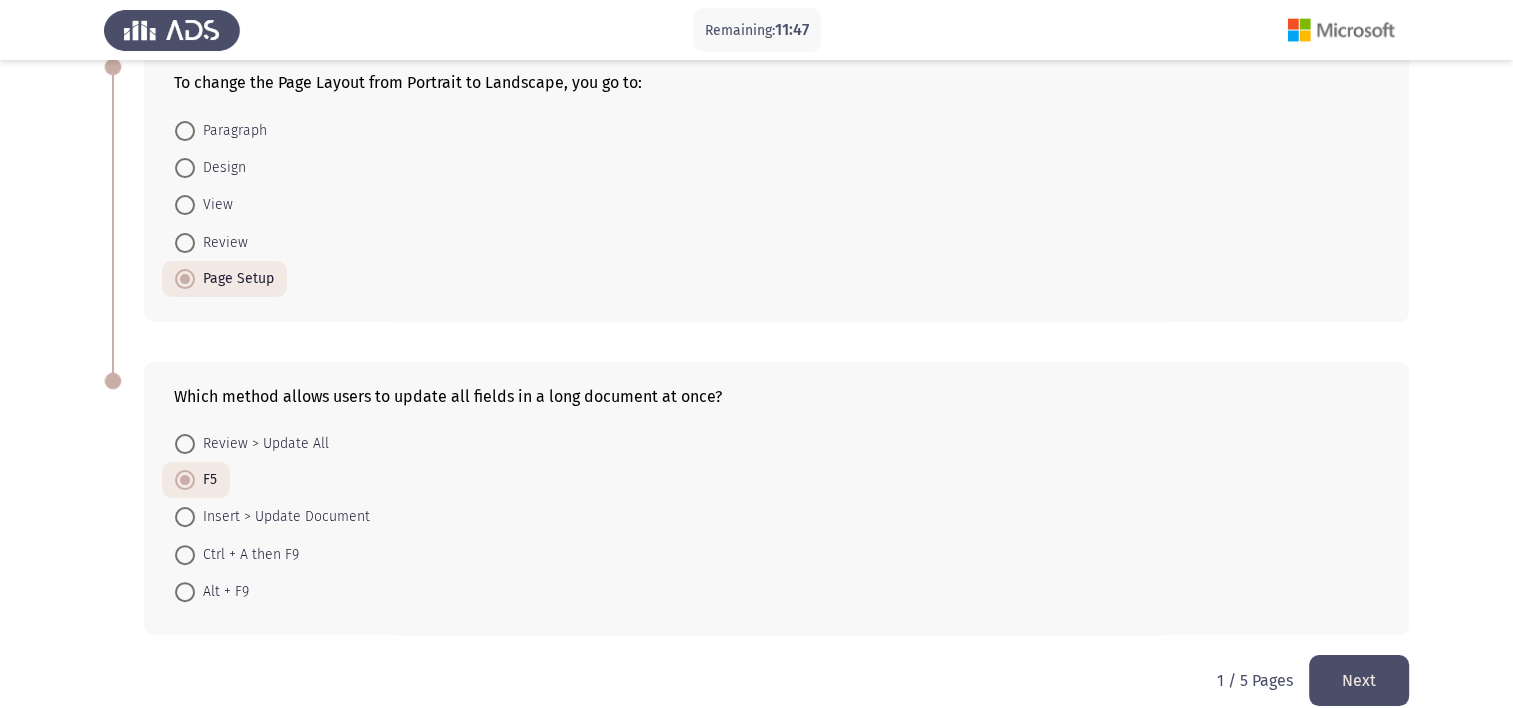 scroll, scrollTop: 459, scrollLeft: 0, axis: vertical 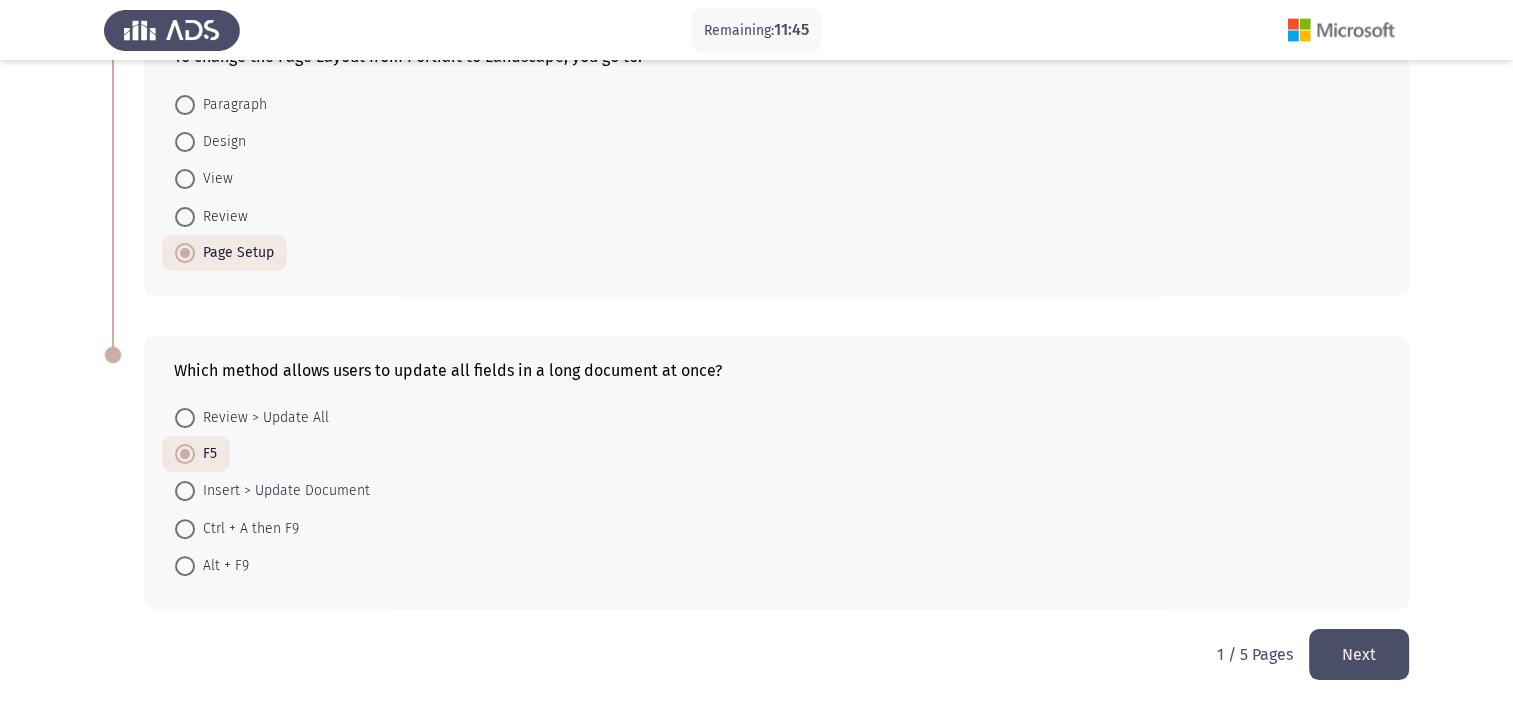 click on "Next" 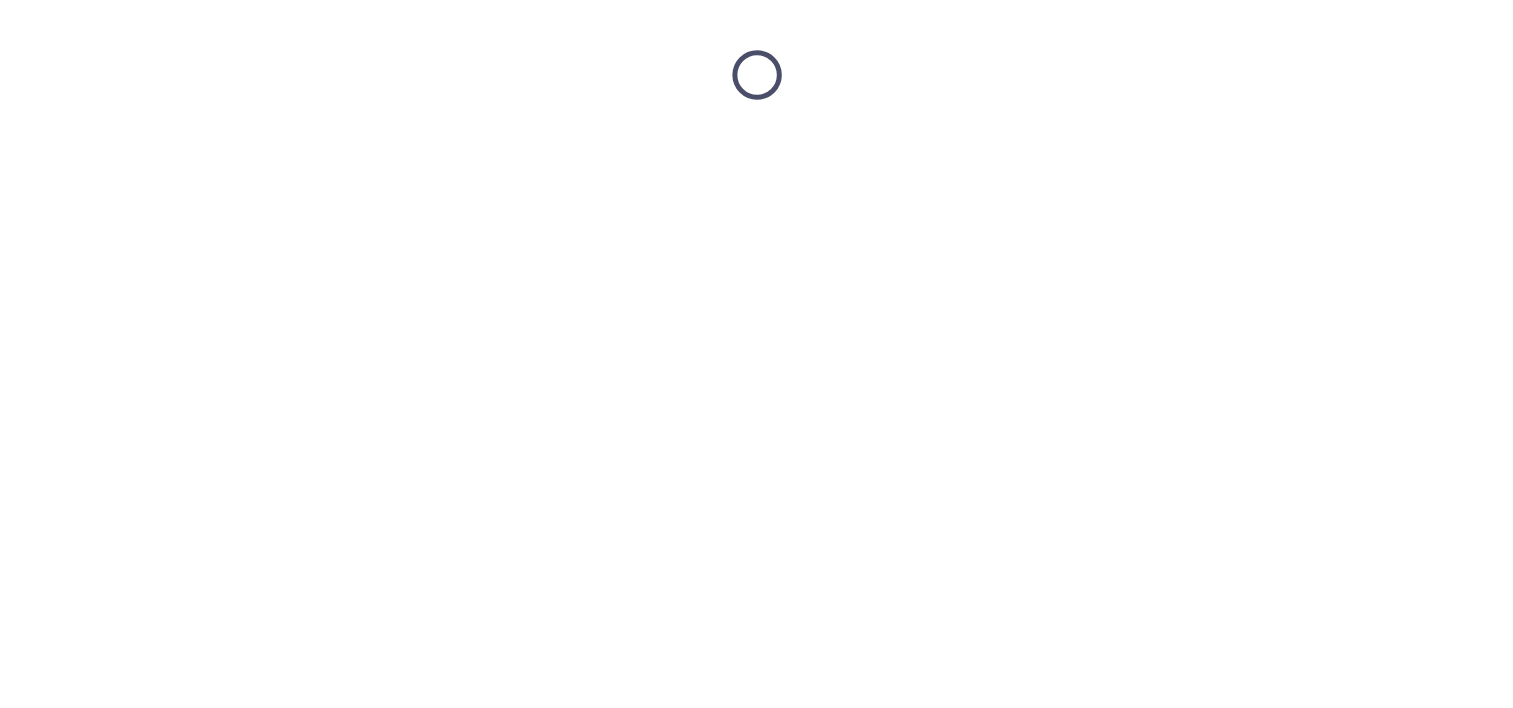 scroll, scrollTop: 0, scrollLeft: 0, axis: both 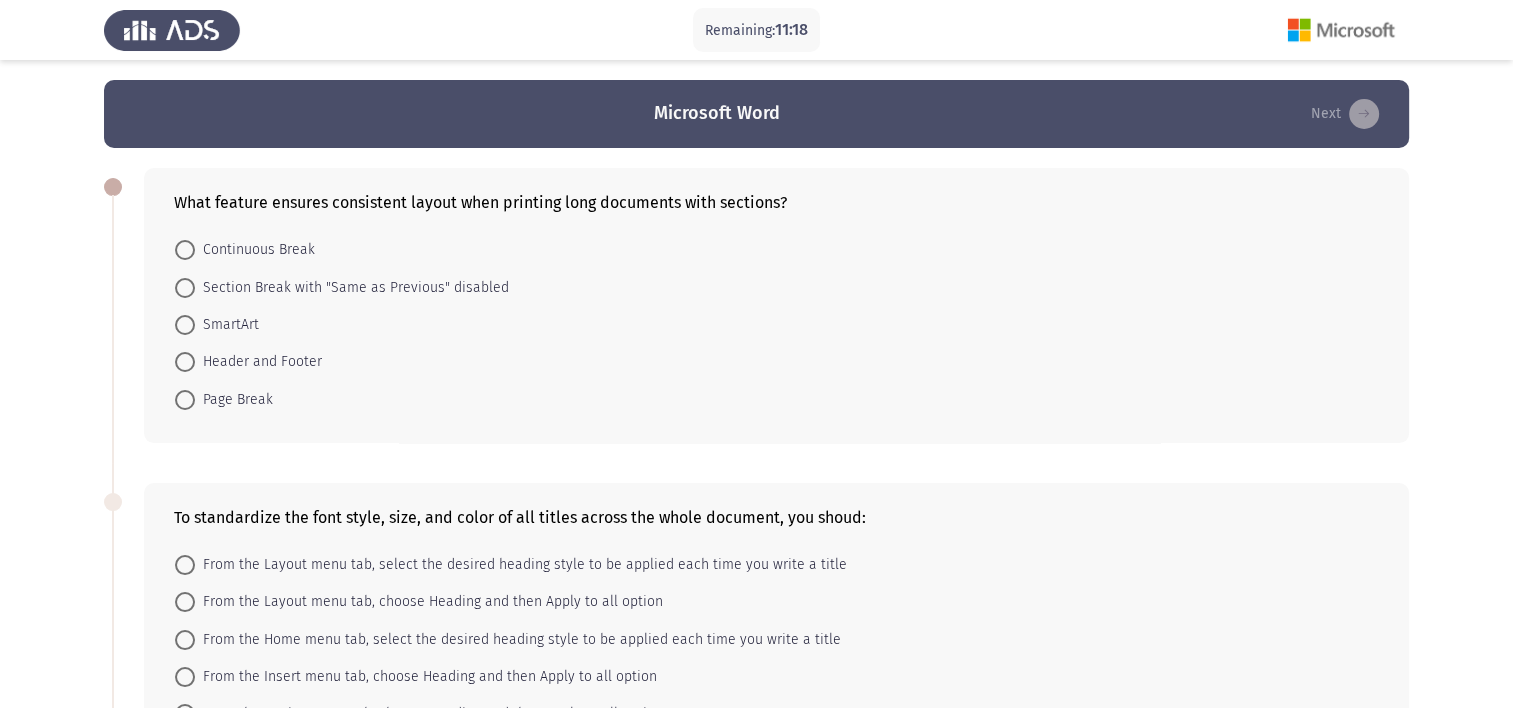 click on "Page Break" at bounding box center (234, 400) 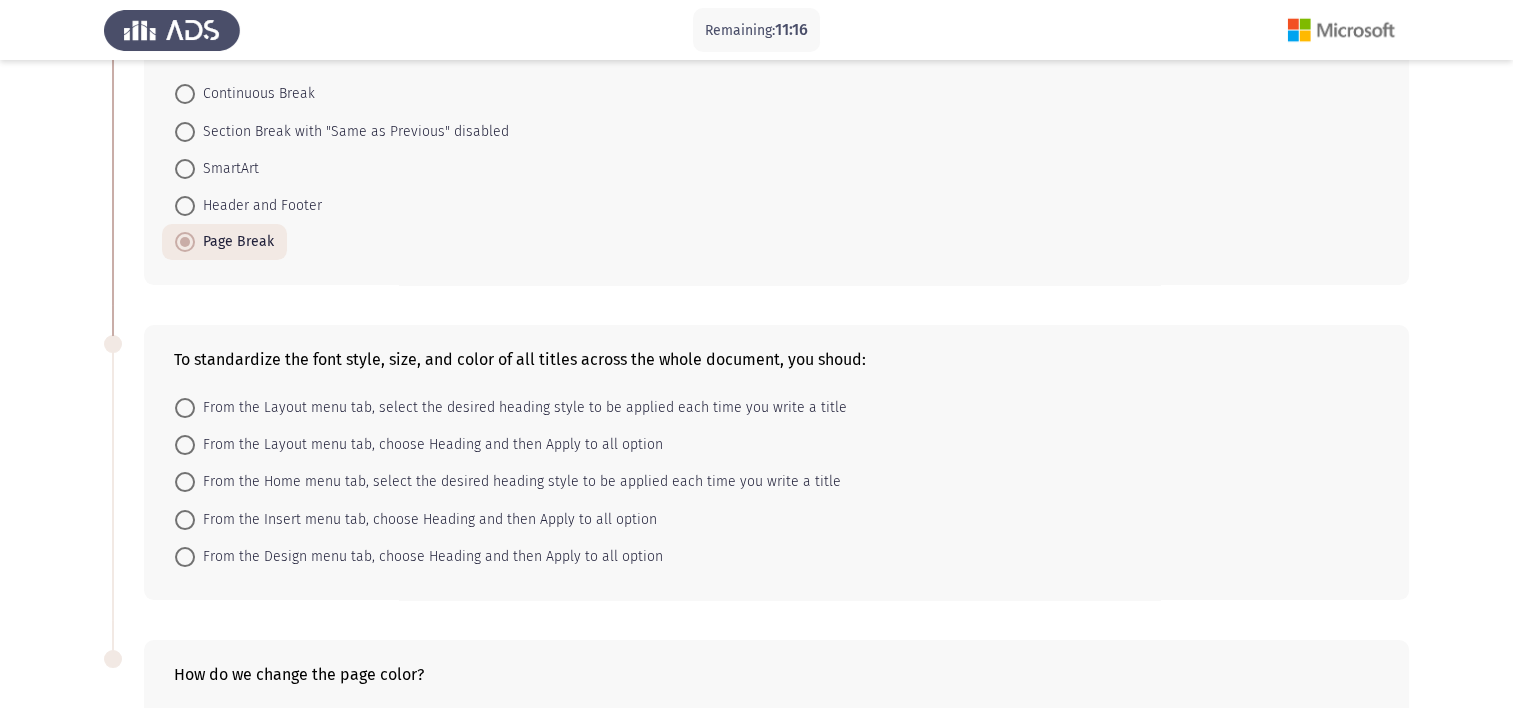 scroll, scrollTop: 200, scrollLeft: 0, axis: vertical 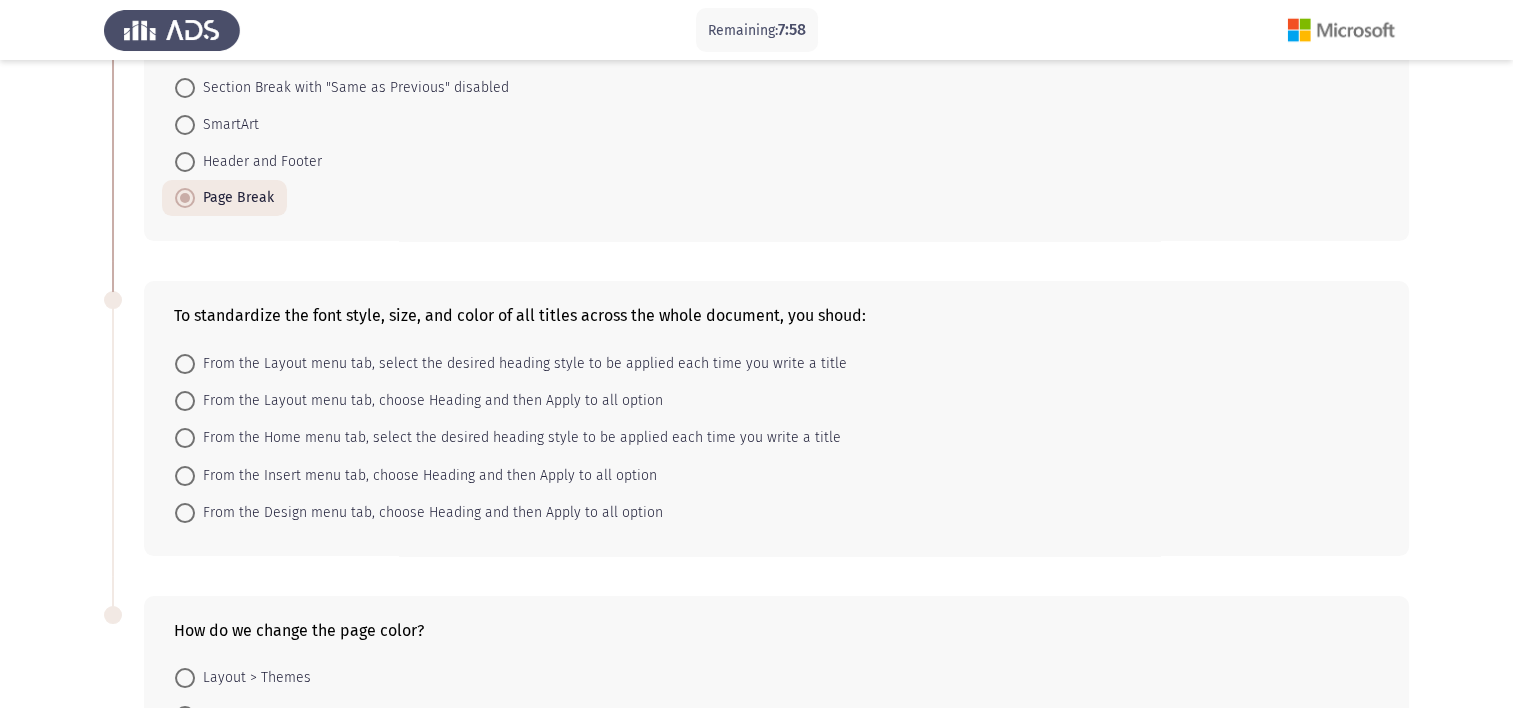 click at bounding box center (185, 513) 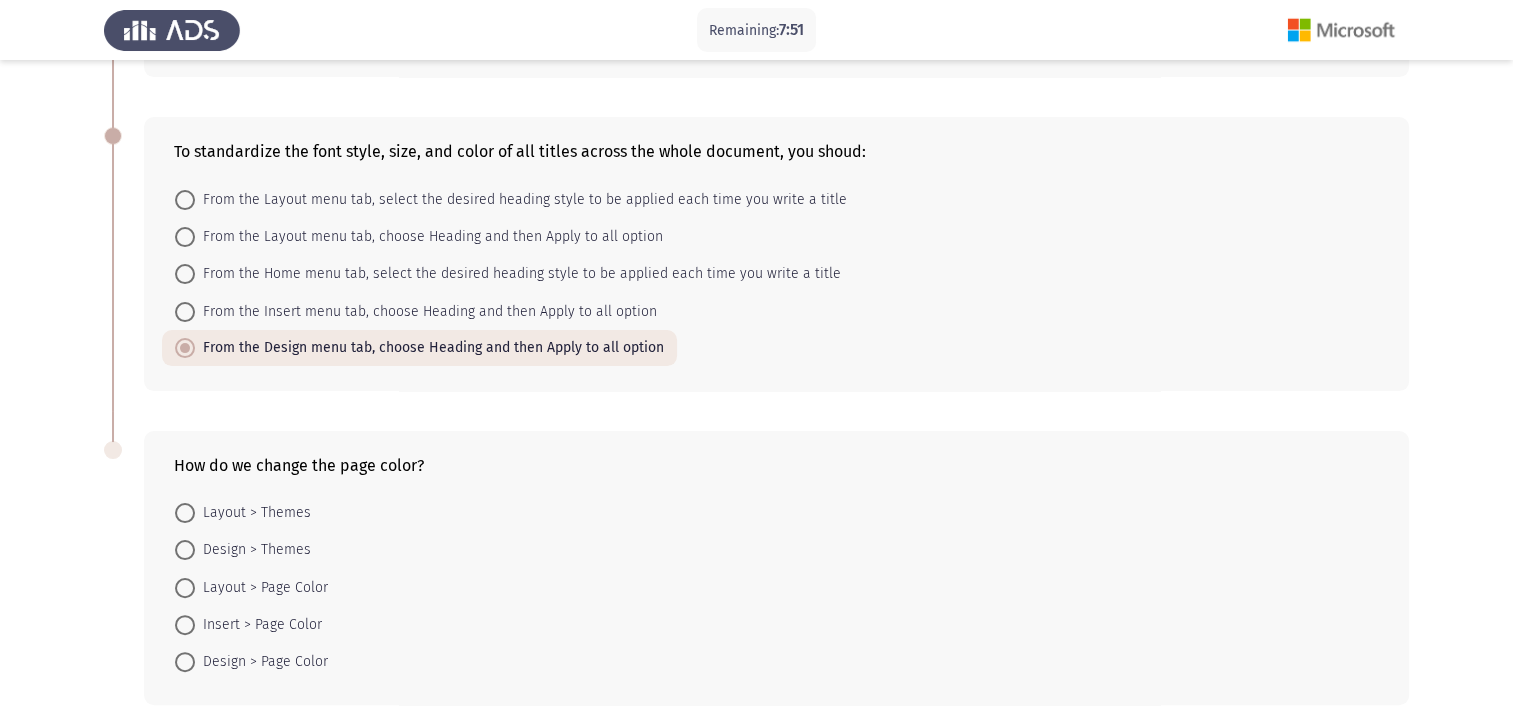scroll, scrollTop: 400, scrollLeft: 0, axis: vertical 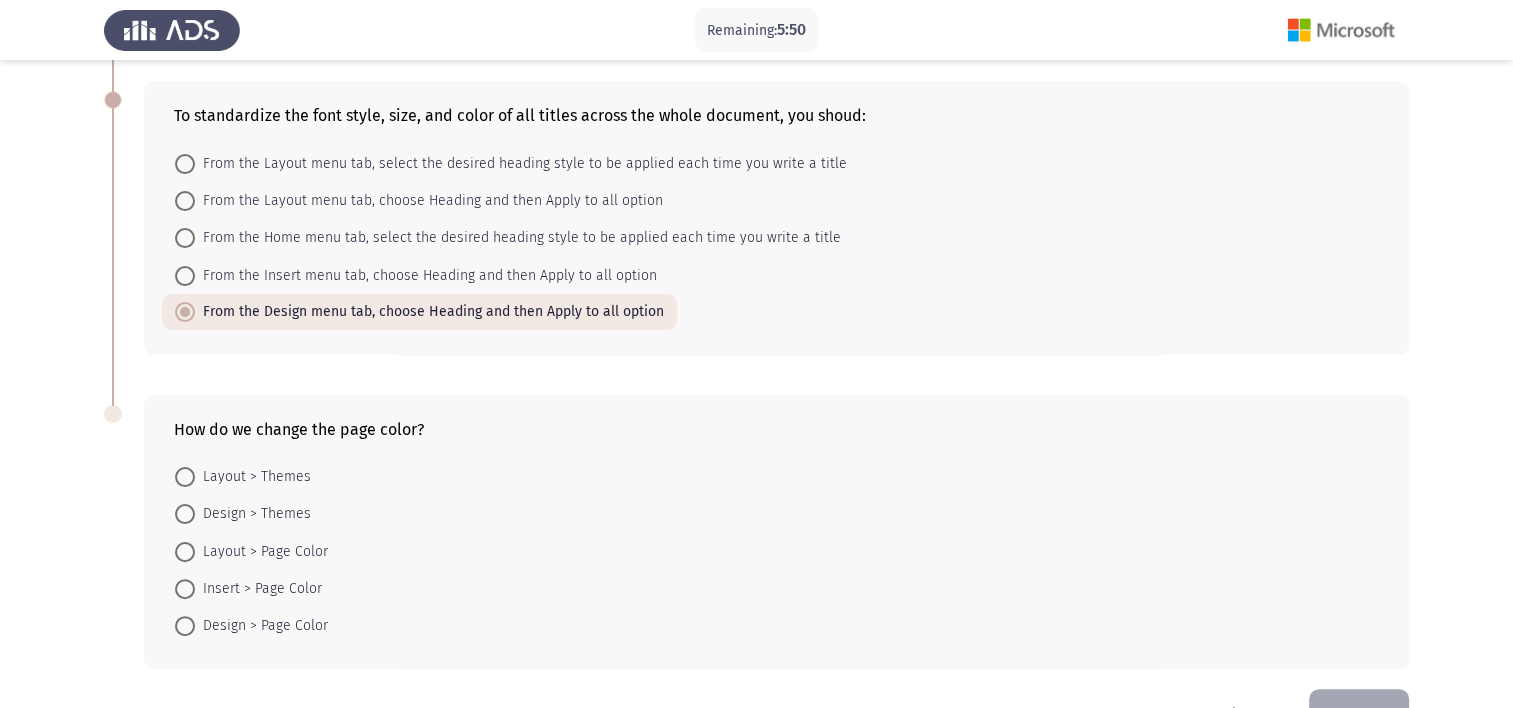 click on "Design > Page Color" at bounding box center (261, 626) 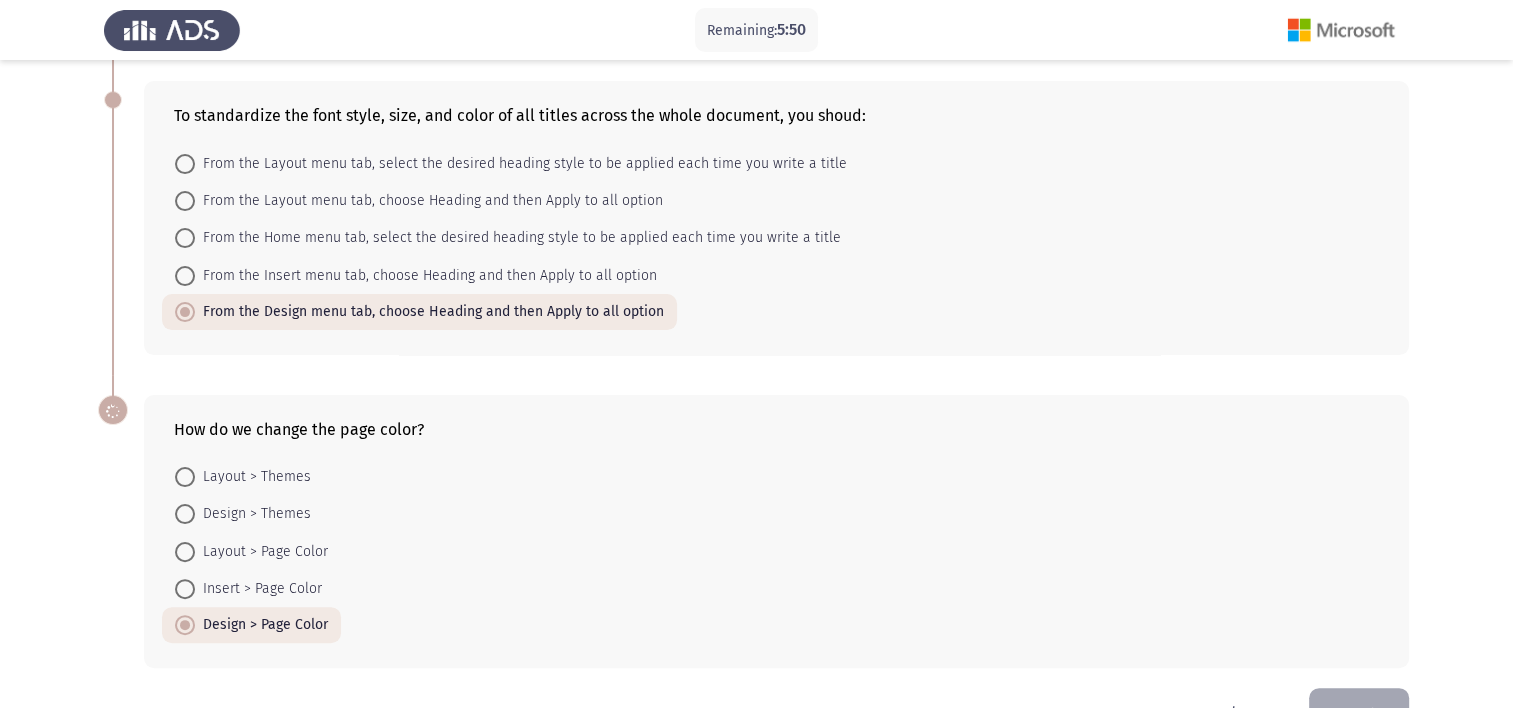 scroll, scrollTop: 459, scrollLeft: 0, axis: vertical 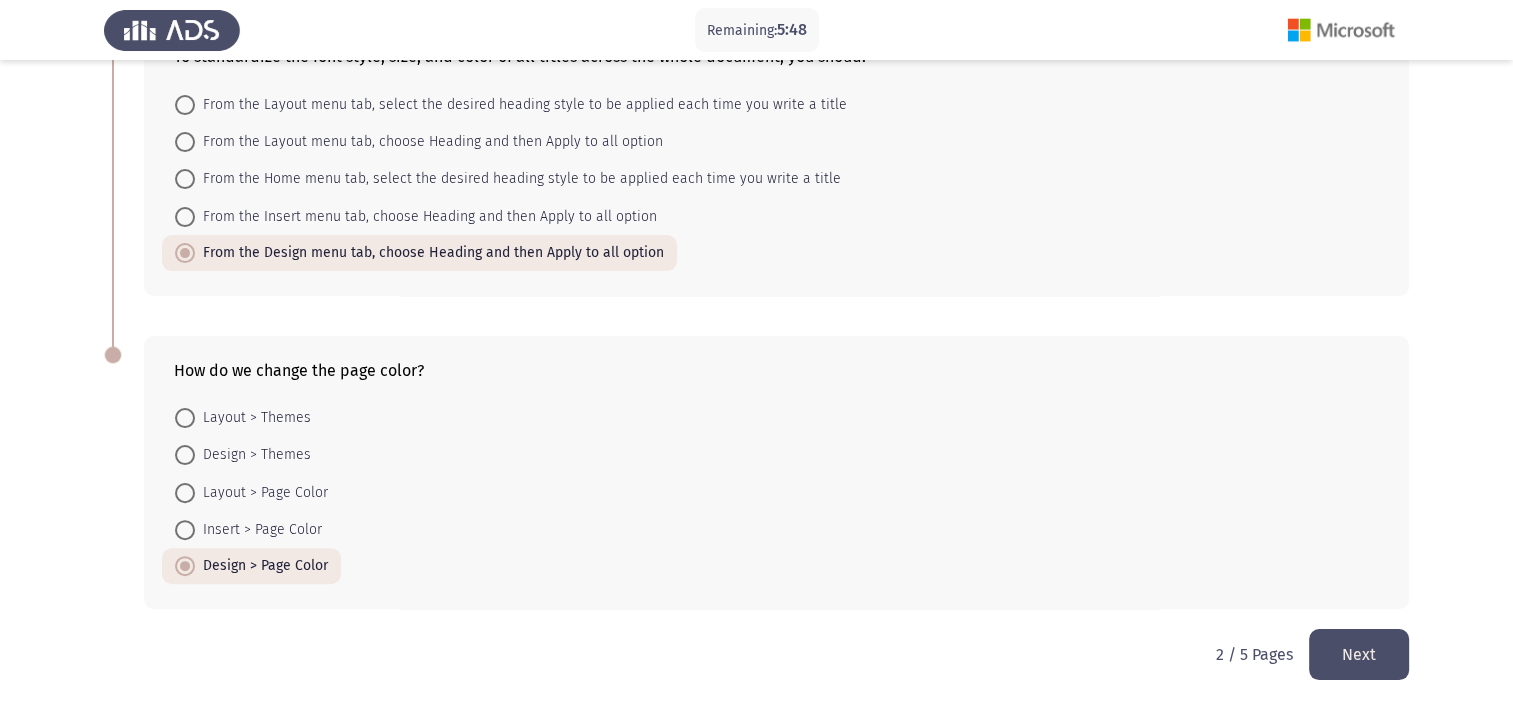 click on "Next" 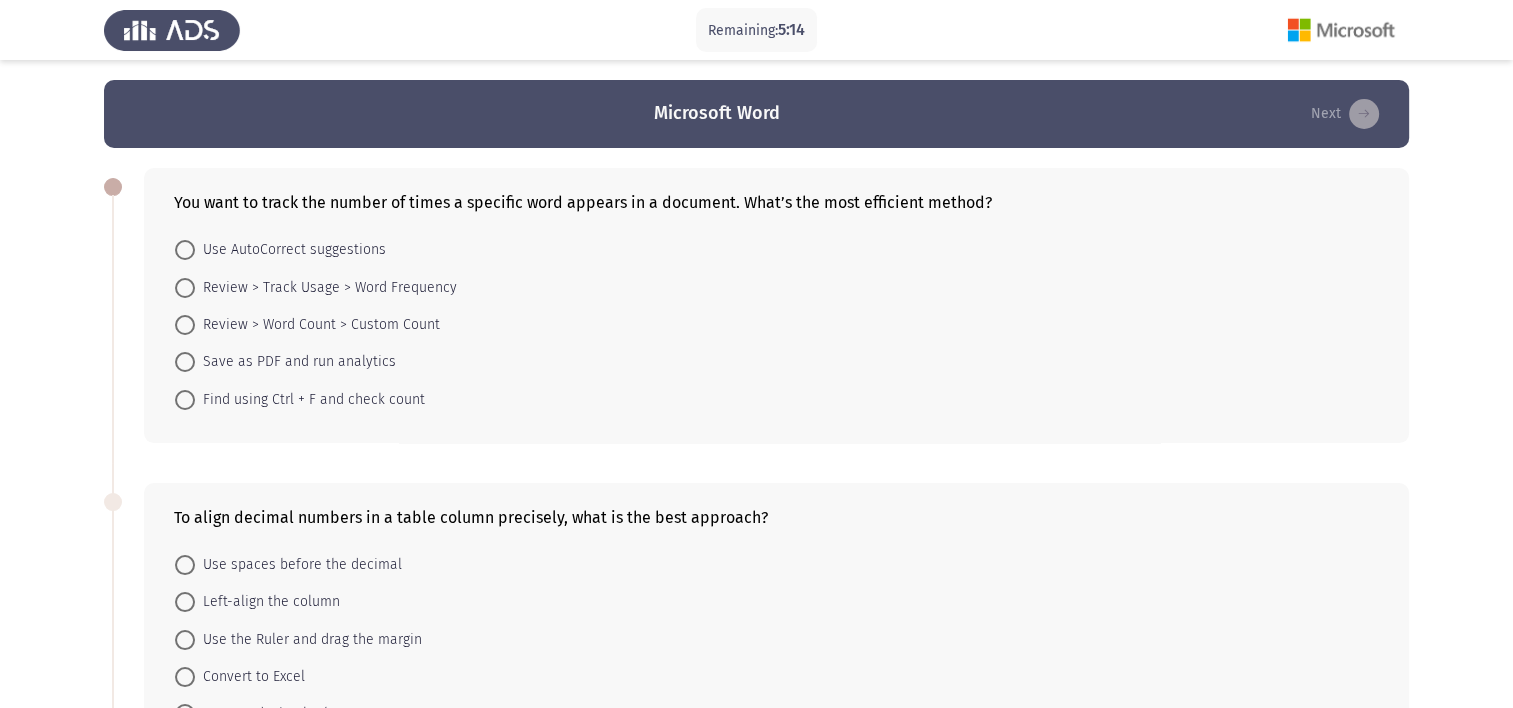 click on "Find using Ctrl + F and check count" at bounding box center (310, 400) 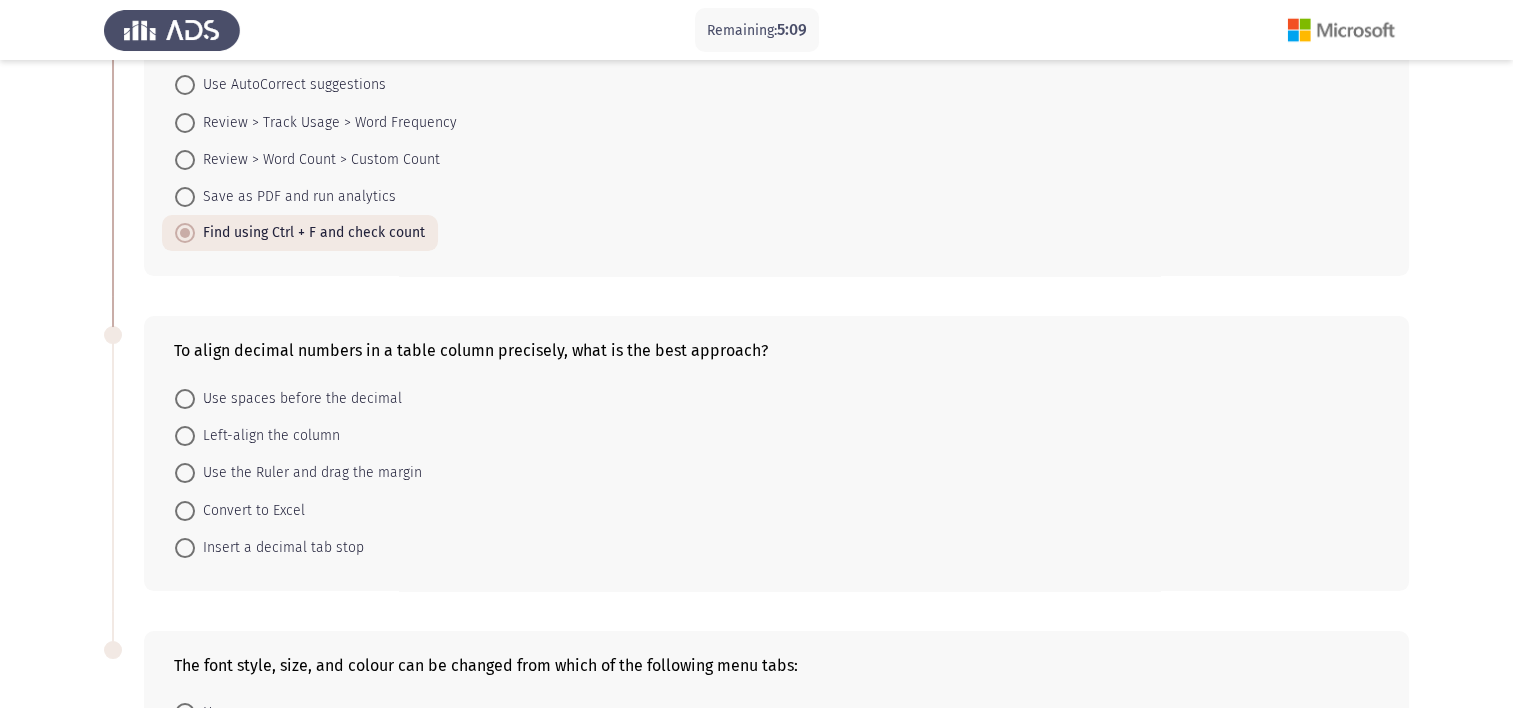 scroll, scrollTop: 200, scrollLeft: 0, axis: vertical 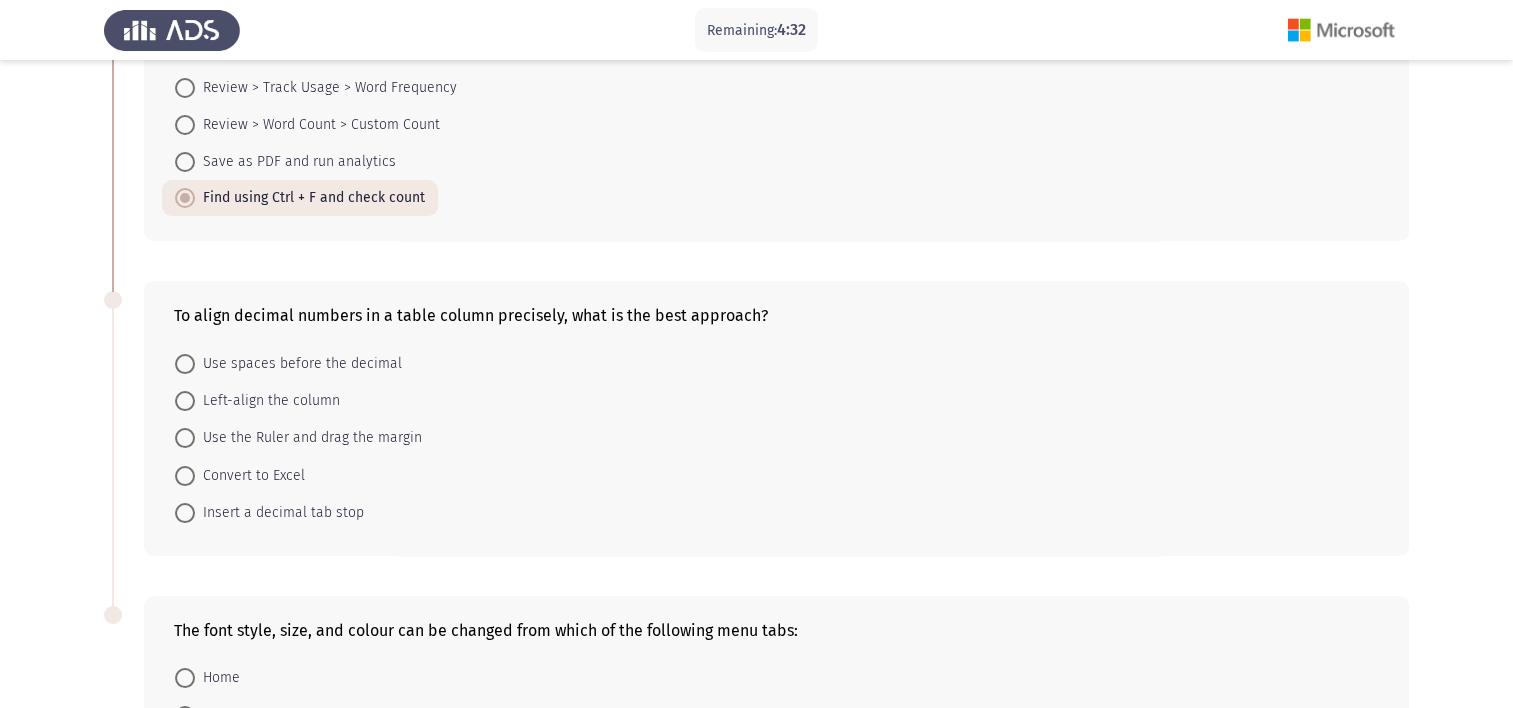click on "Use spaces before the decimal" at bounding box center (298, 364) 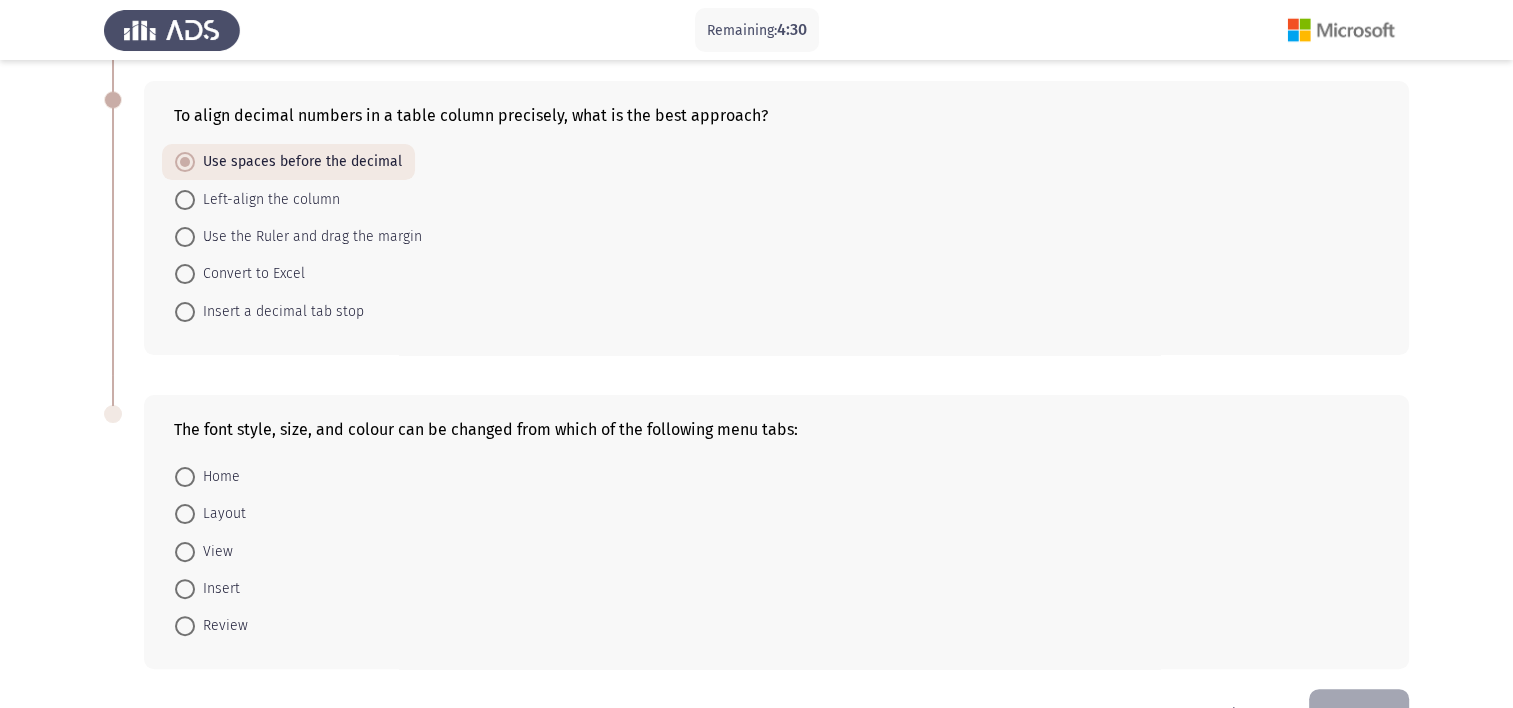 scroll, scrollTop: 460, scrollLeft: 0, axis: vertical 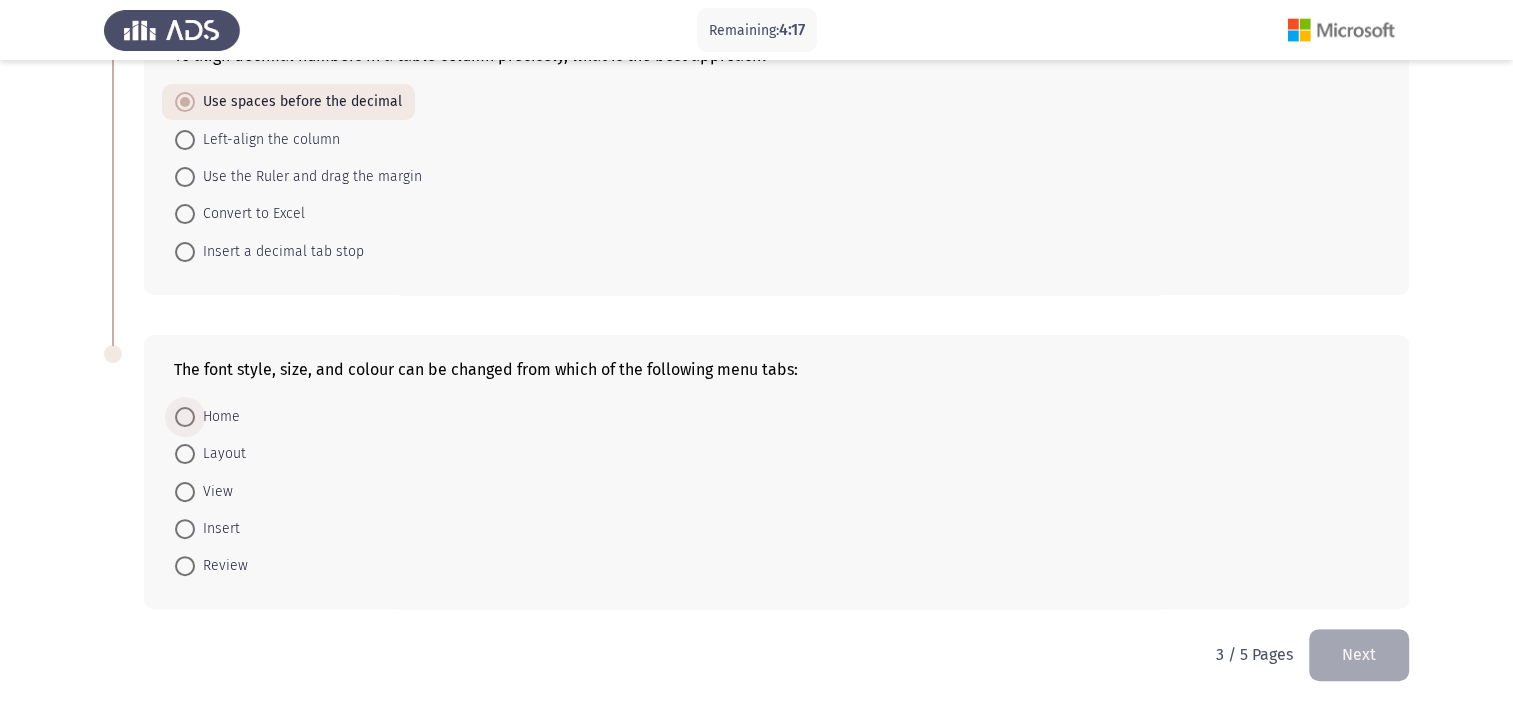 click on "Home" at bounding box center [217, 417] 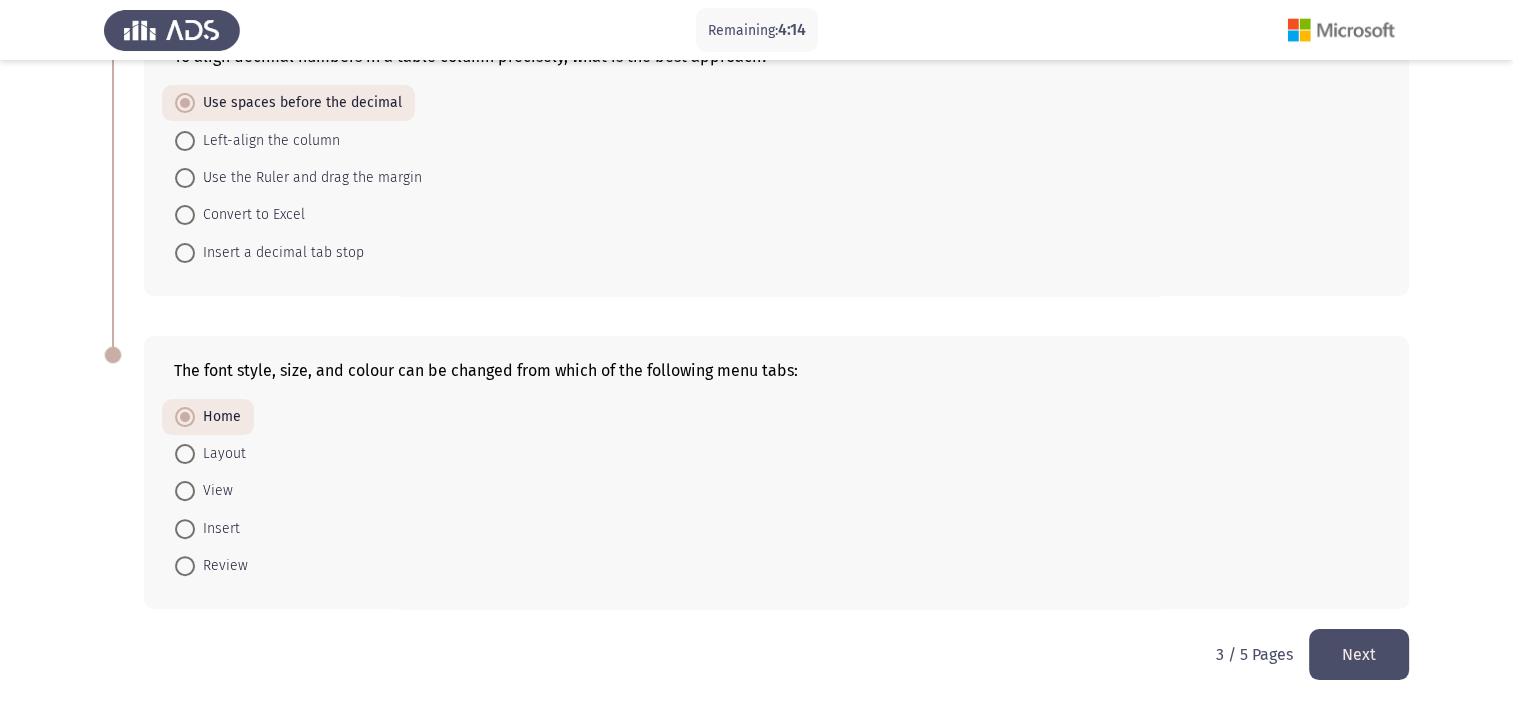 click on "Next" 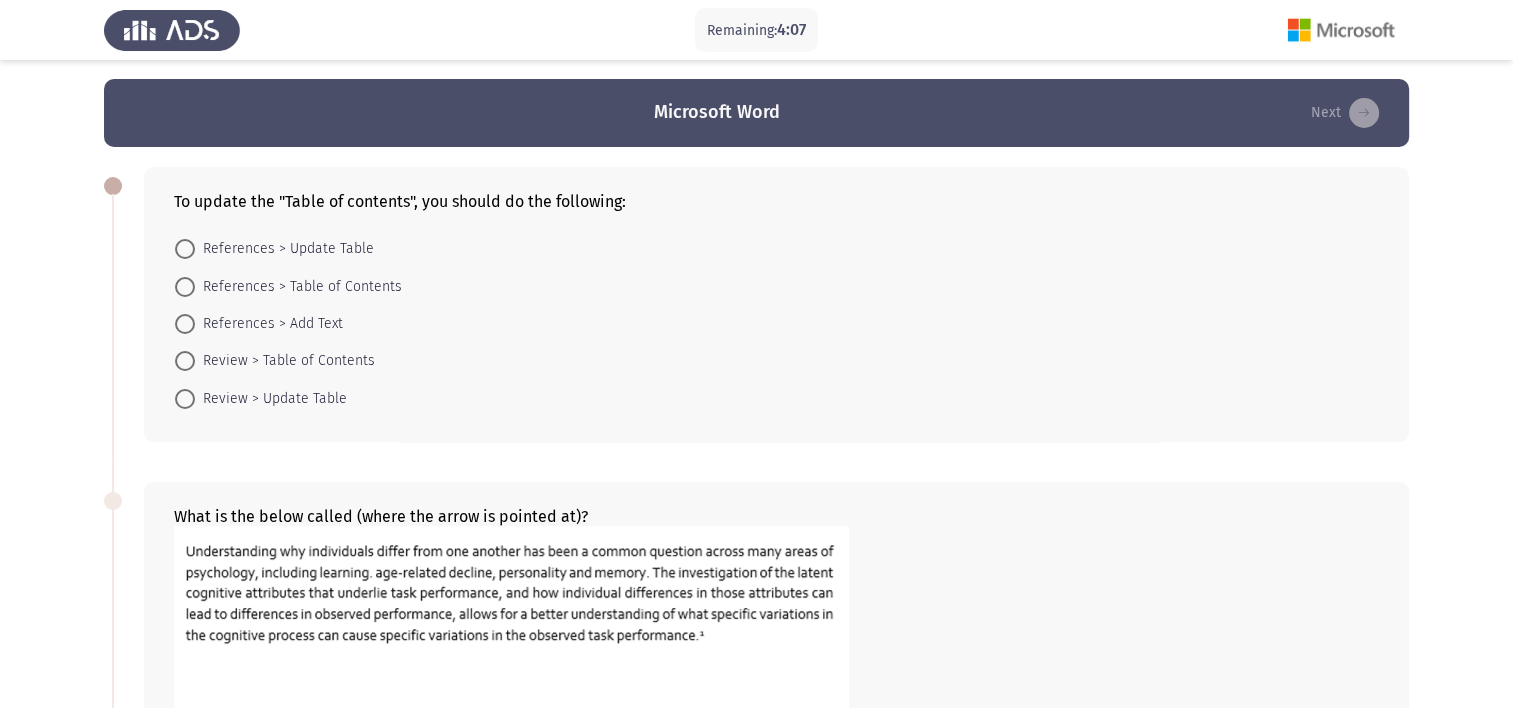 scroll, scrollTop: 0, scrollLeft: 0, axis: both 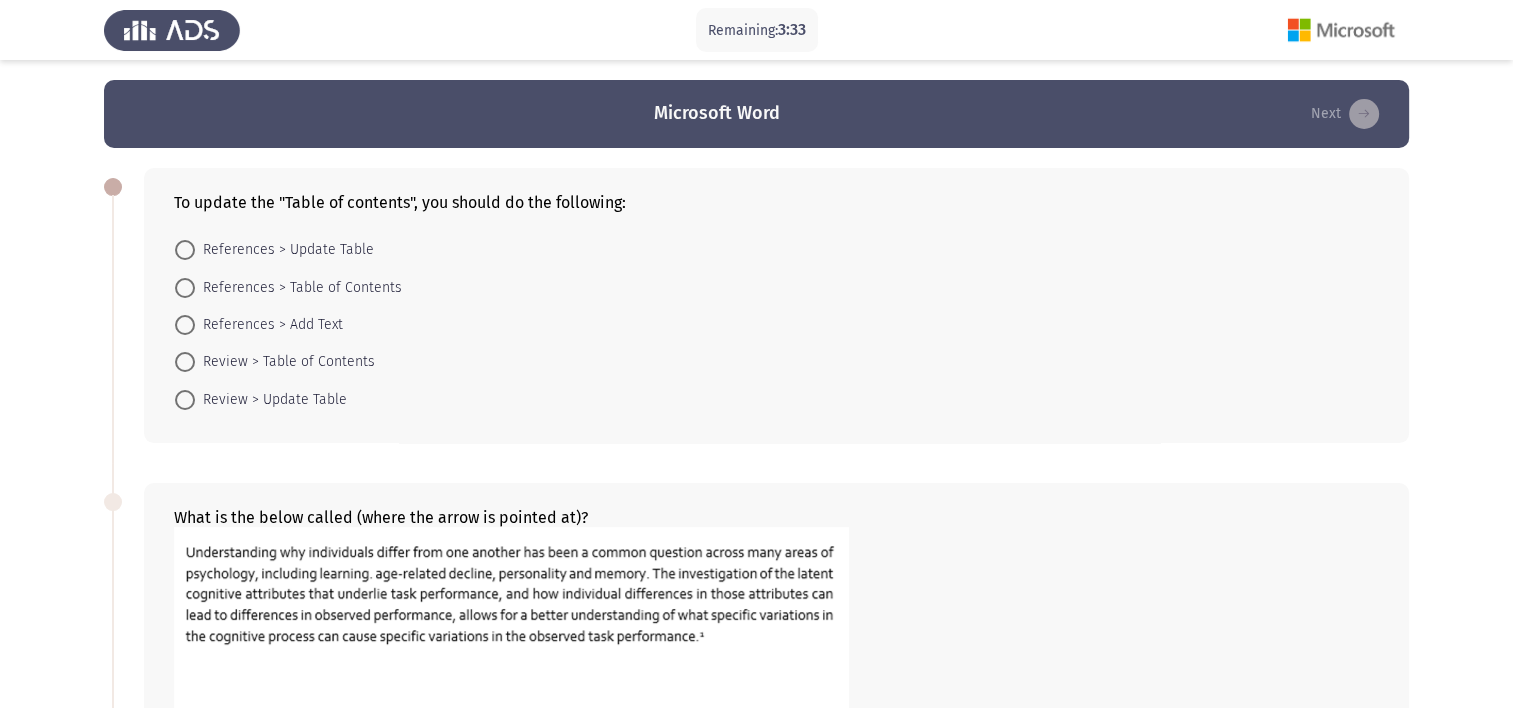 click on "References > Update Table" at bounding box center [284, 250] 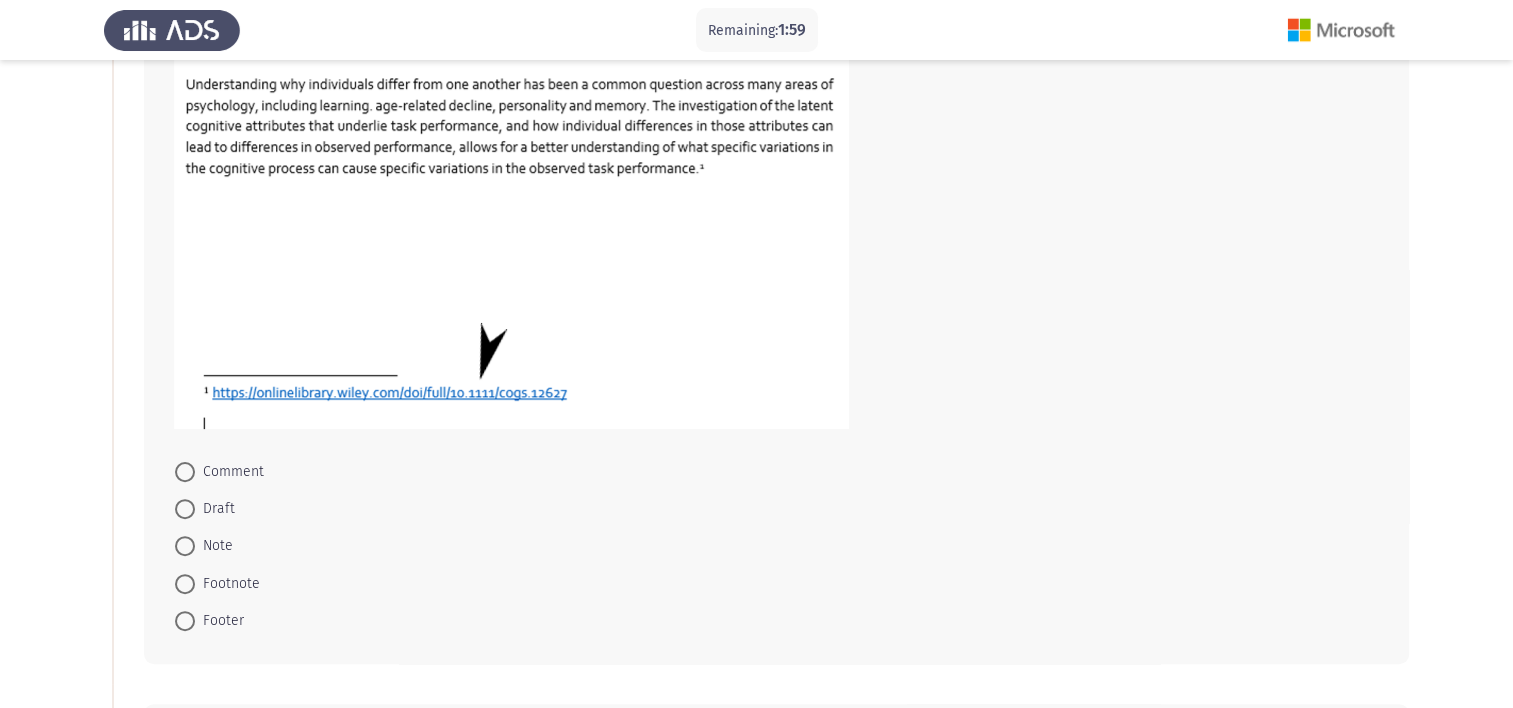 scroll, scrollTop: 500, scrollLeft: 0, axis: vertical 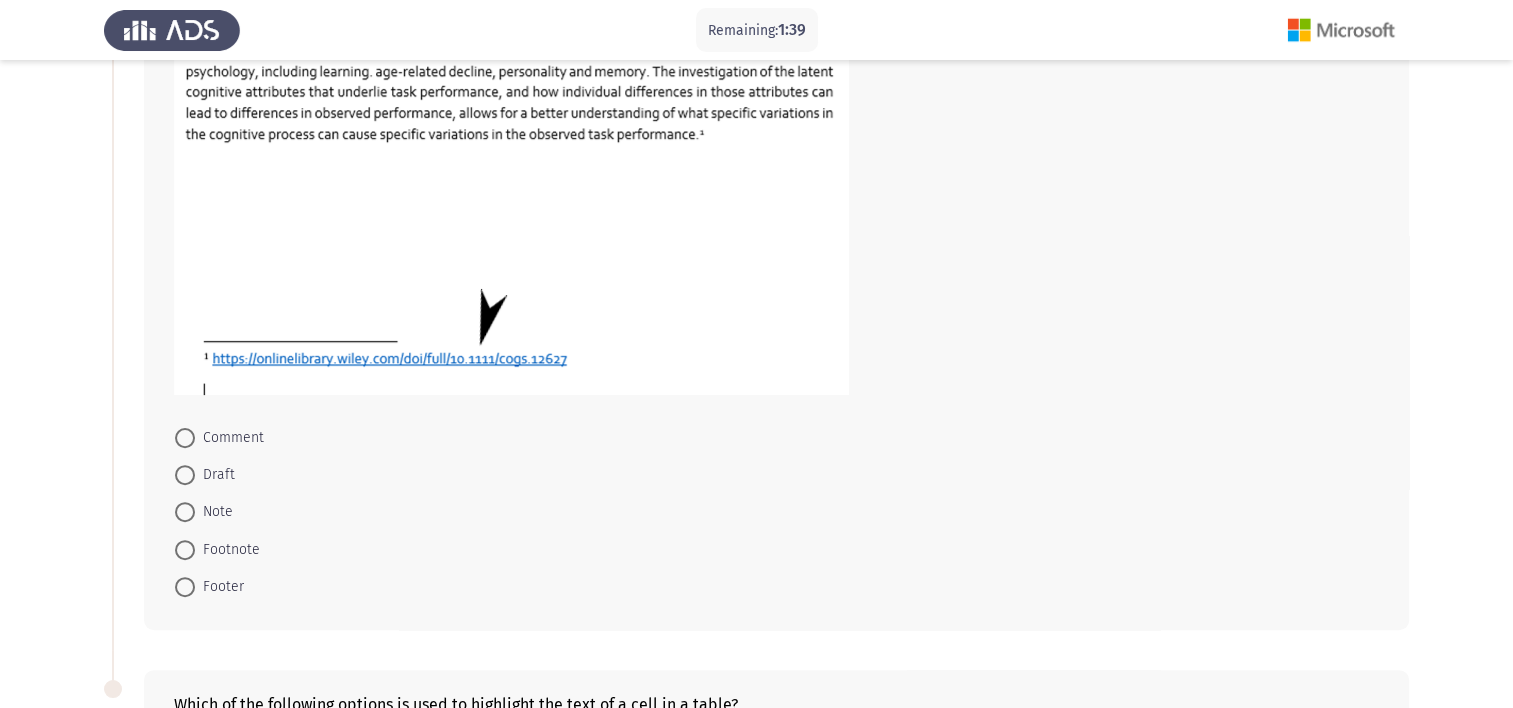 click on "Footer" at bounding box center (219, 587) 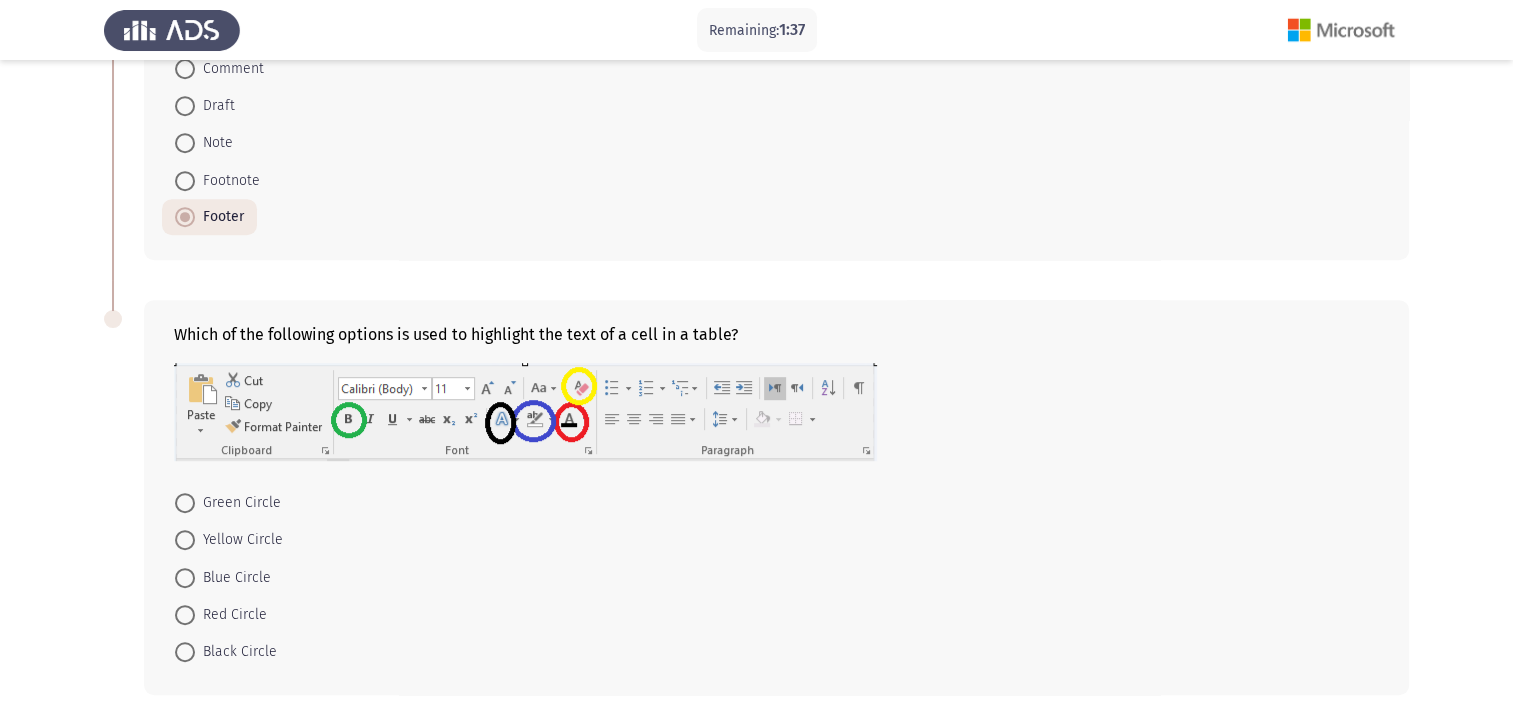 scroll, scrollTop: 900, scrollLeft: 0, axis: vertical 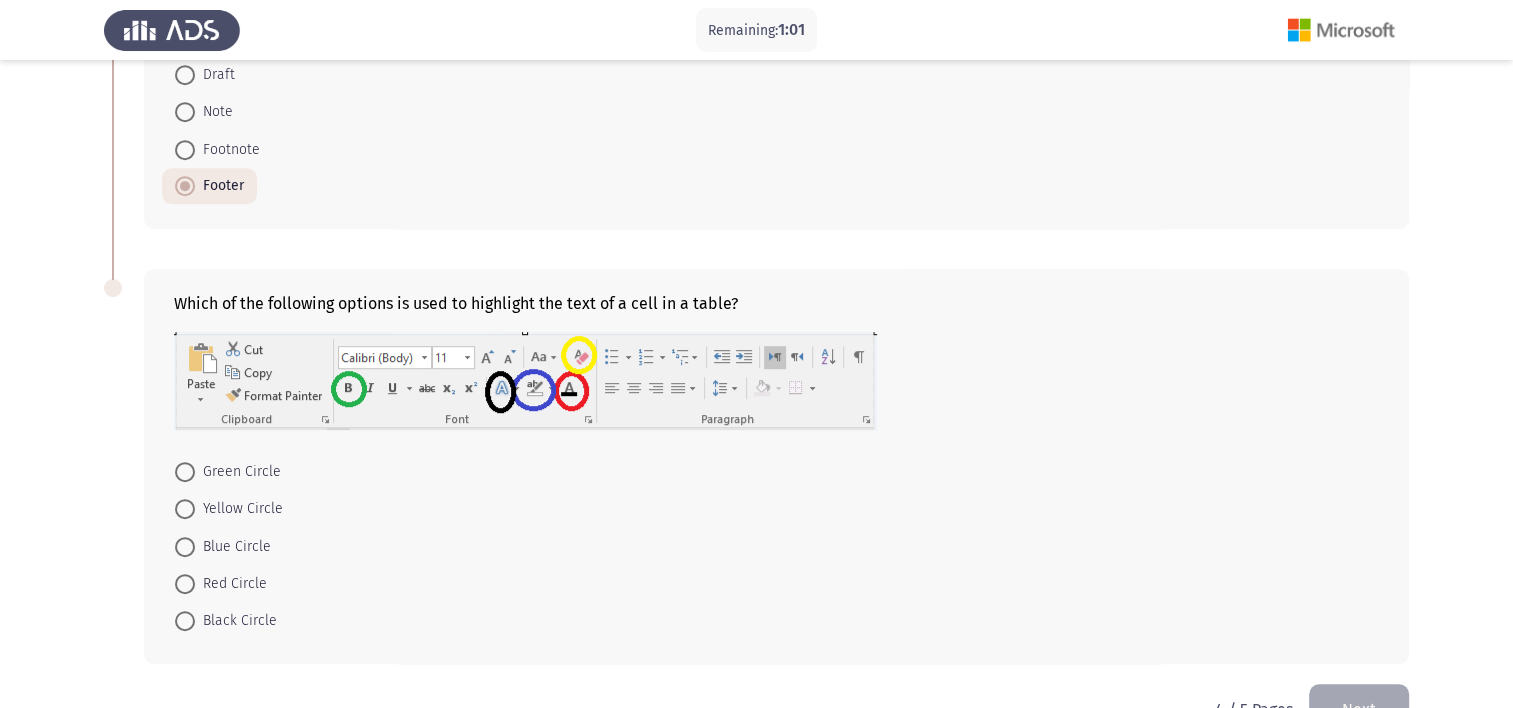click on "Red Circle" at bounding box center (231, 584) 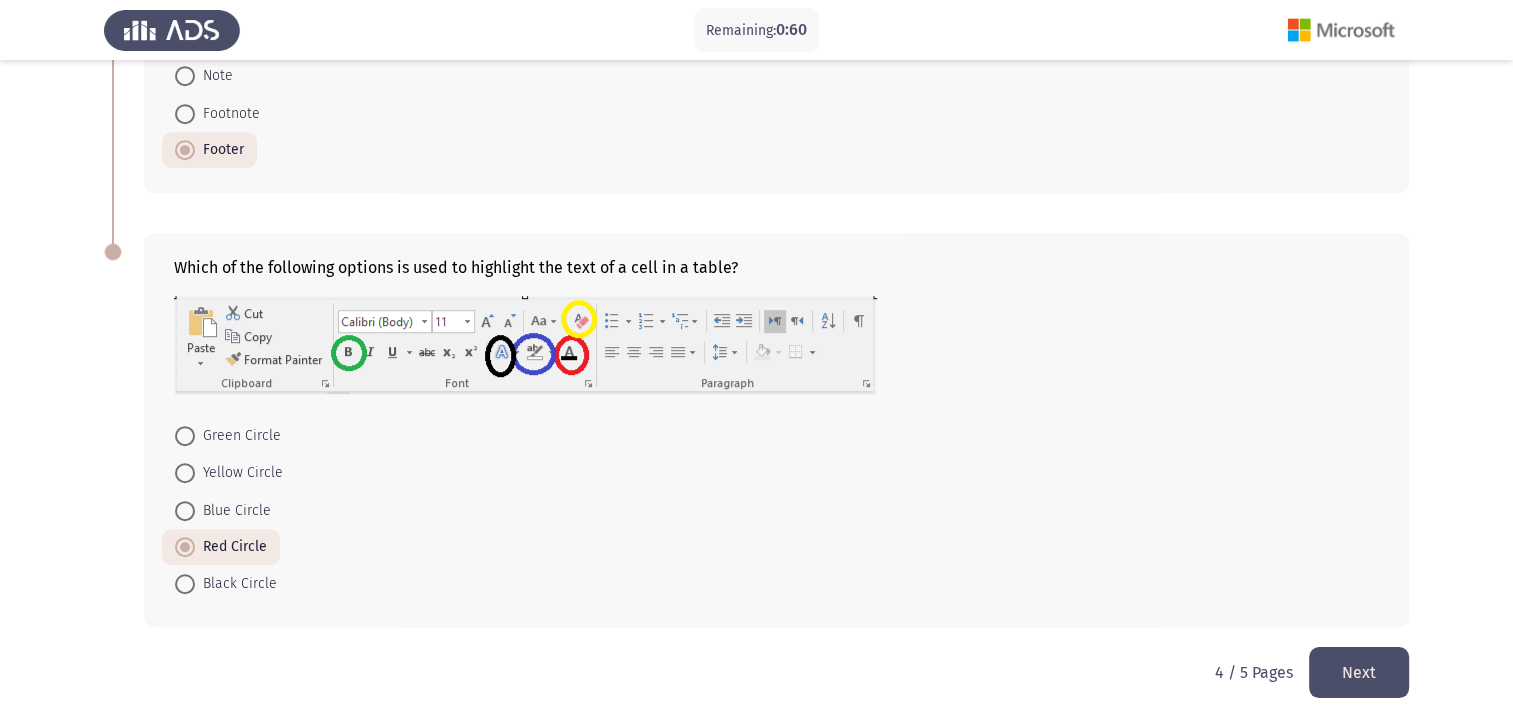 scroll, scrollTop: 954, scrollLeft: 0, axis: vertical 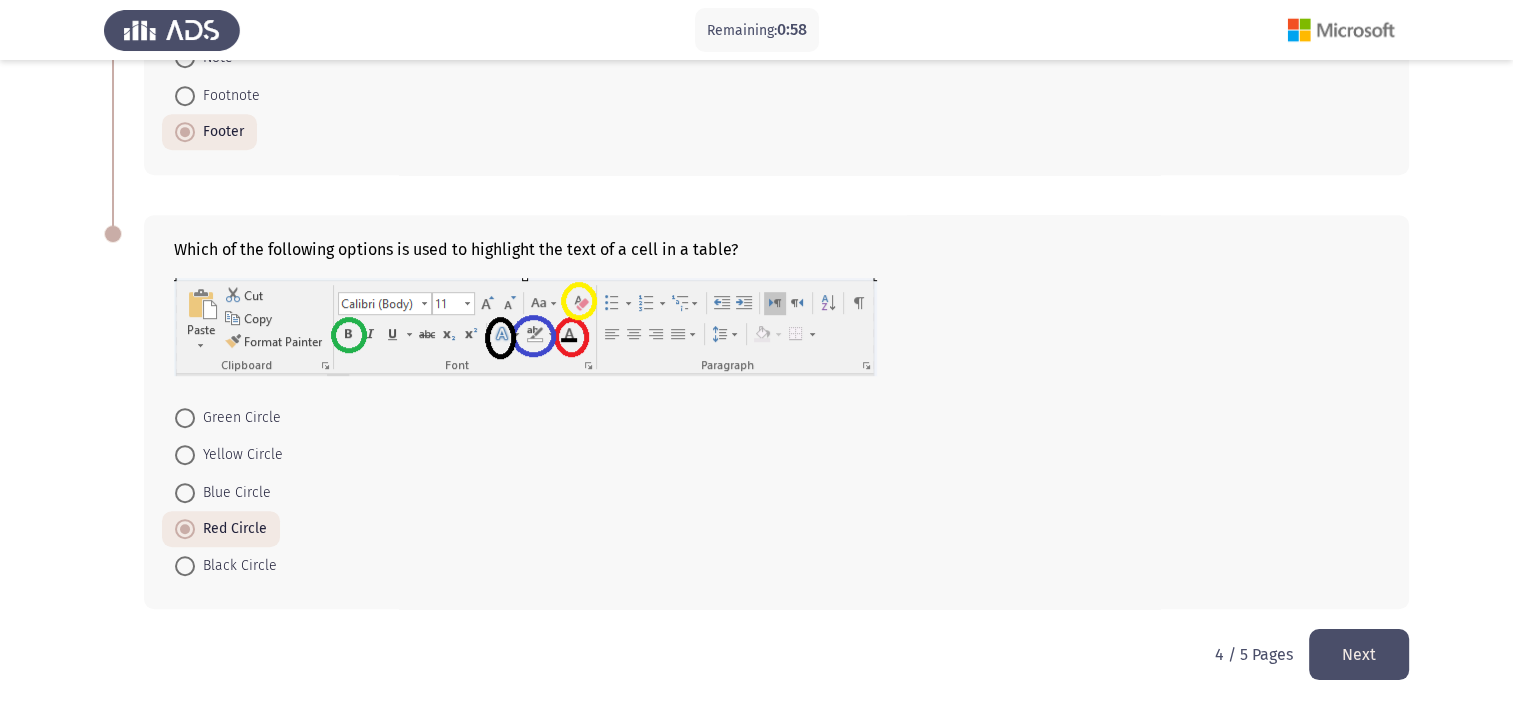 click on "Next" 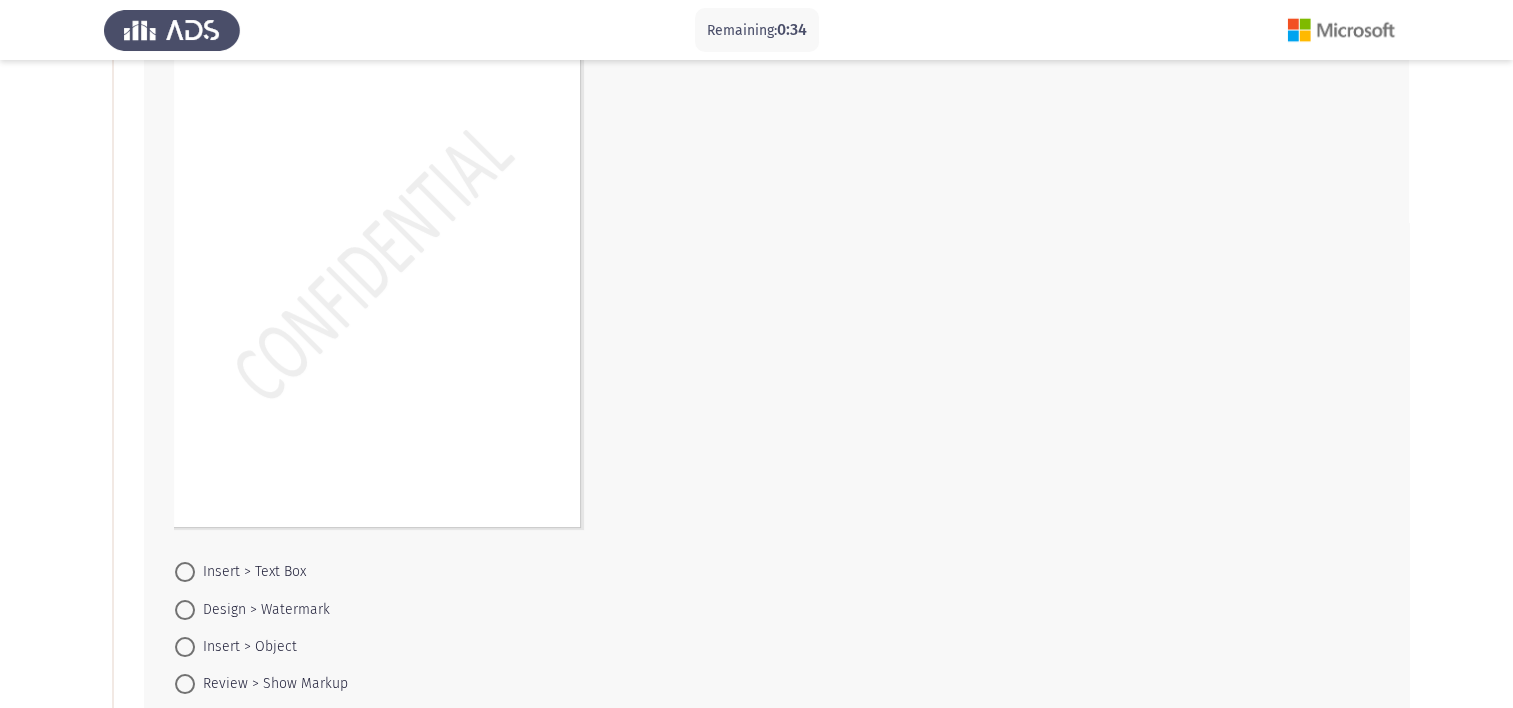 scroll, scrollTop: 300, scrollLeft: 0, axis: vertical 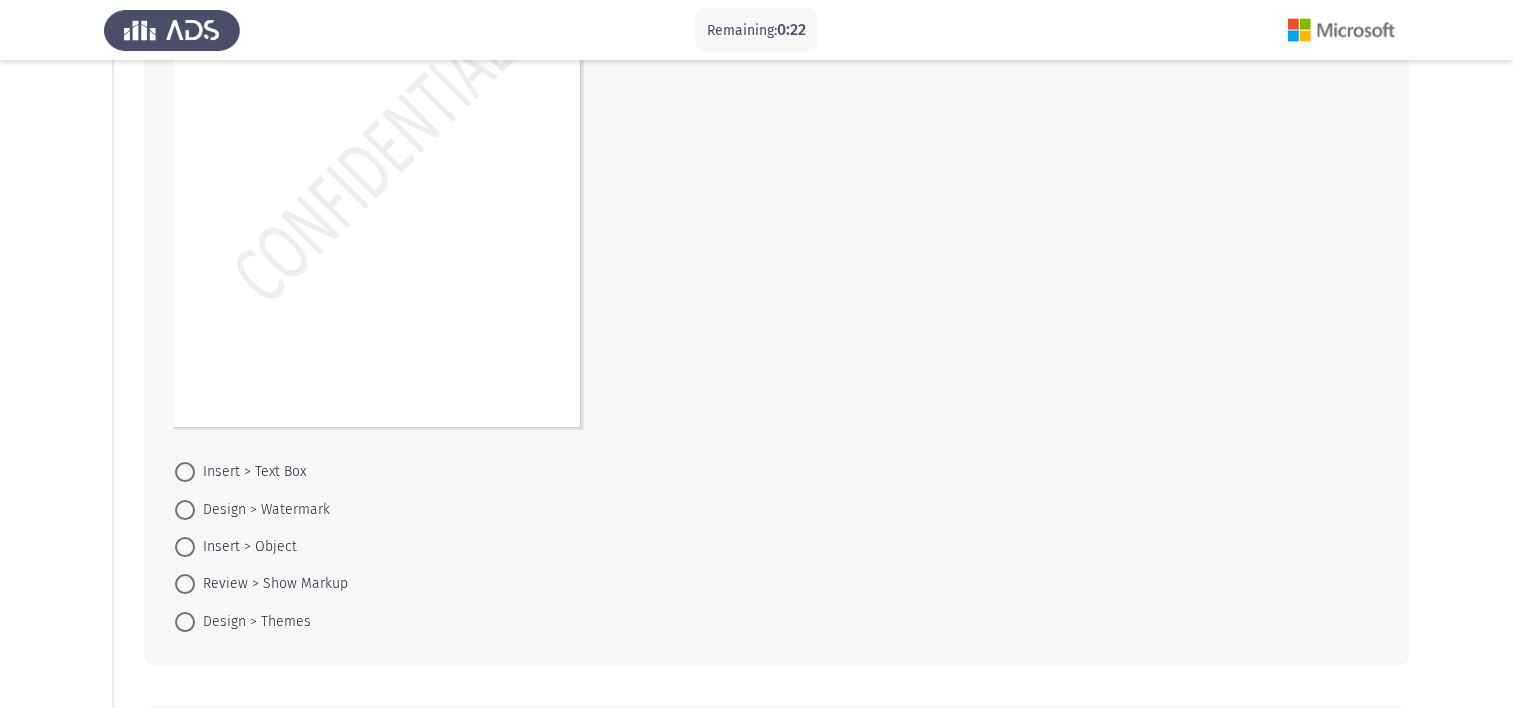 click on "Design > Watermark" at bounding box center [262, 510] 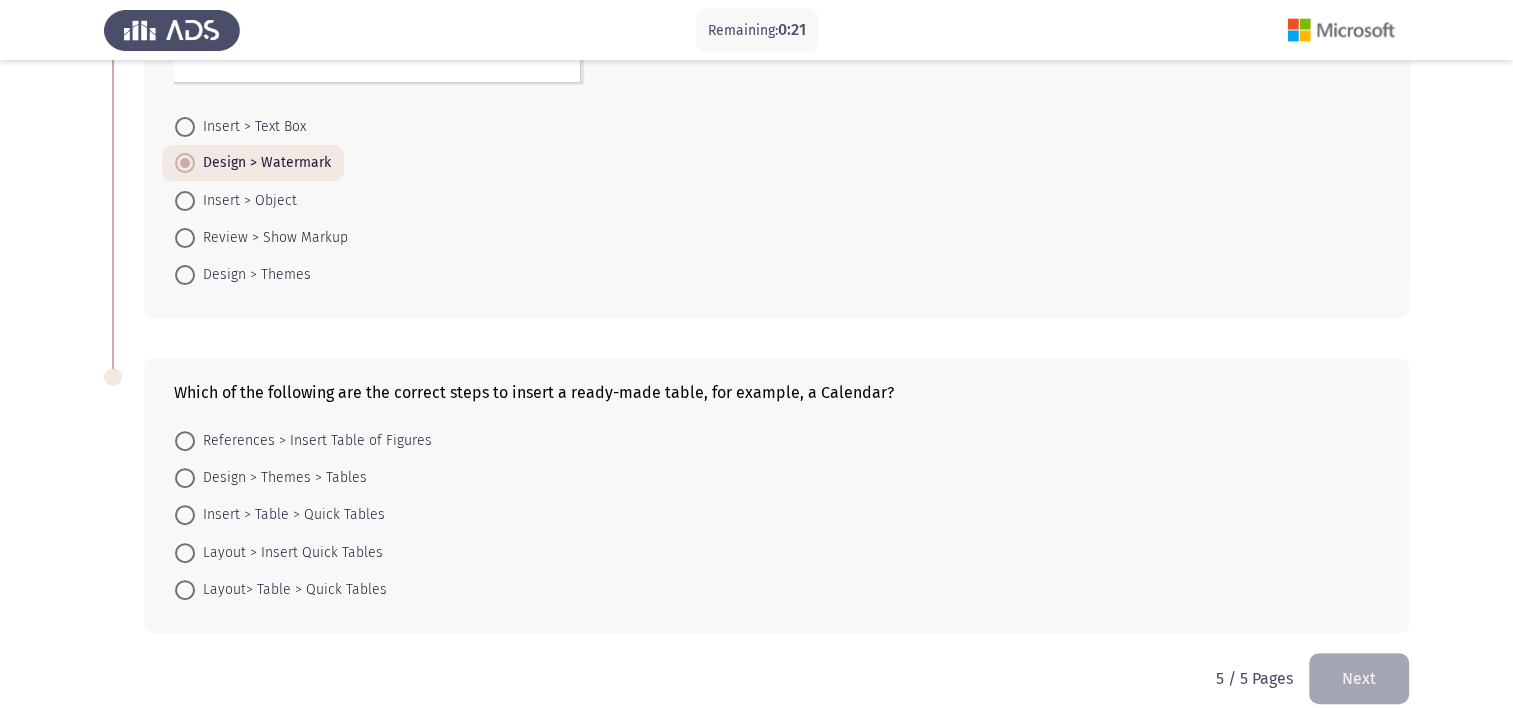 scroll, scrollTop: 668, scrollLeft: 0, axis: vertical 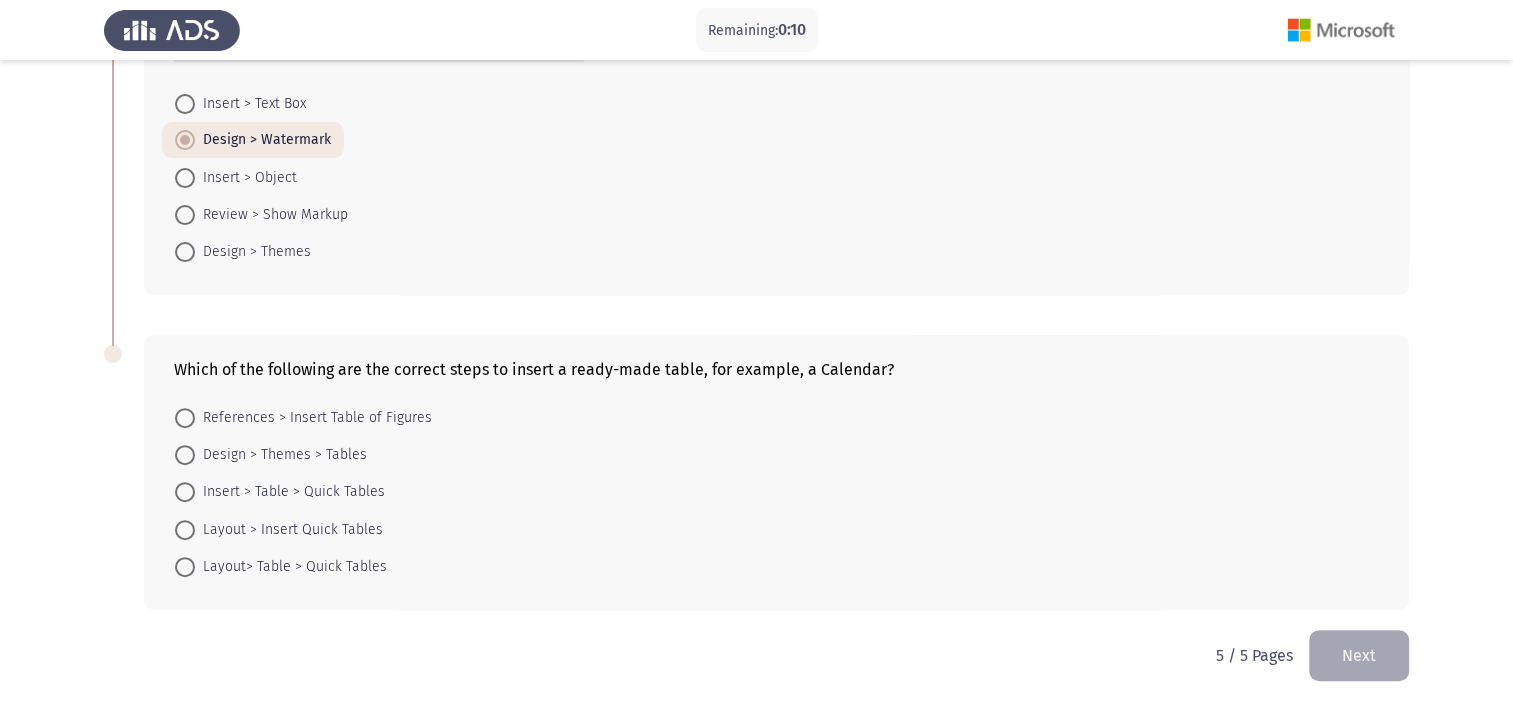 click on "Design > Themes > Tables" at bounding box center [281, 455] 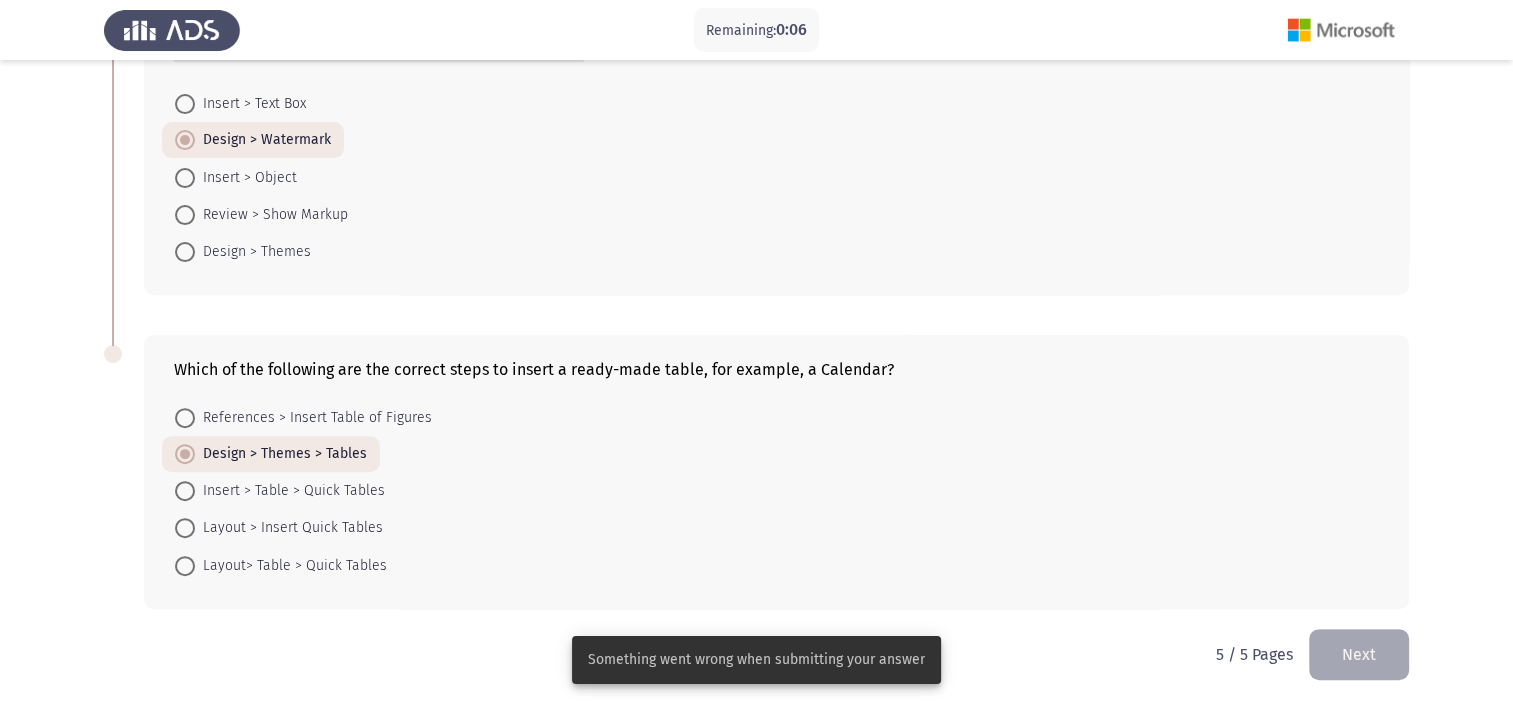 click on "Next" 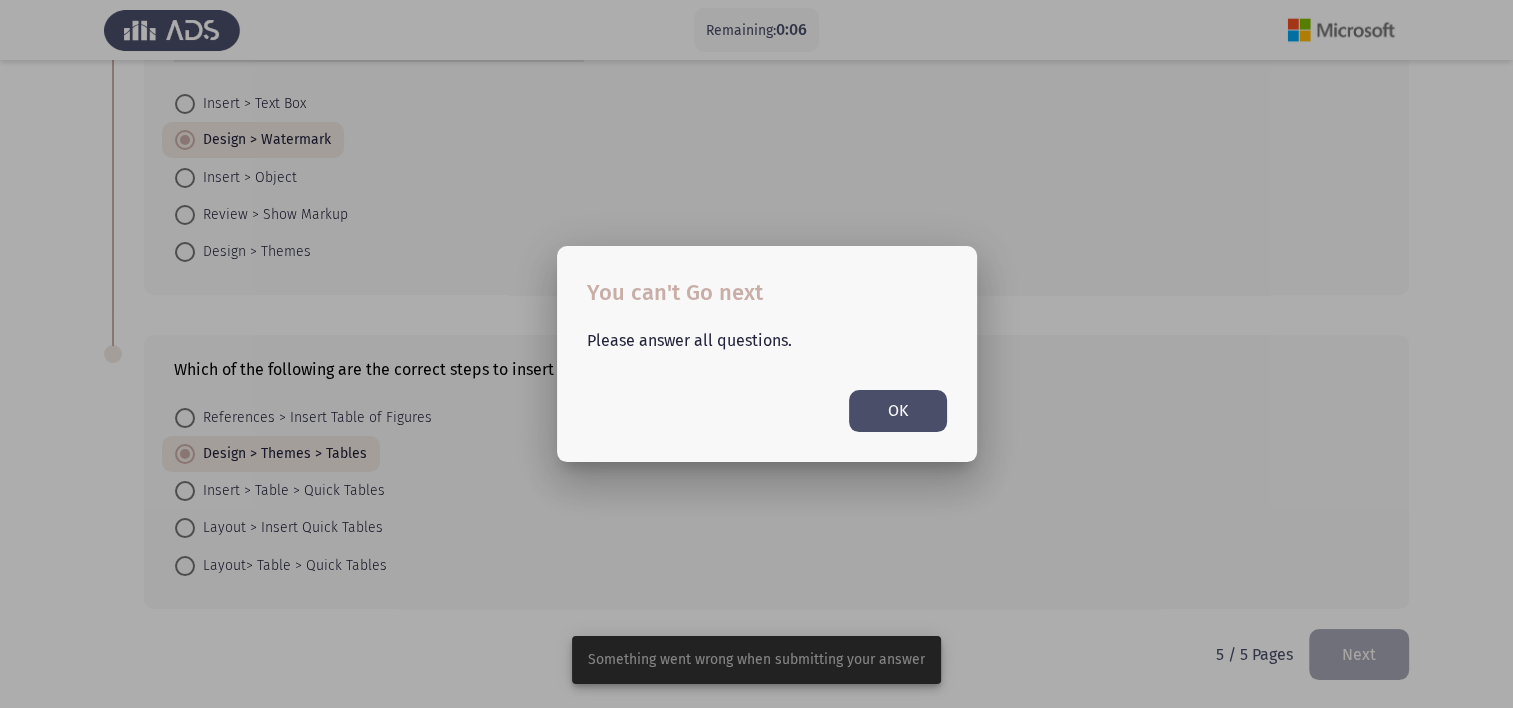 scroll, scrollTop: 0, scrollLeft: 0, axis: both 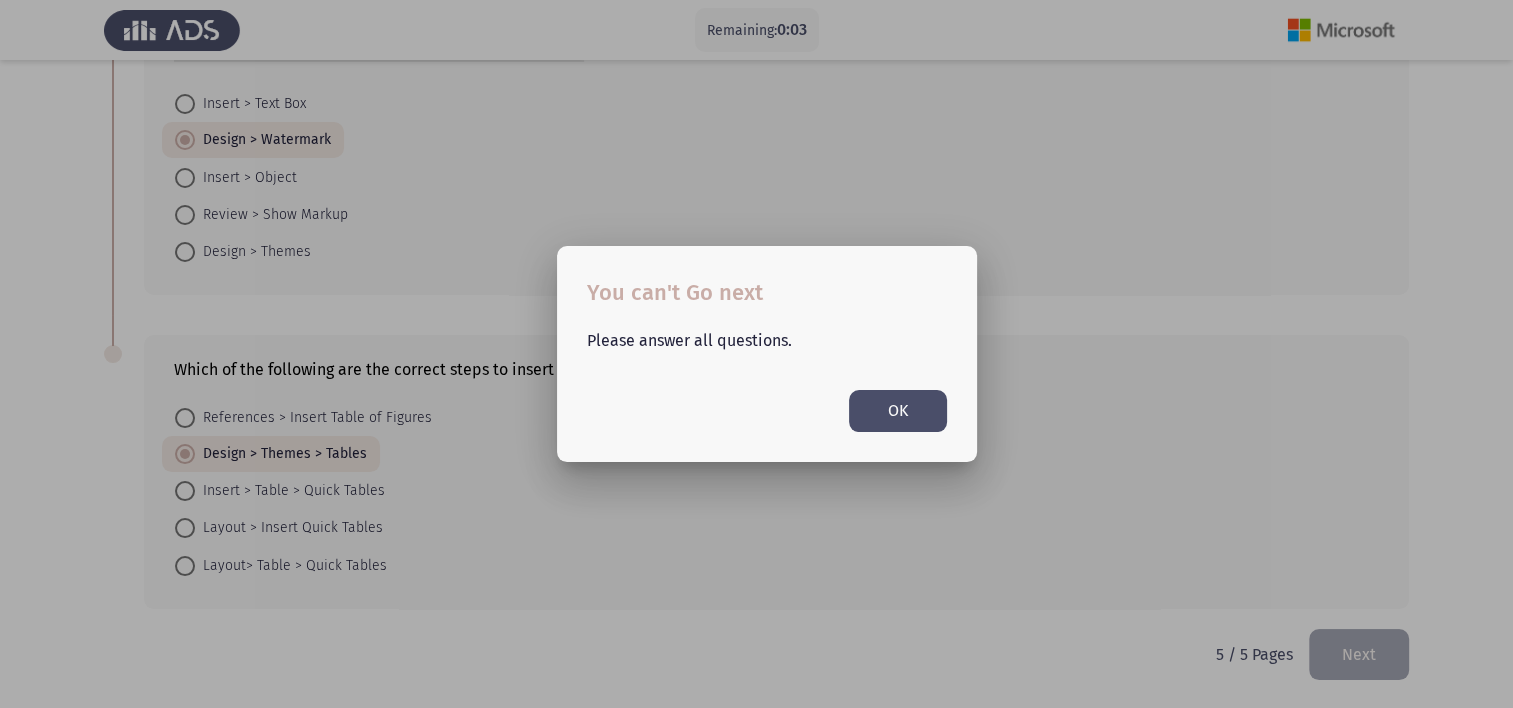 click on "OK" at bounding box center [898, 410] 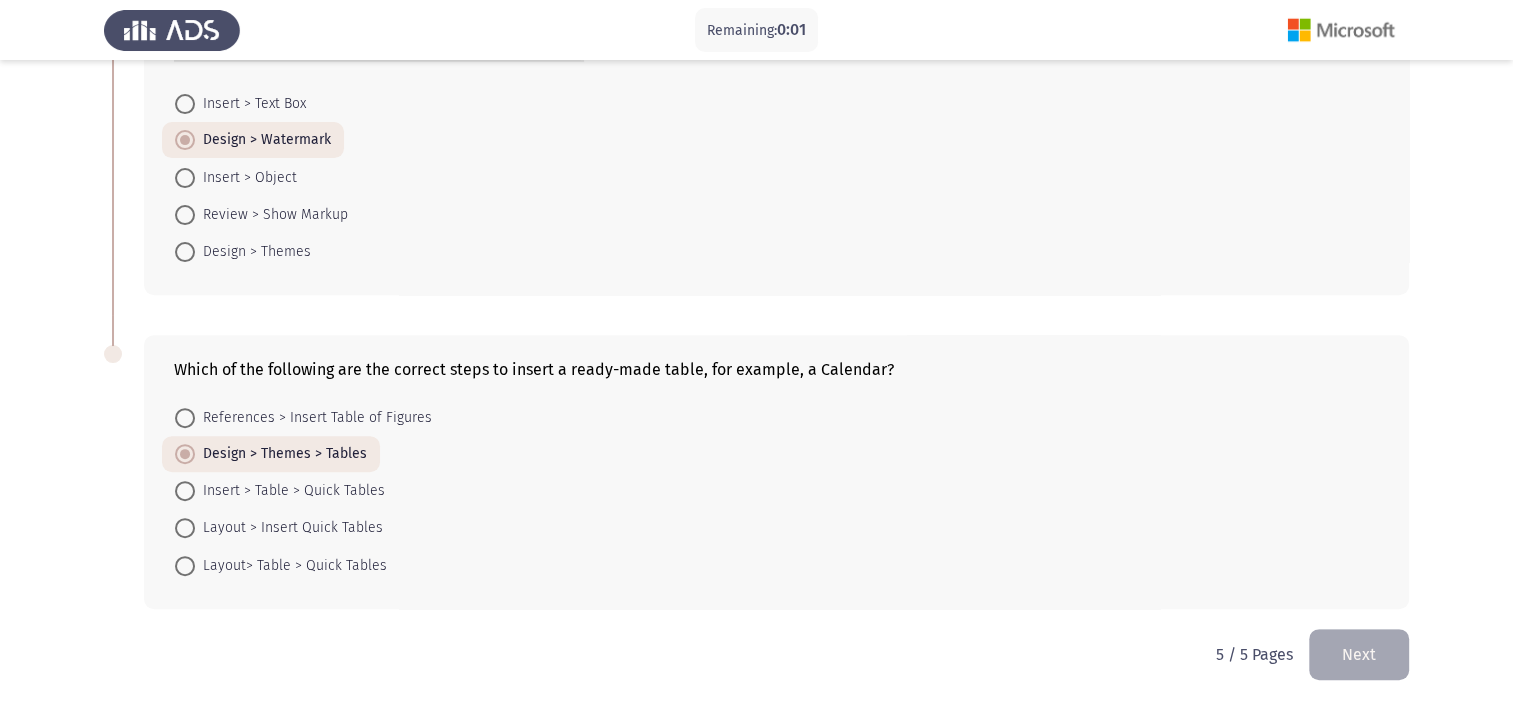 scroll, scrollTop: 0, scrollLeft: 0, axis: both 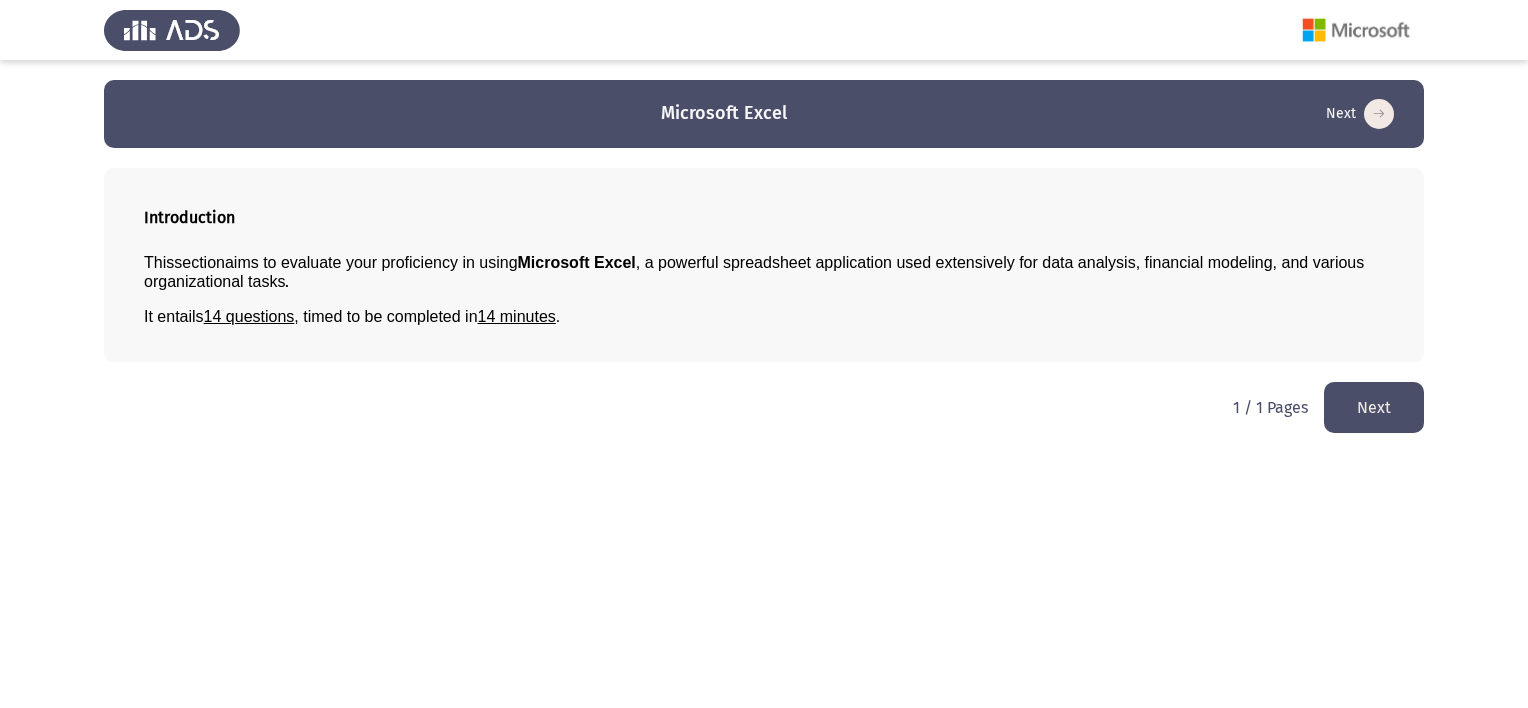 click on "Next" 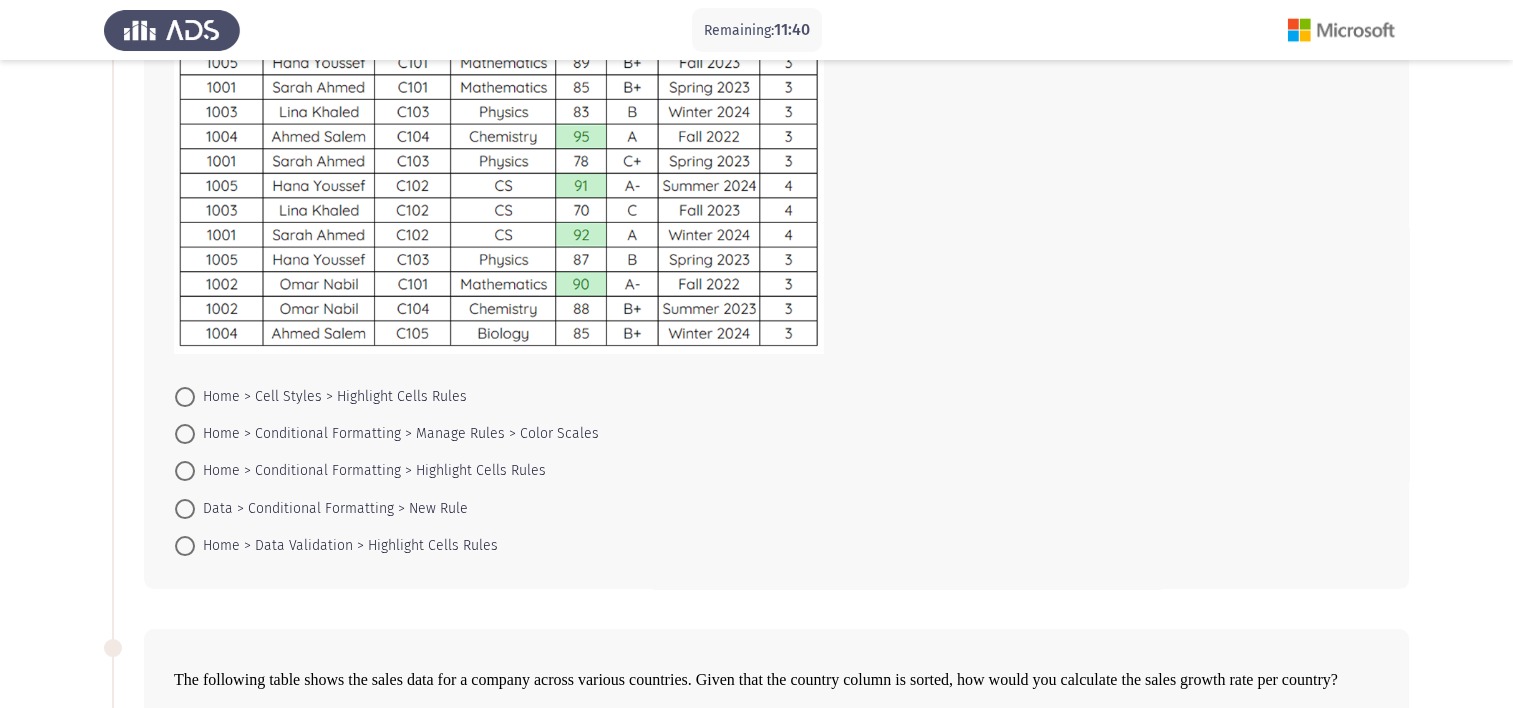 scroll, scrollTop: 200, scrollLeft: 0, axis: vertical 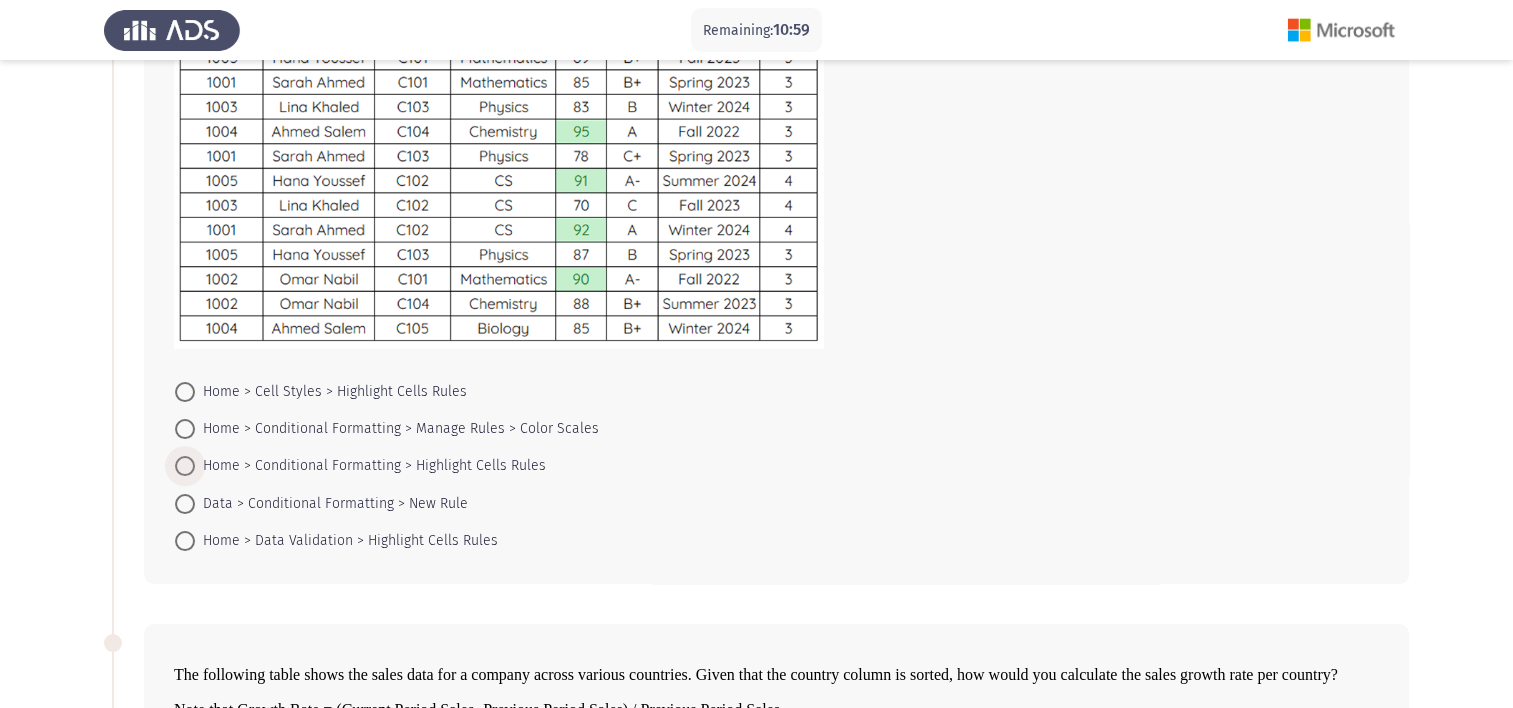click at bounding box center (185, 466) 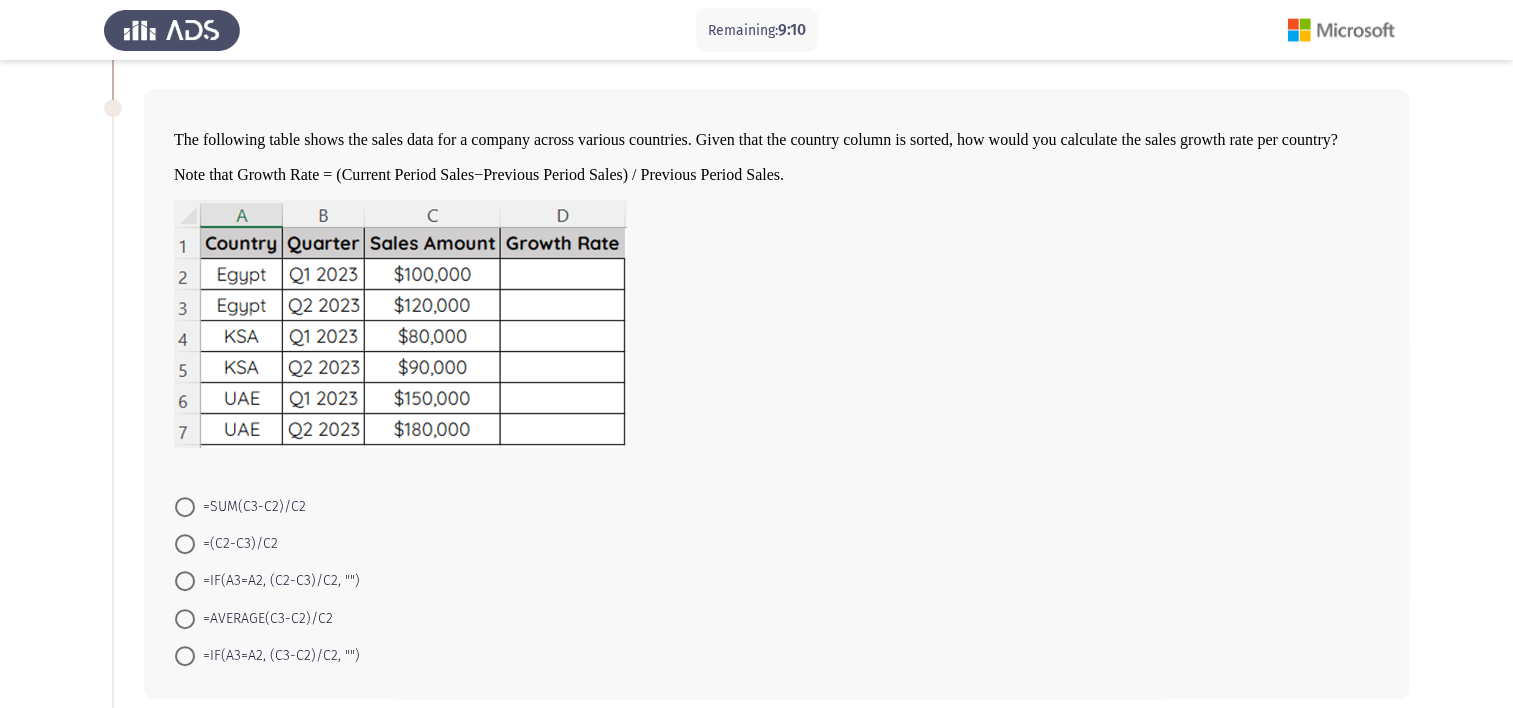 scroll, scrollTop: 700, scrollLeft: 0, axis: vertical 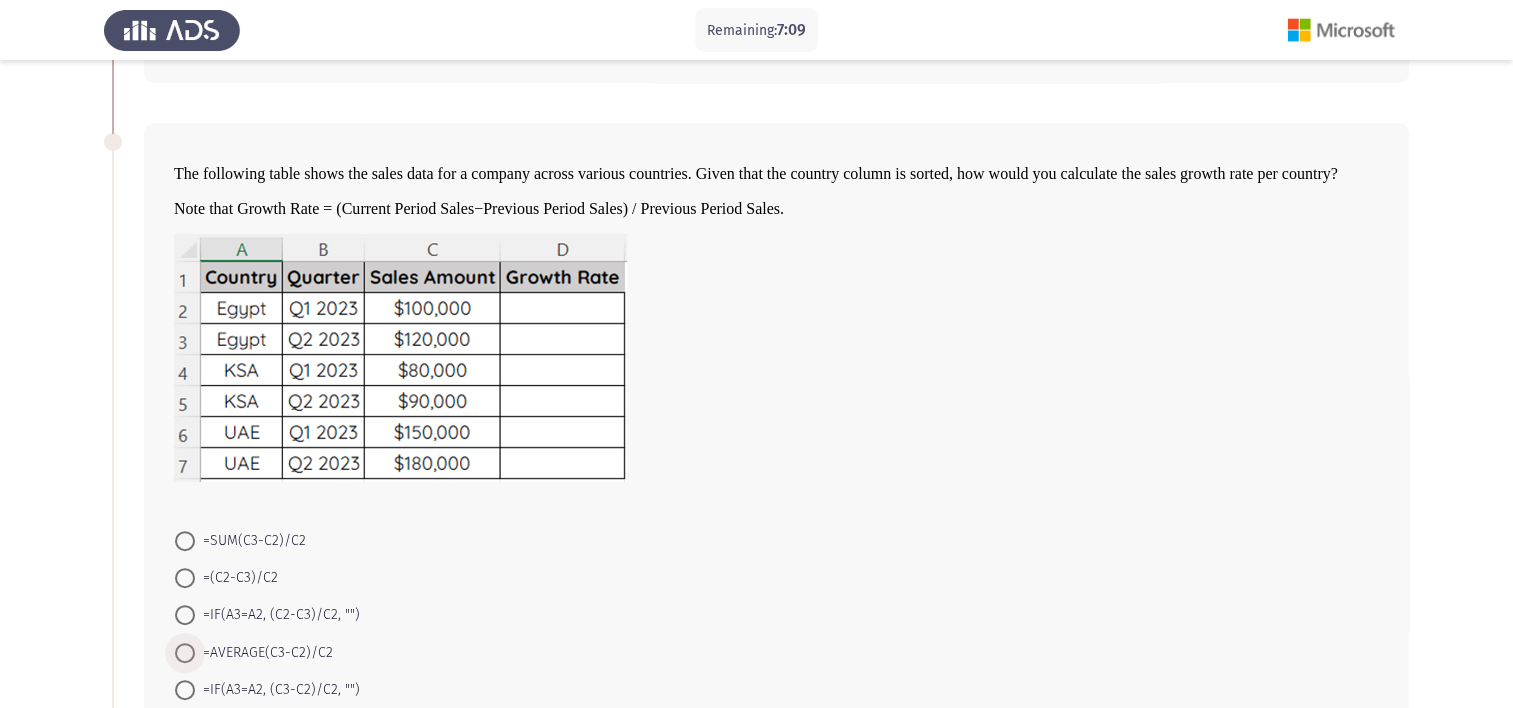 click on "=AVERAGE(C3-C2)/C2" at bounding box center (264, 653) 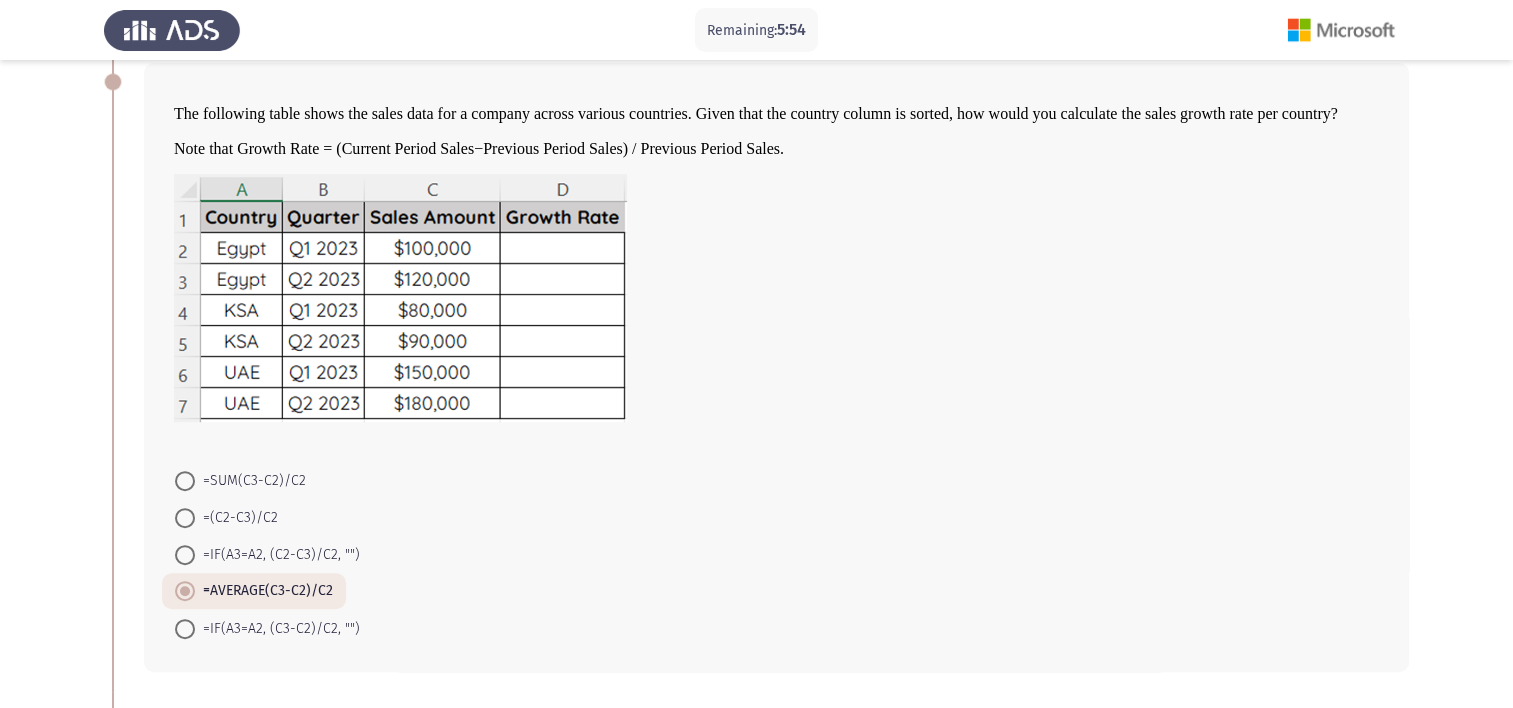 scroll, scrollTop: 794, scrollLeft: 0, axis: vertical 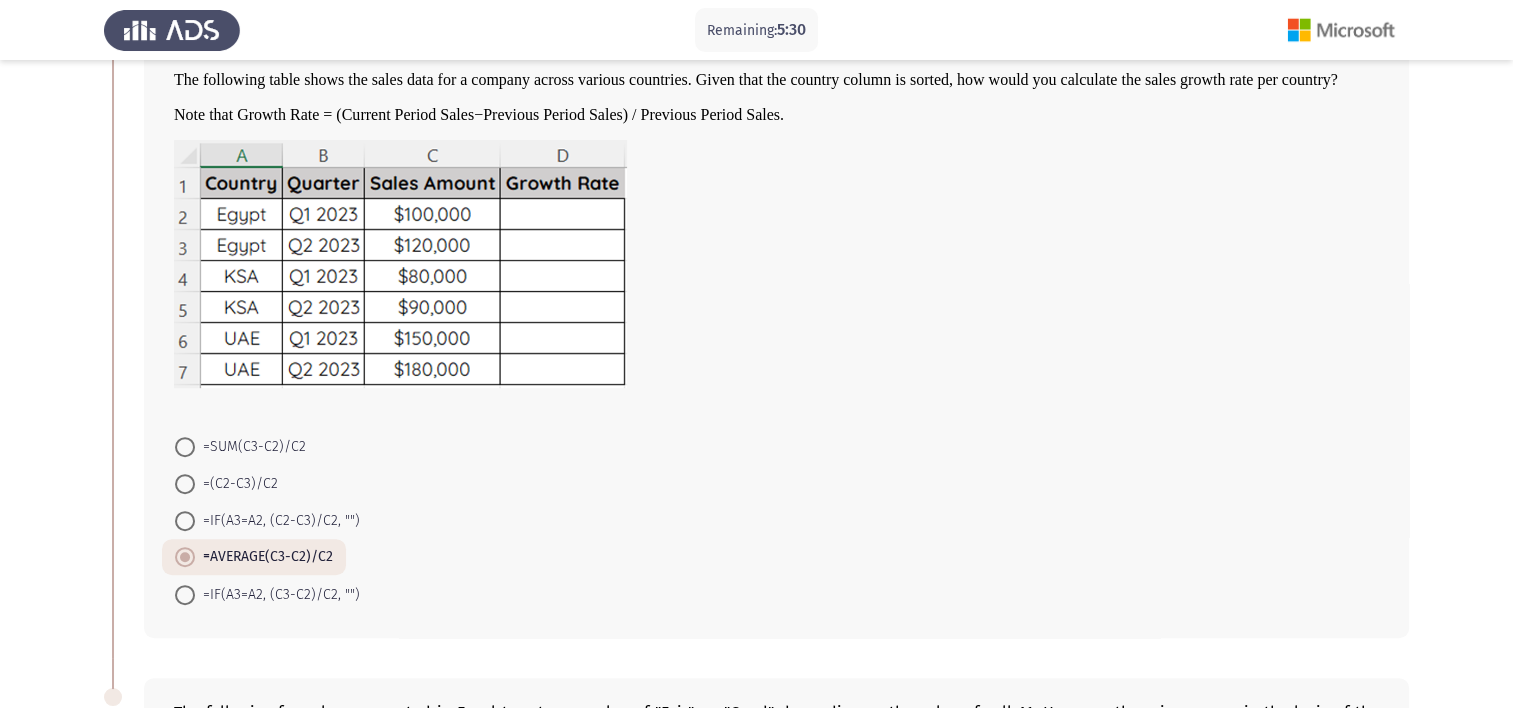 click on "=IF(A3=A2, (C2-C3)/C2, "")" at bounding box center (277, 521) 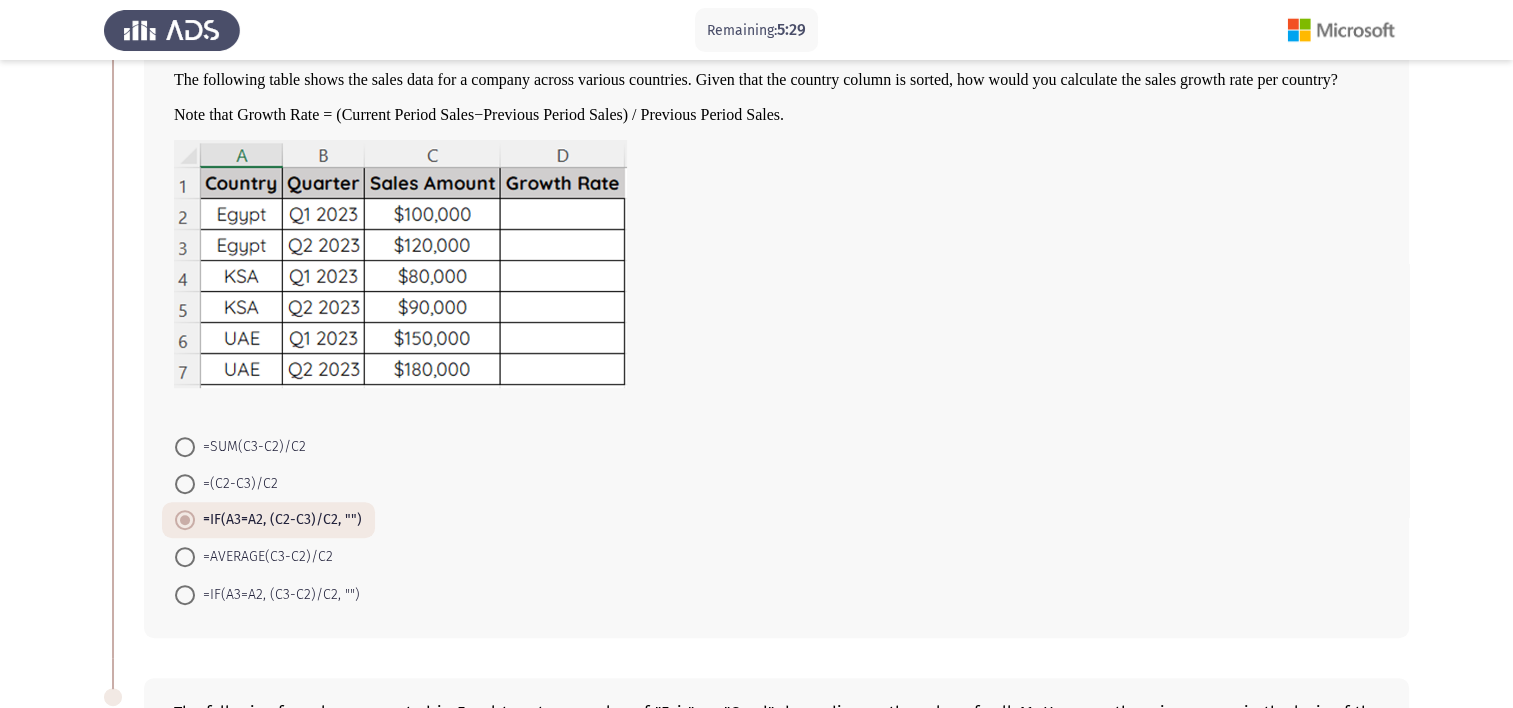 click on "=IF(A3=A2, (C3-C2)/C2, "")" at bounding box center (277, 595) 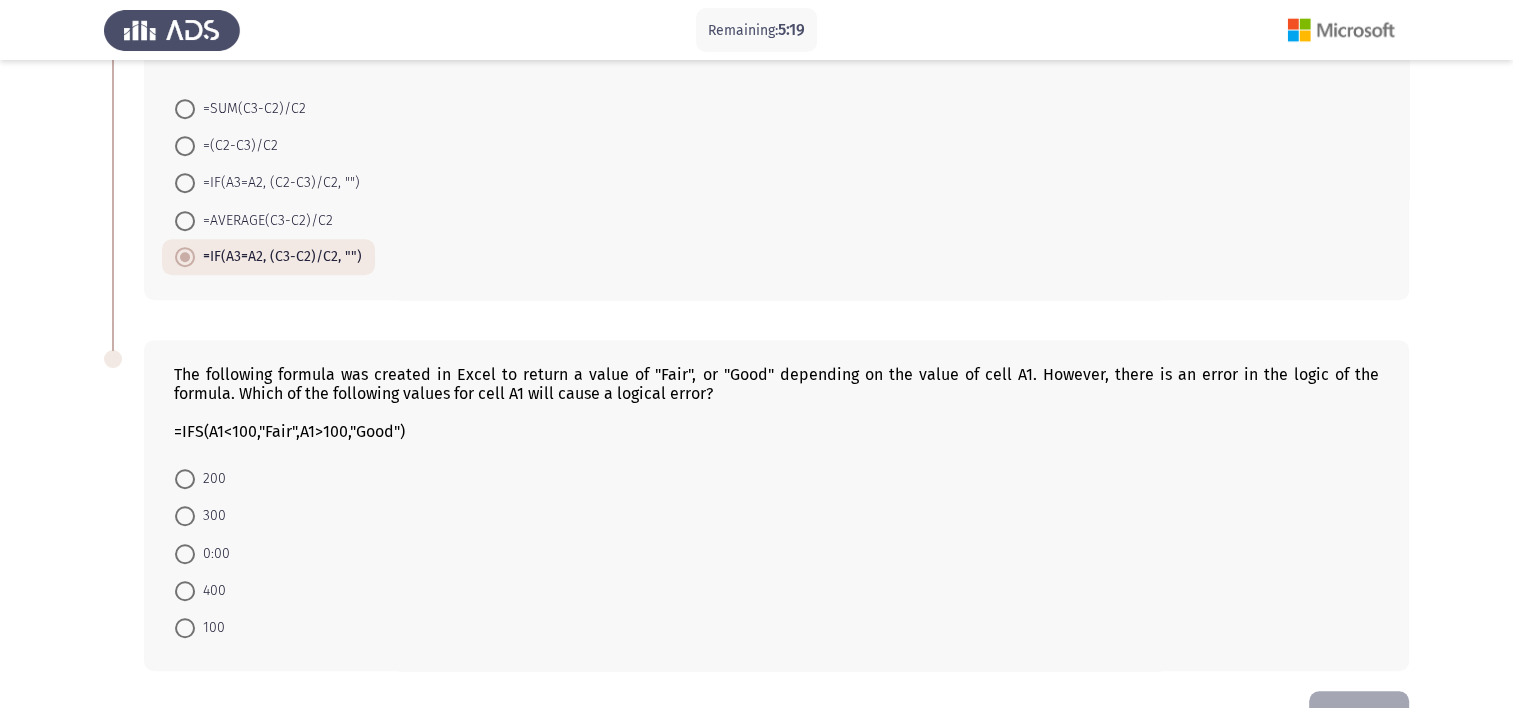 scroll, scrollTop: 1194, scrollLeft: 0, axis: vertical 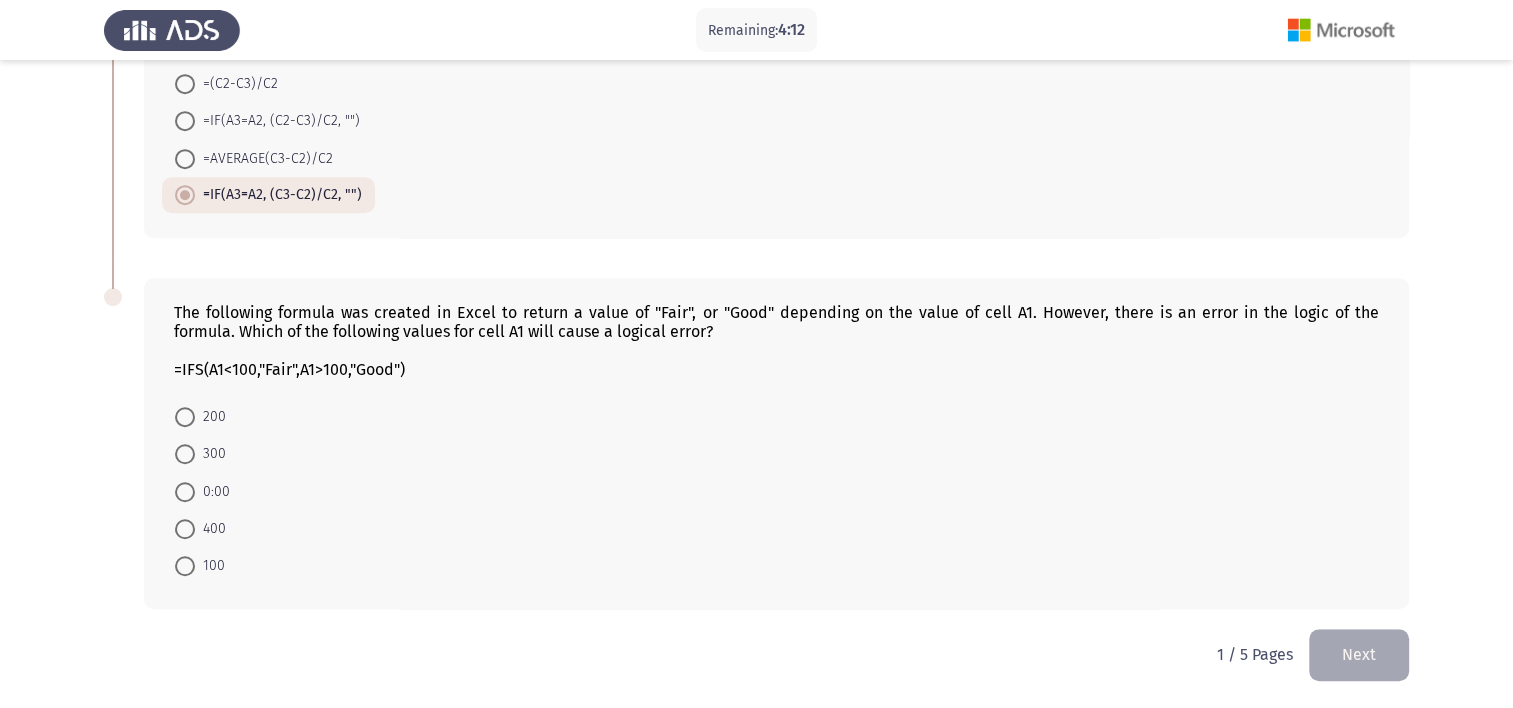 click on "100" at bounding box center (210, 566) 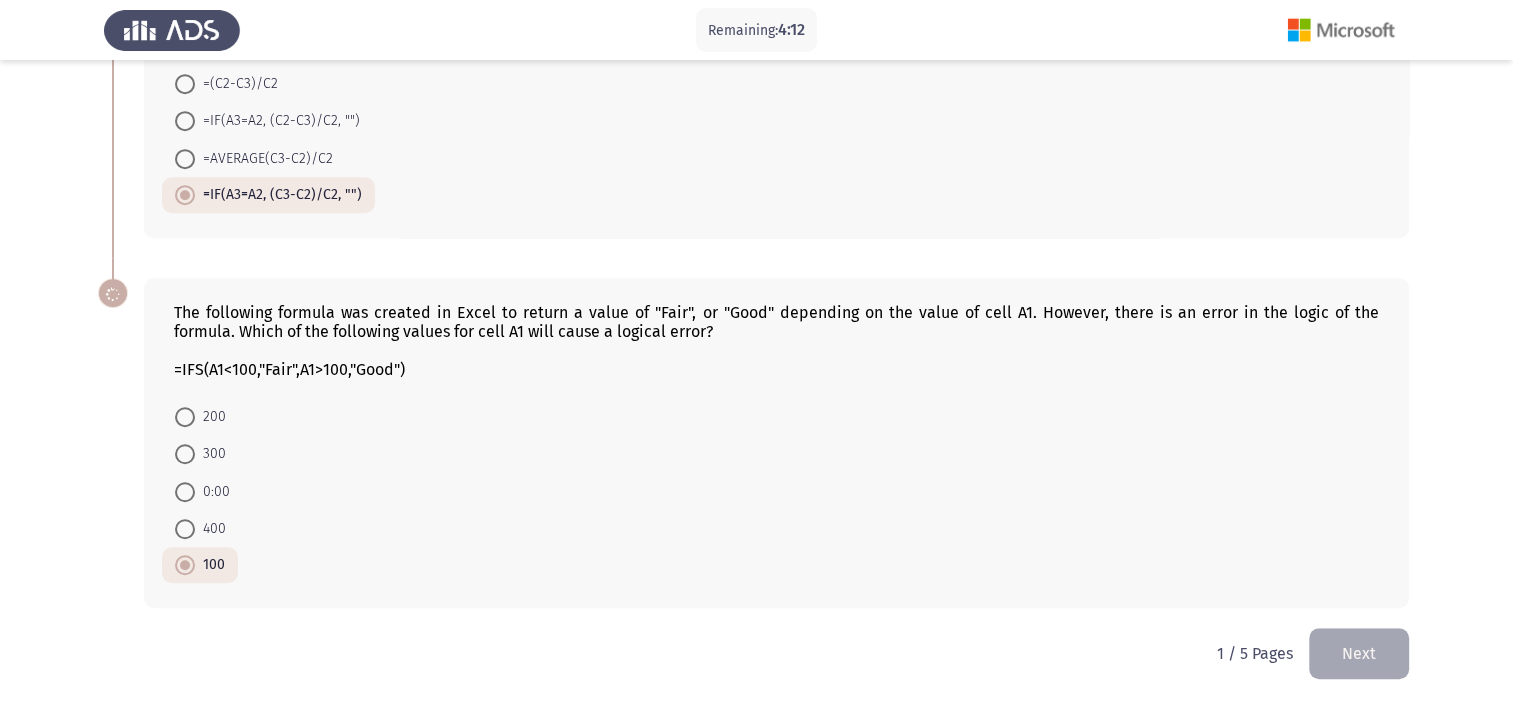 scroll, scrollTop: 1193, scrollLeft: 0, axis: vertical 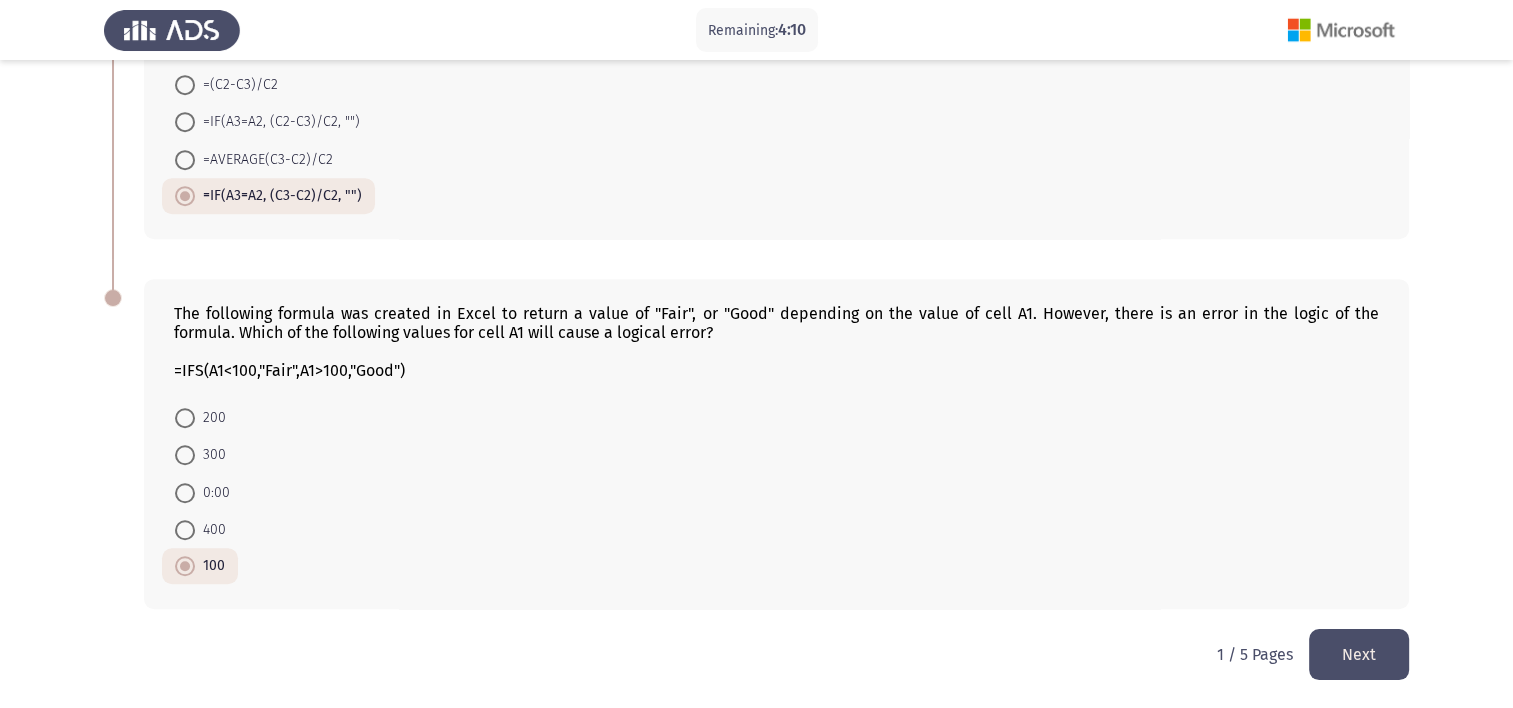 click on "Next" 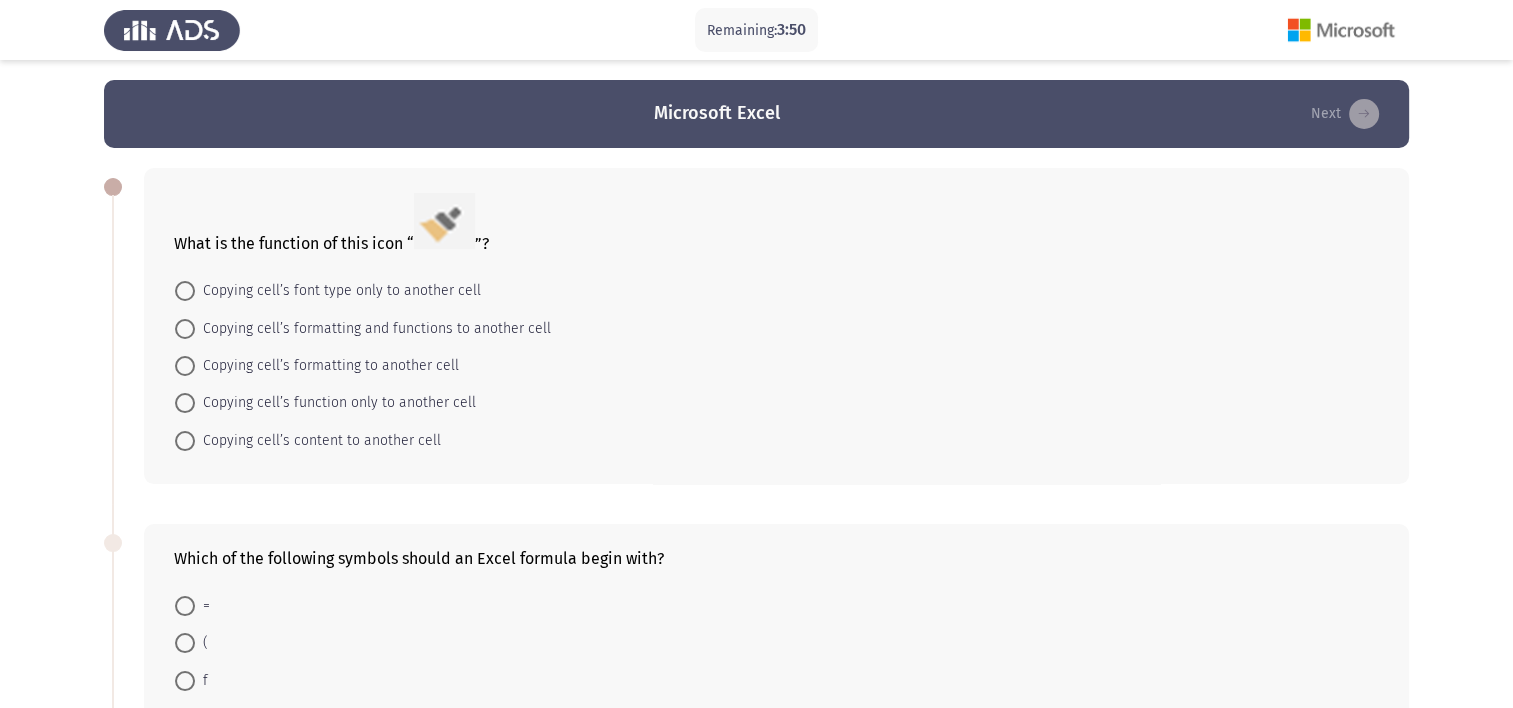 click on "Copying cell’s formatting and functions to another cell" at bounding box center [373, 329] 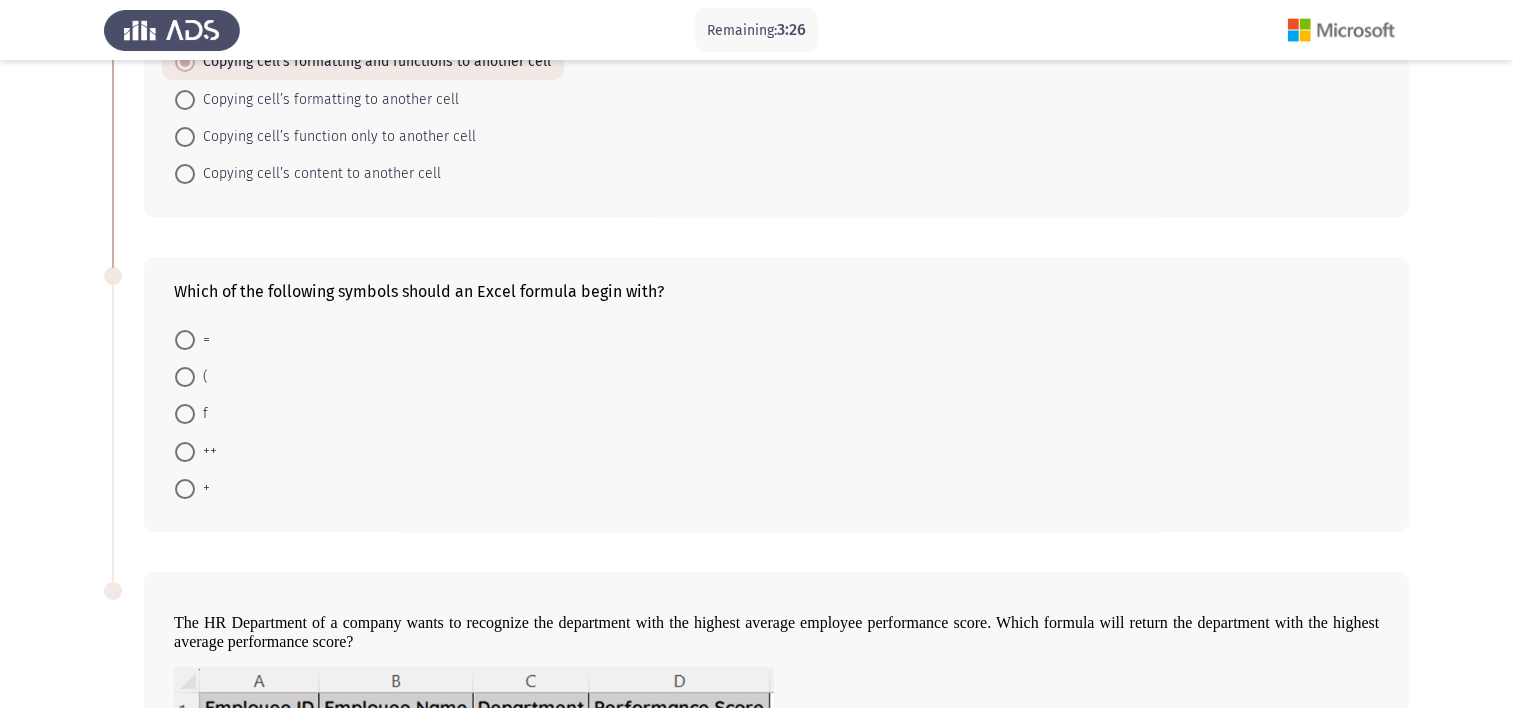 scroll, scrollTop: 300, scrollLeft: 0, axis: vertical 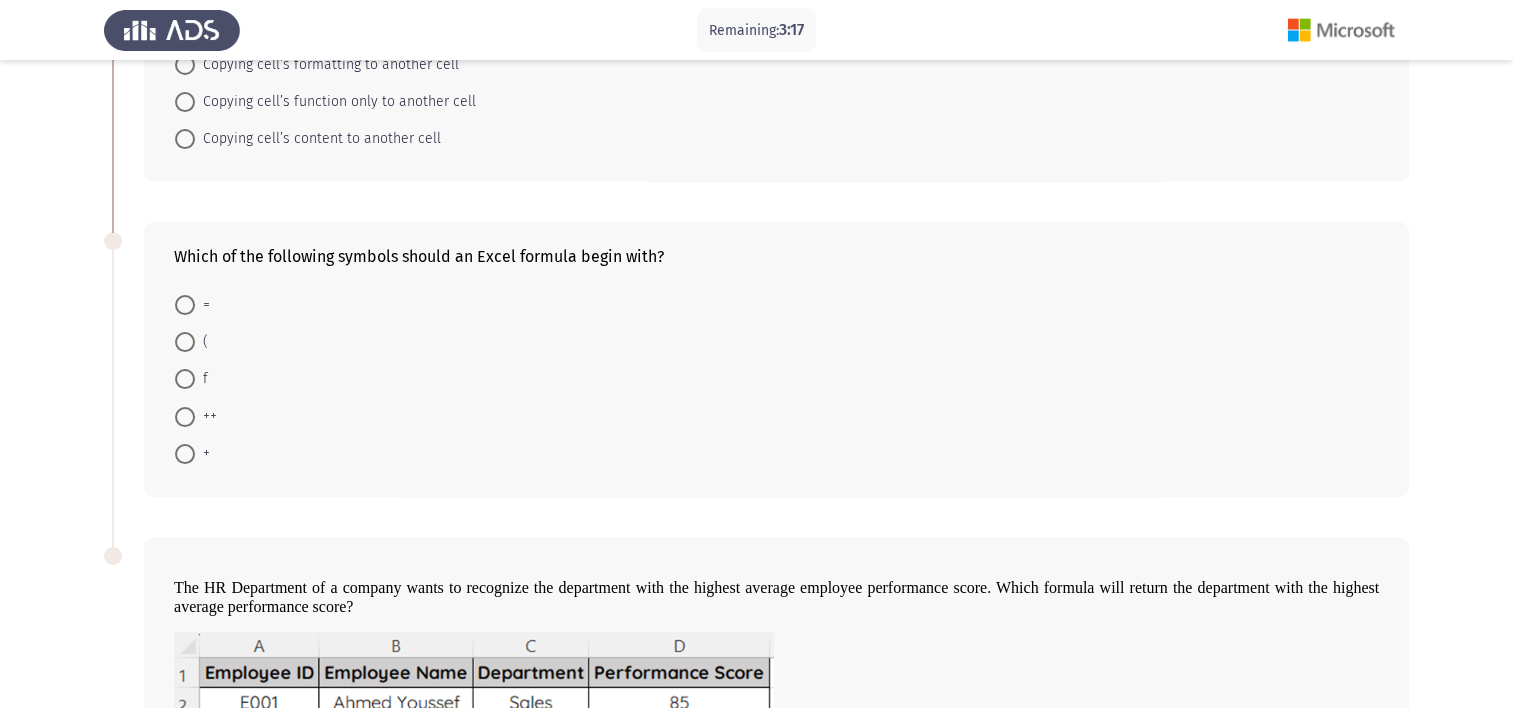 click on "=" at bounding box center [192, 303] 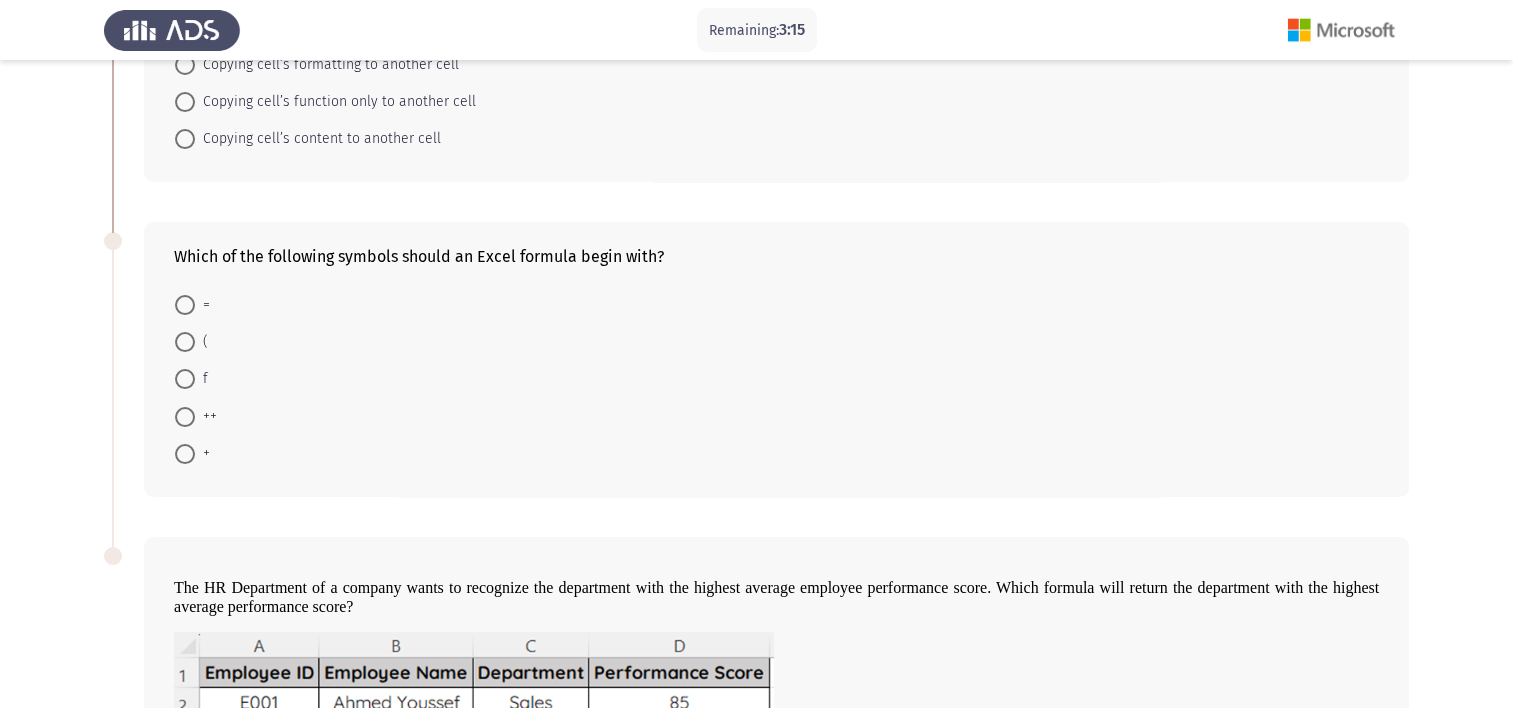 click at bounding box center [185, 305] 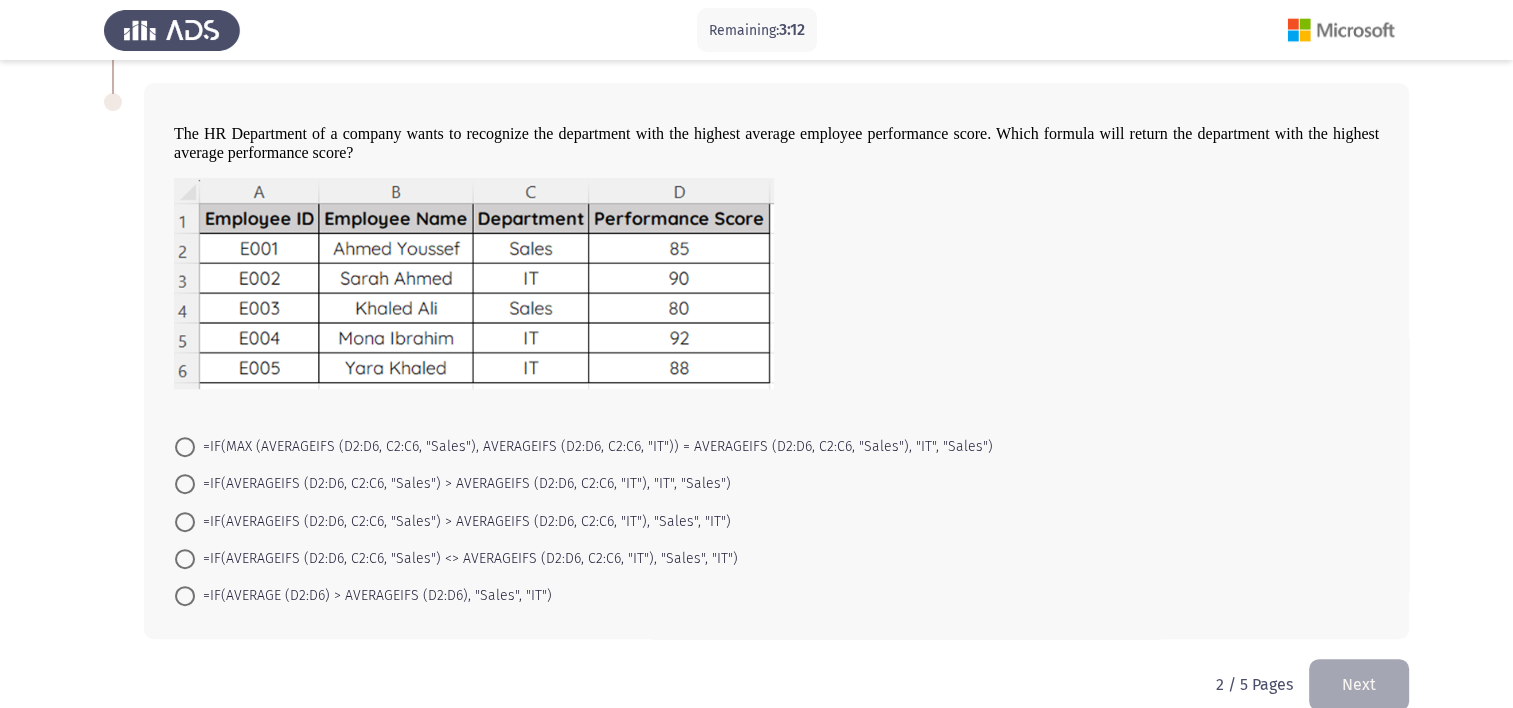 scroll, scrollTop: 783, scrollLeft: 0, axis: vertical 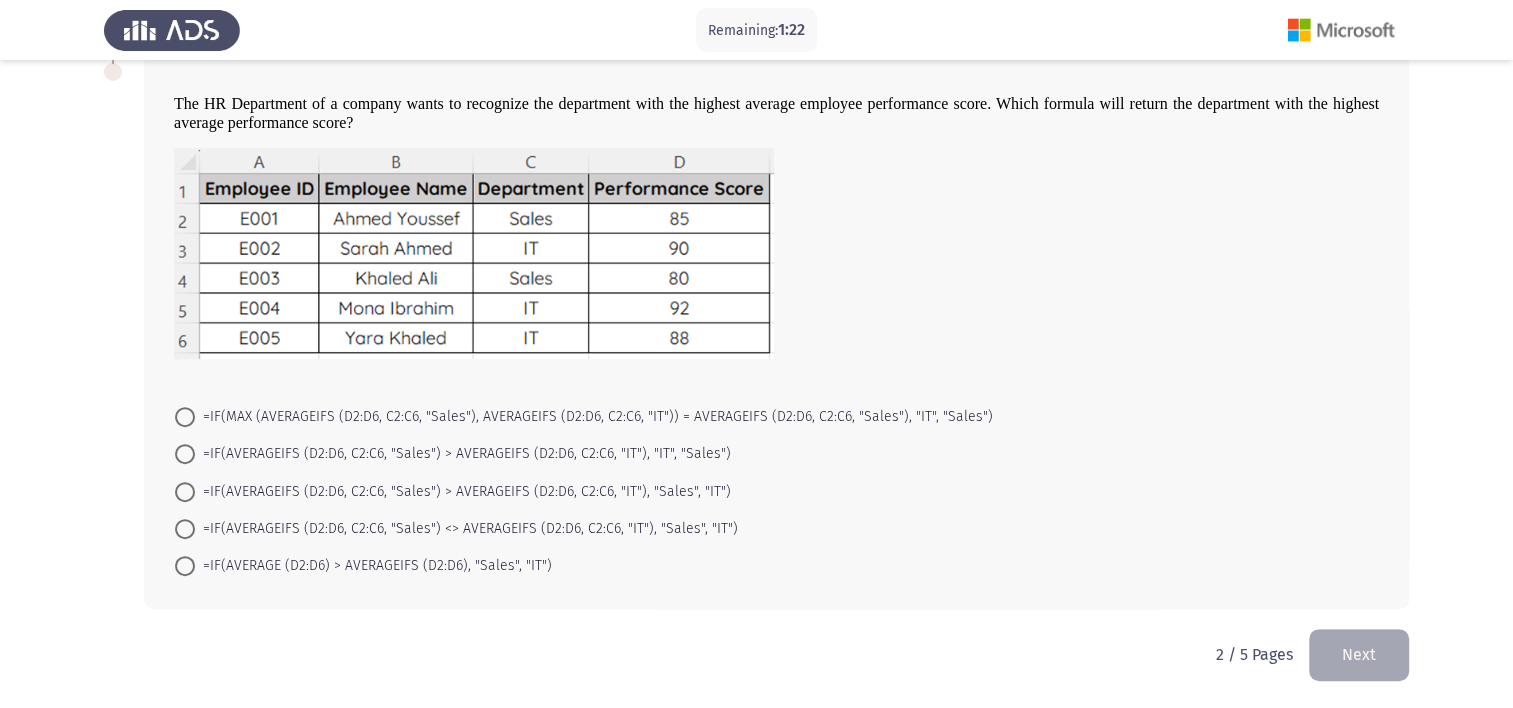 click at bounding box center [185, 454] 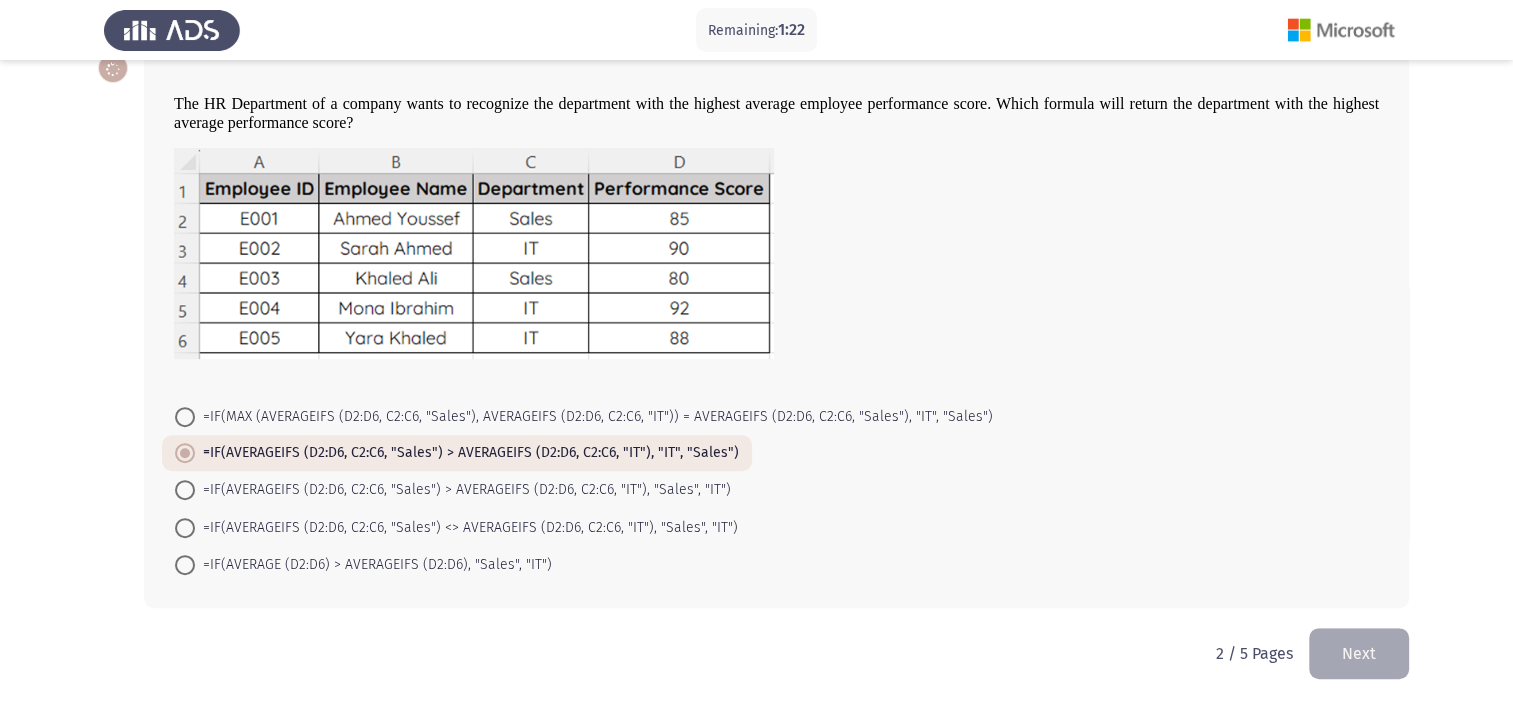 scroll, scrollTop: 781, scrollLeft: 0, axis: vertical 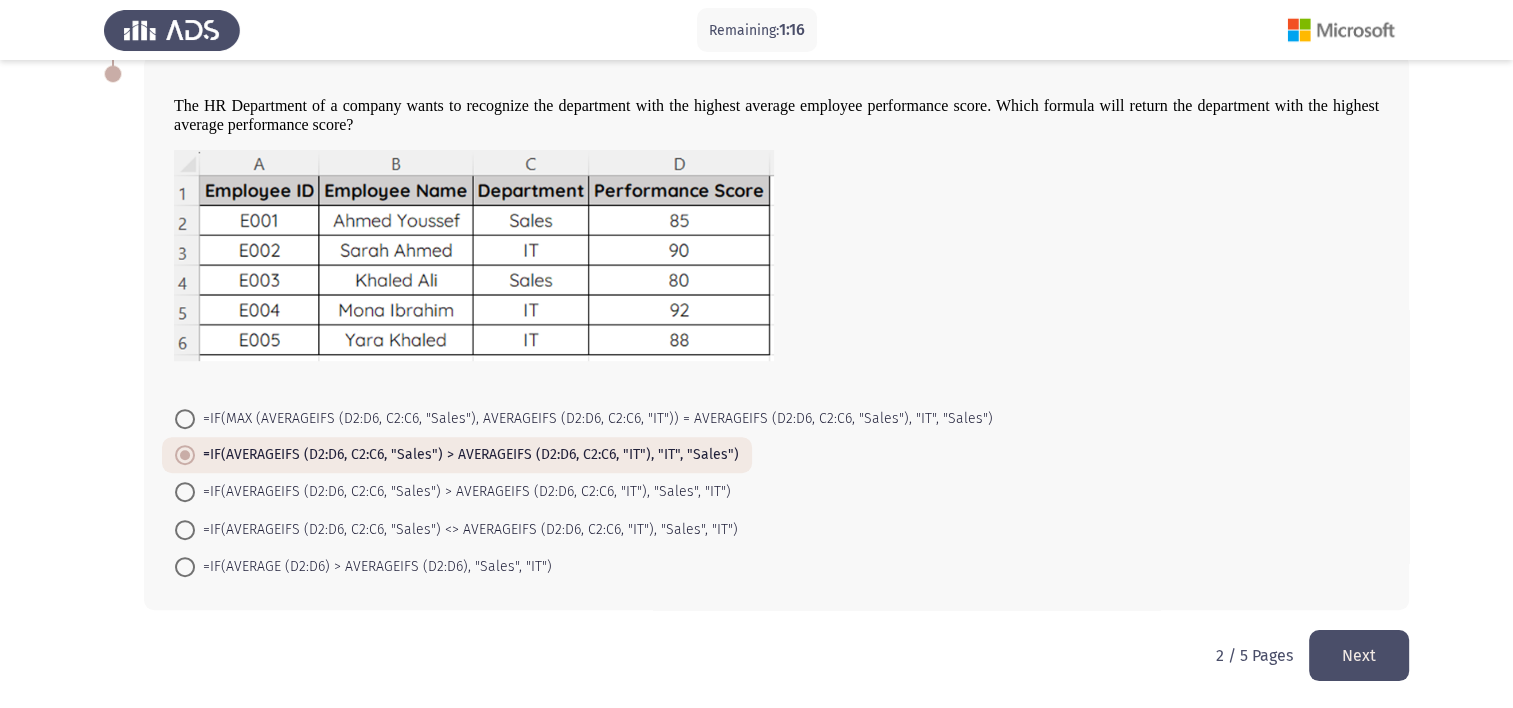click on "Next" 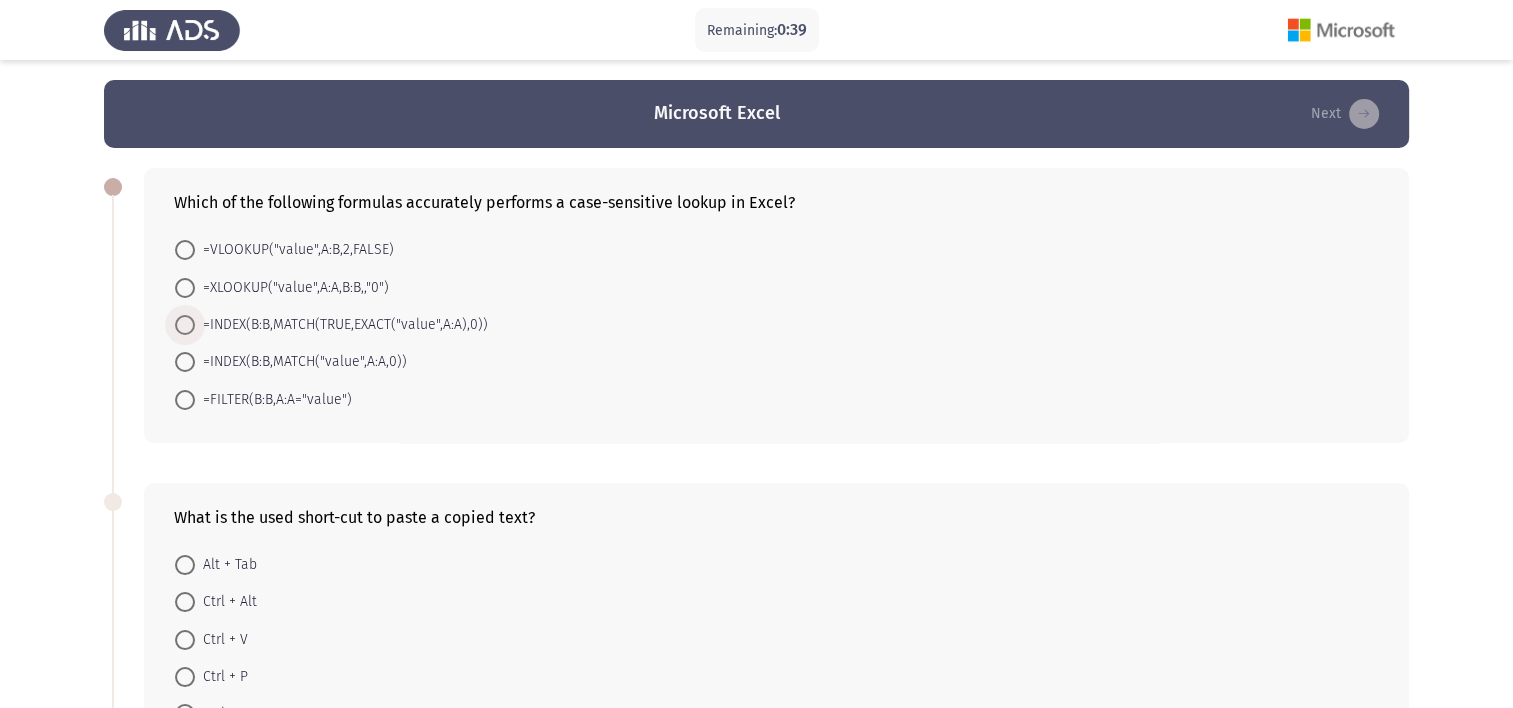 click on "=INDEX(B:B,MATCH(TRUE,EXACT("value",A:A),0))" at bounding box center [341, 325] 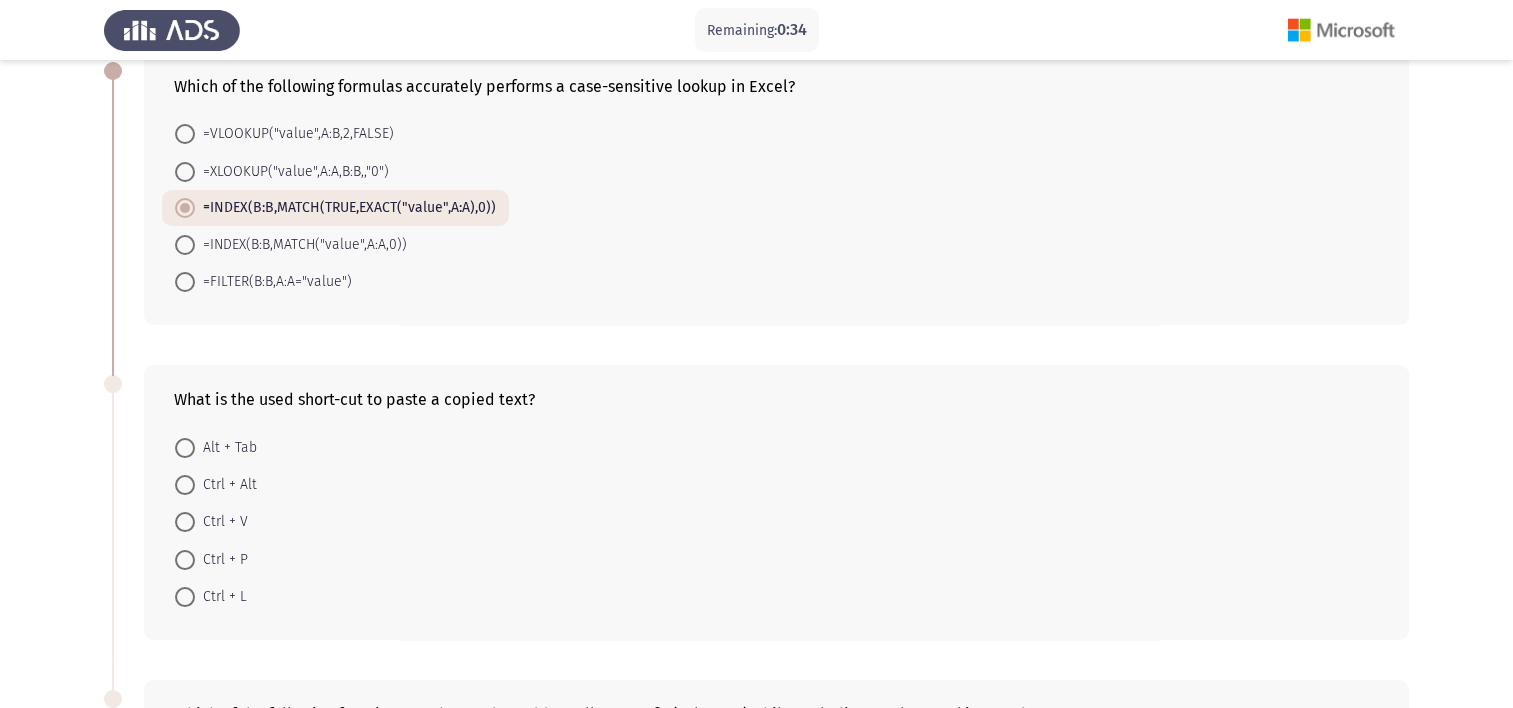 scroll, scrollTop: 200, scrollLeft: 0, axis: vertical 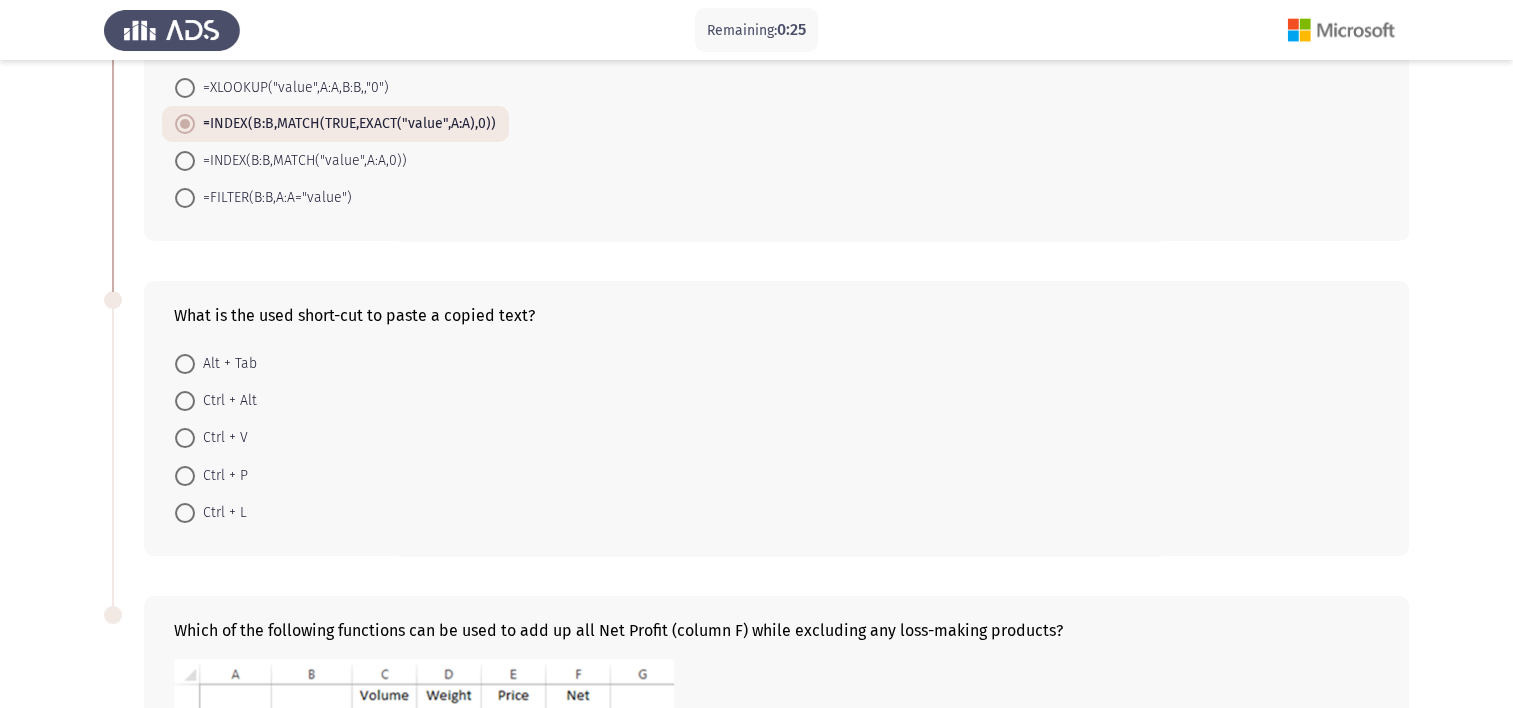 click on "Ctrl + V" at bounding box center [221, 438] 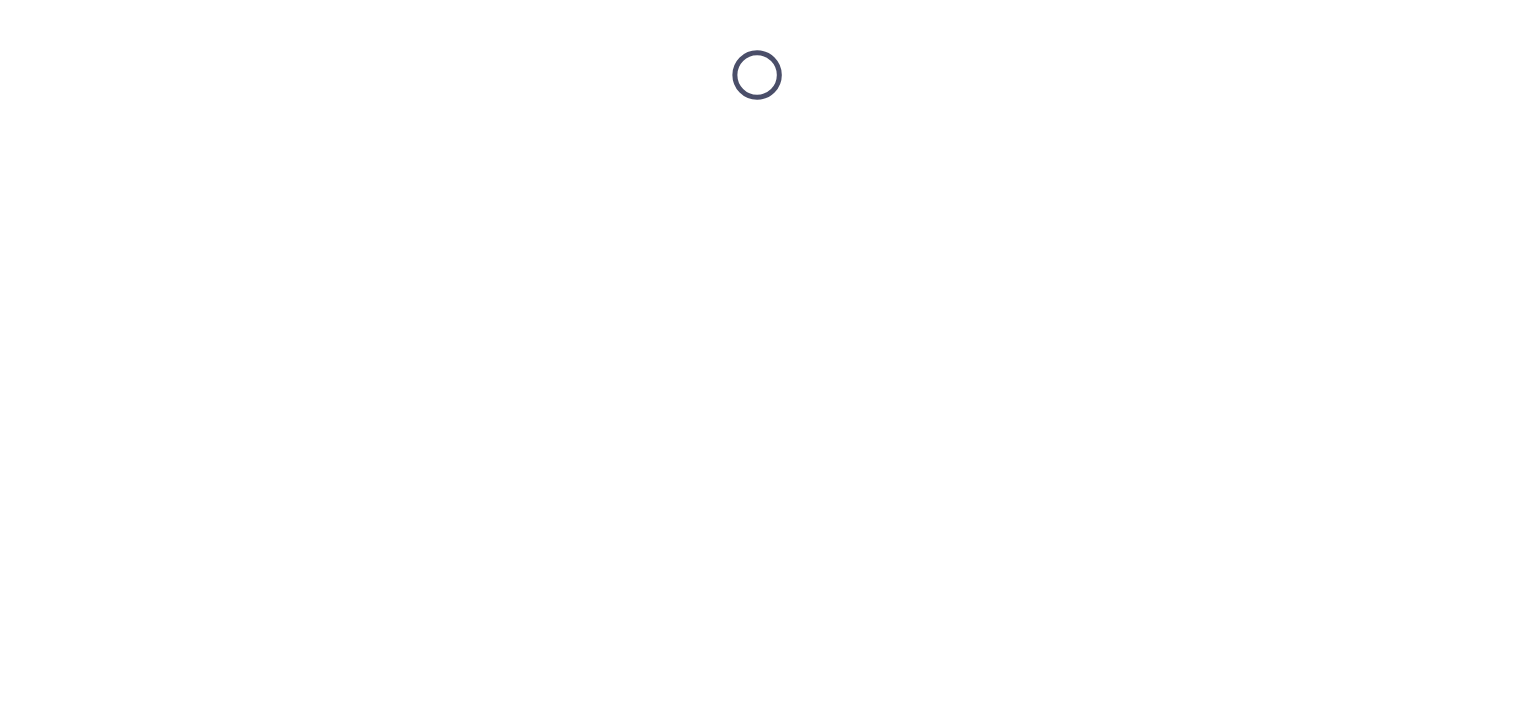 scroll, scrollTop: 0, scrollLeft: 0, axis: both 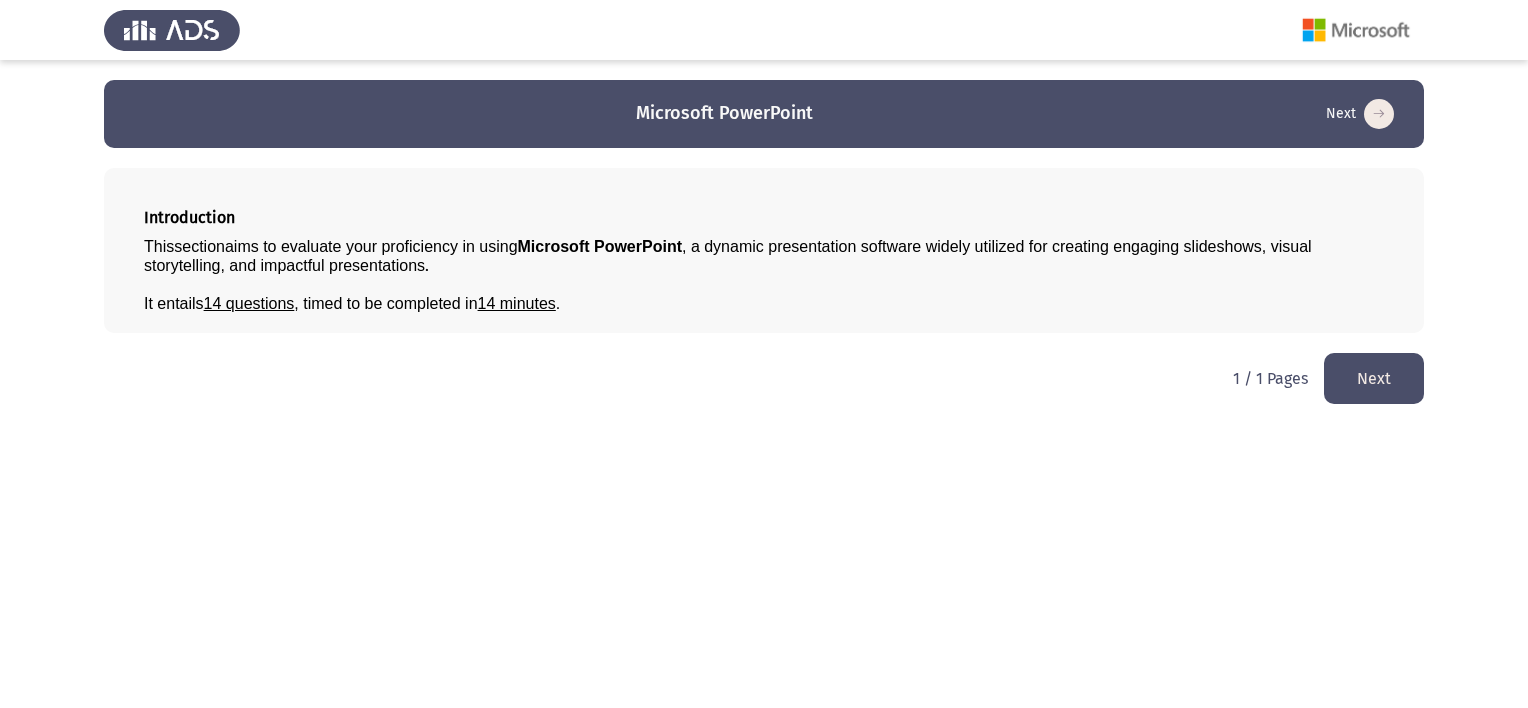 click on "Next" 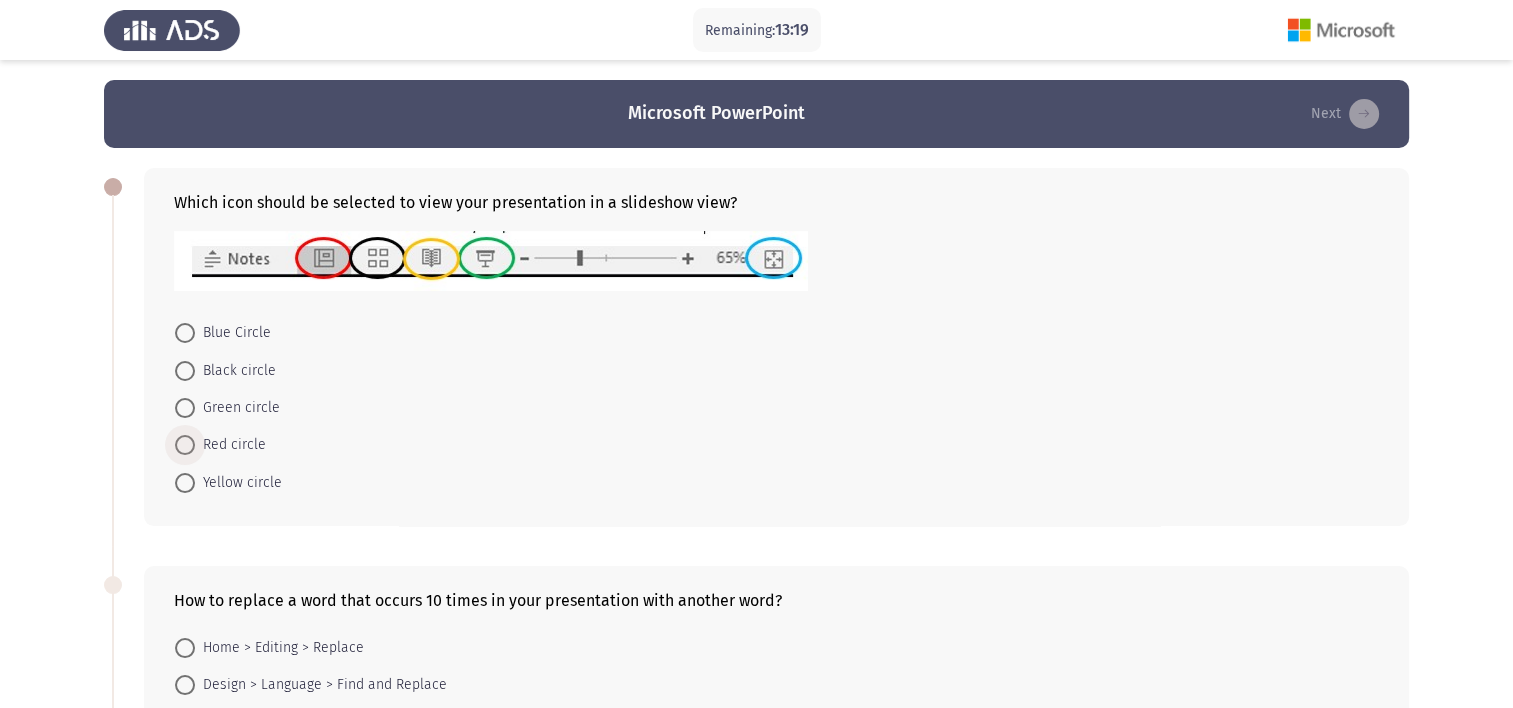 click on "Red circle" at bounding box center [230, 445] 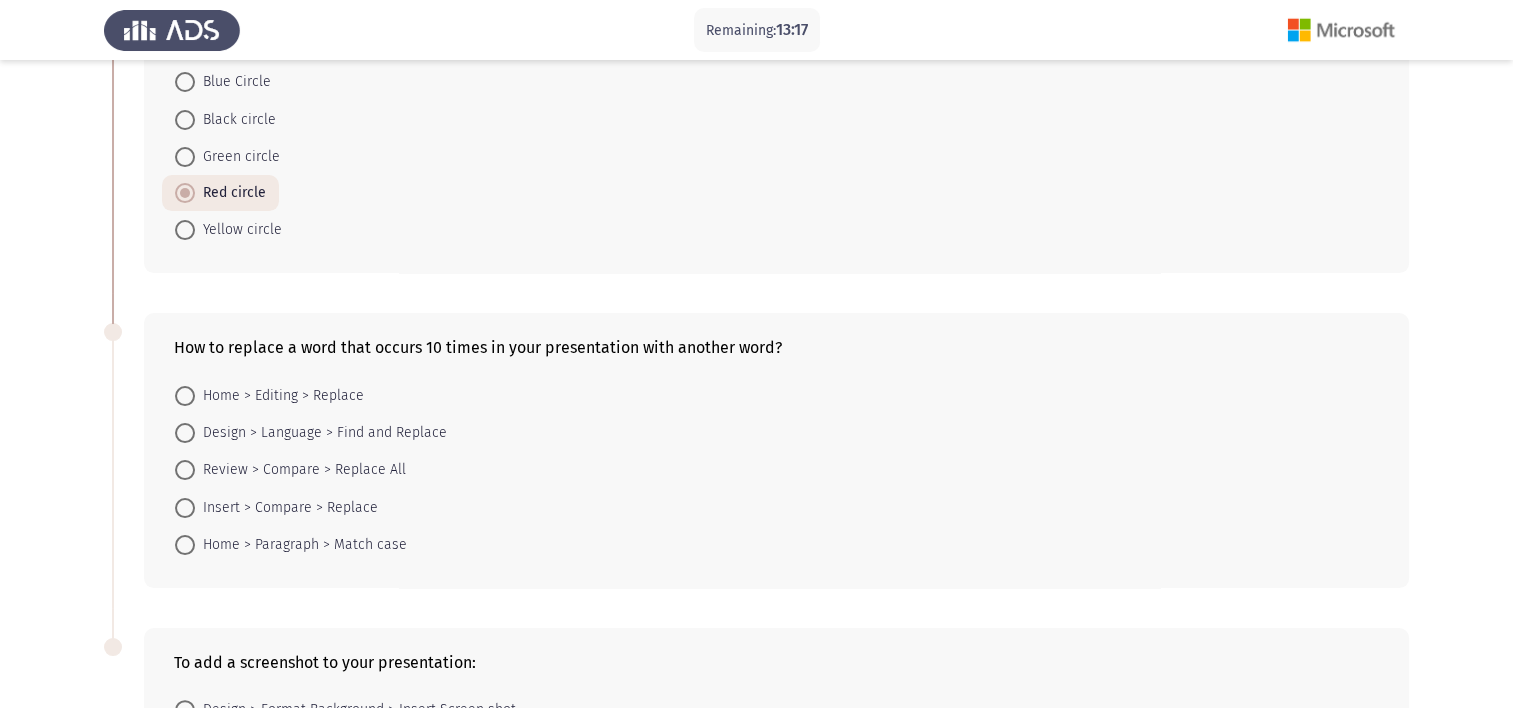 scroll, scrollTop: 300, scrollLeft: 0, axis: vertical 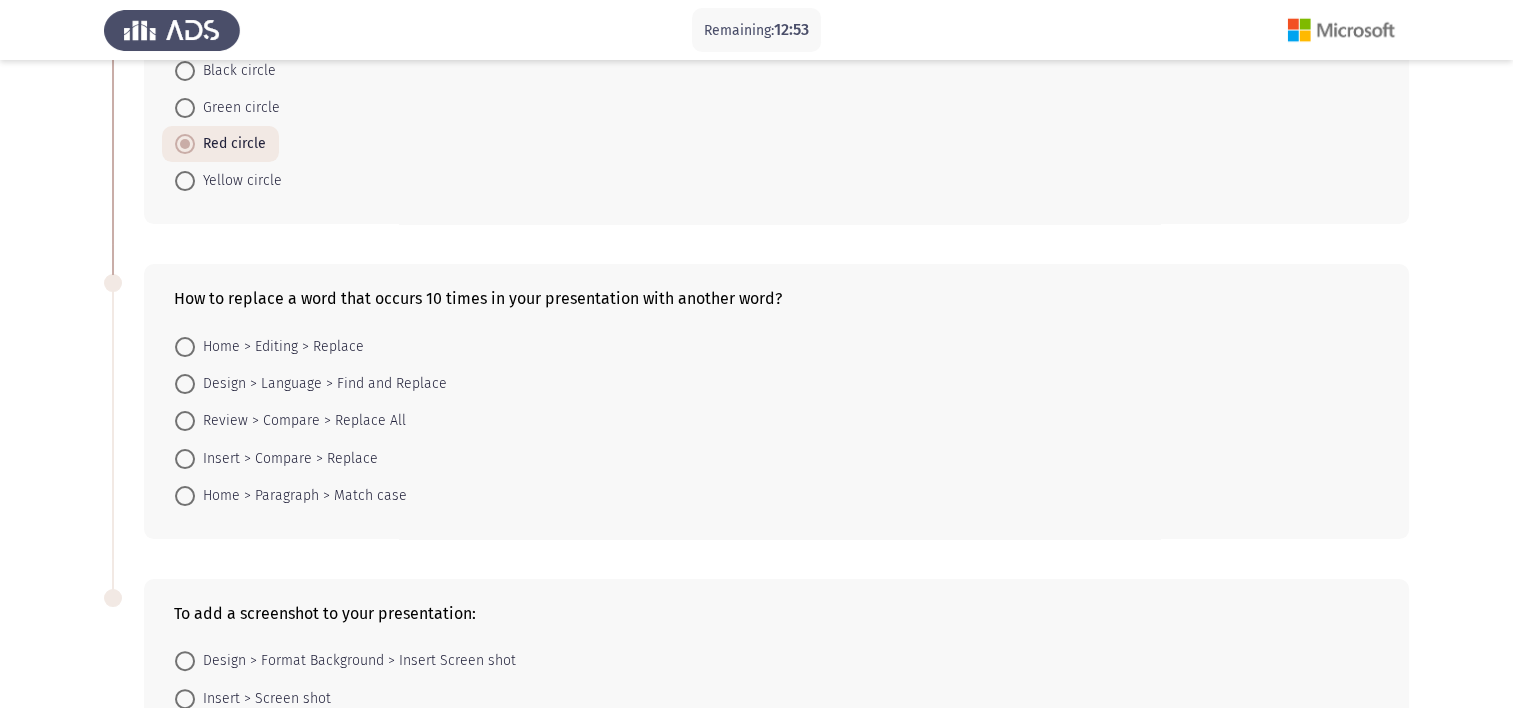 click at bounding box center [185, 459] 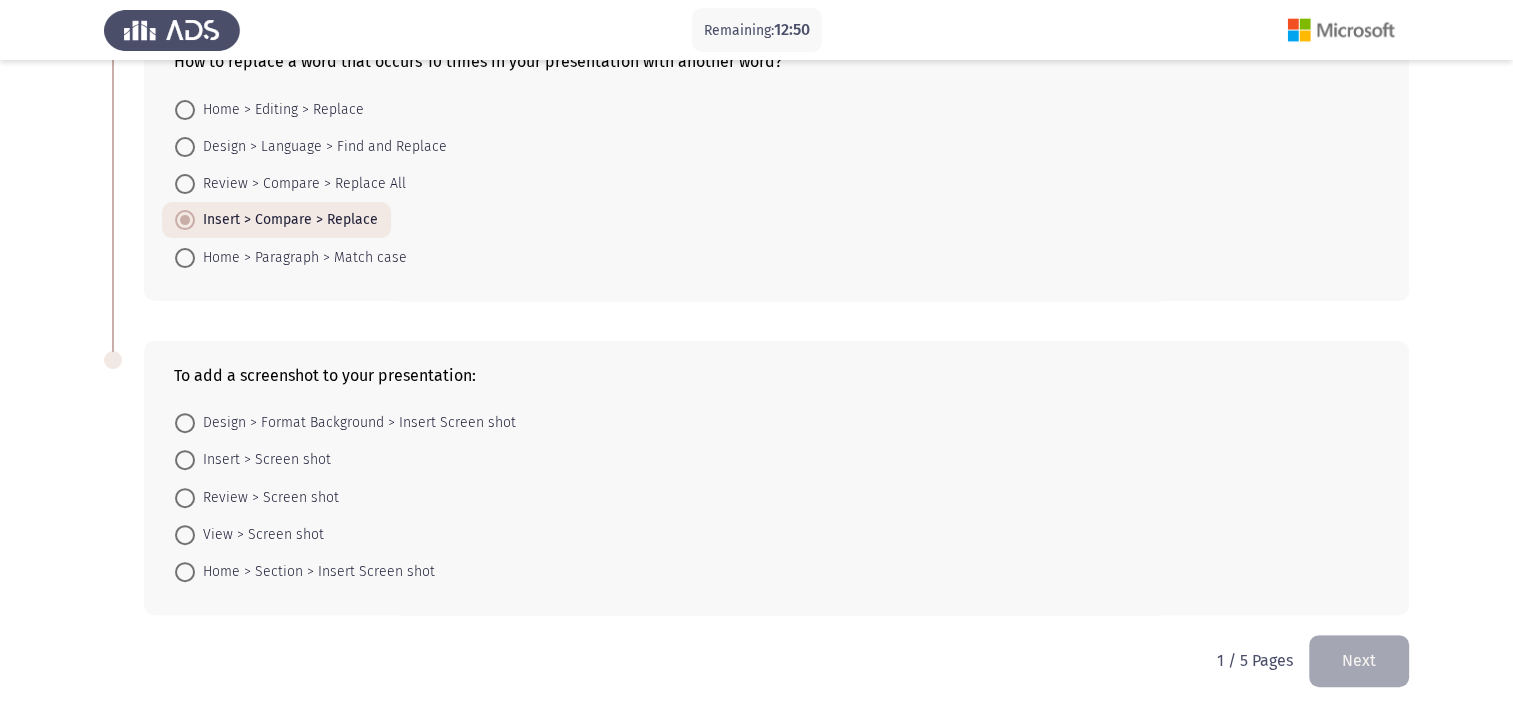 scroll, scrollTop: 543, scrollLeft: 0, axis: vertical 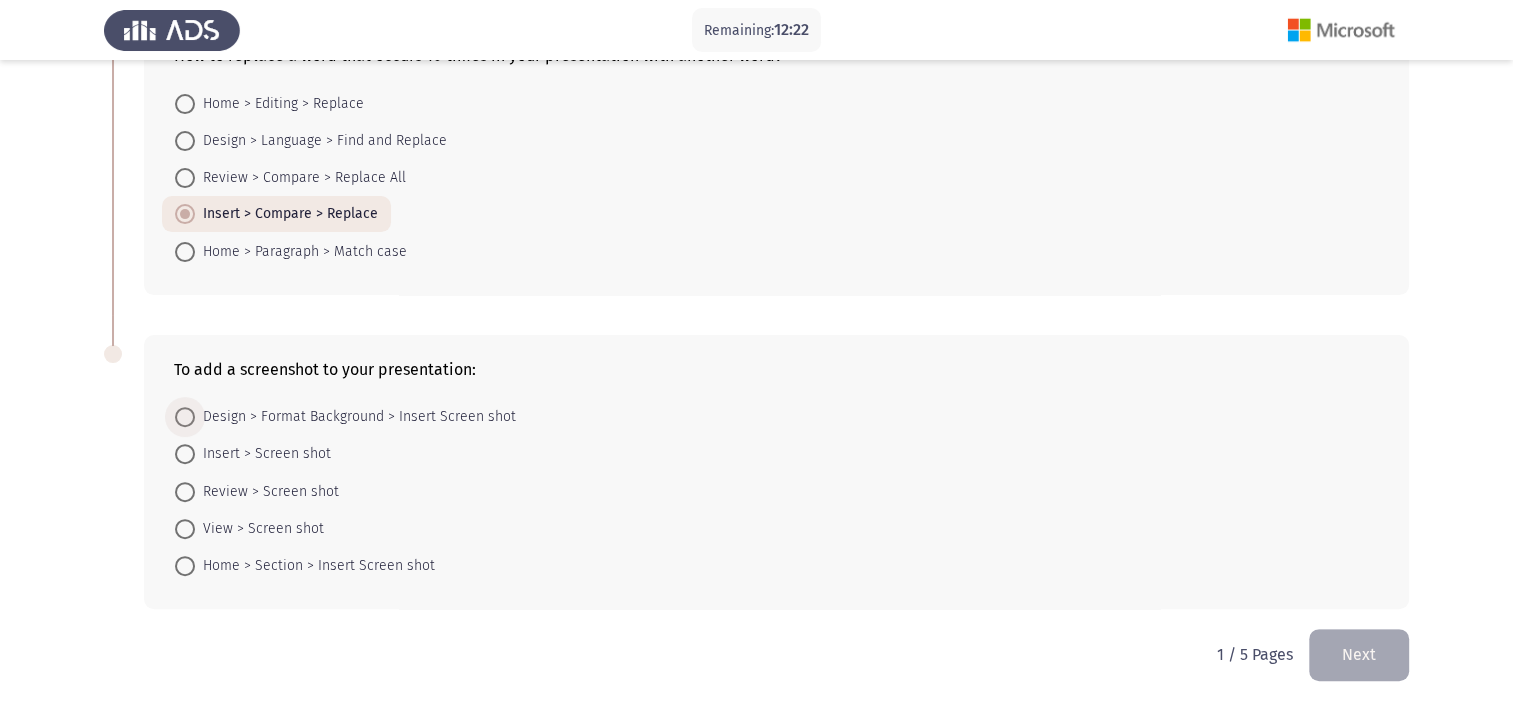 click at bounding box center [185, 417] 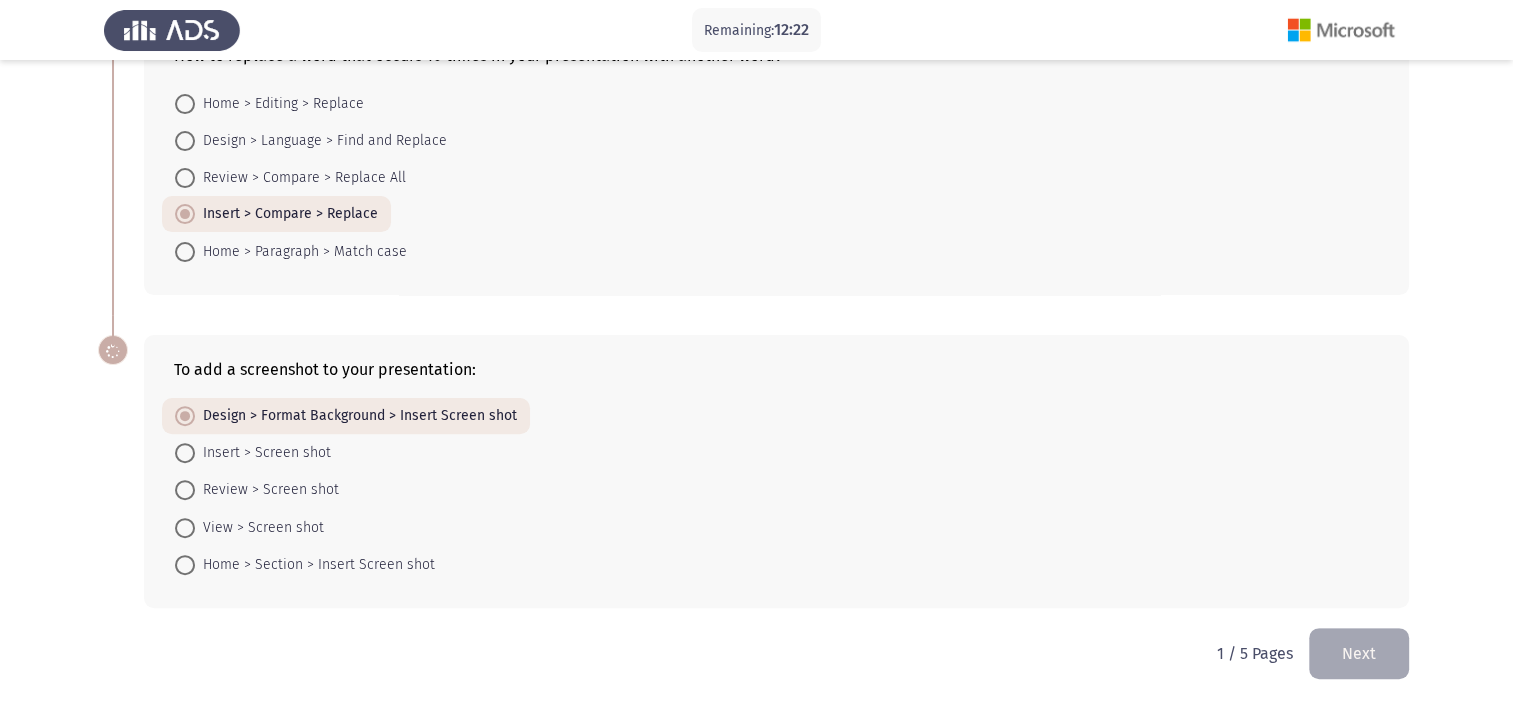 scroll, scrollTop: 542, scrollLeft: 0, axis: vertical 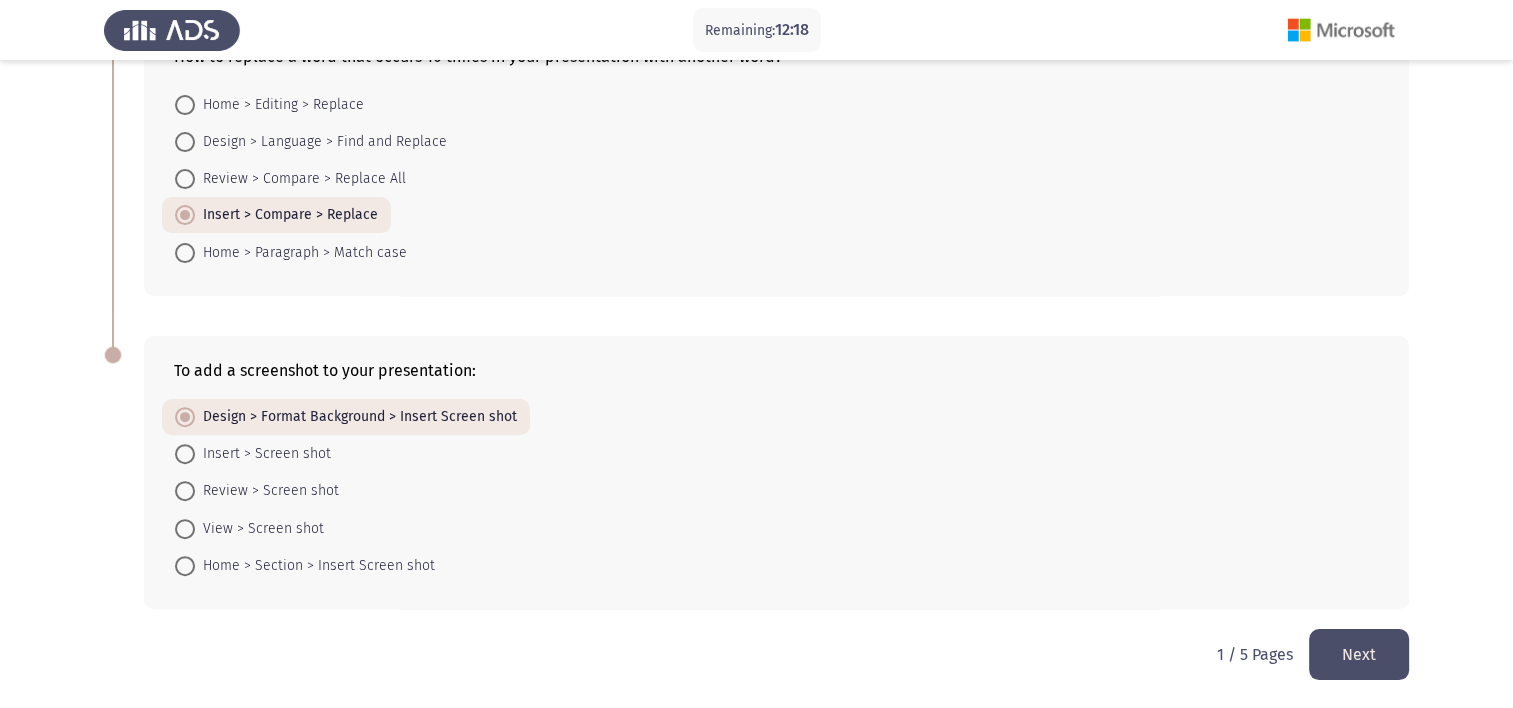 click on "Next" 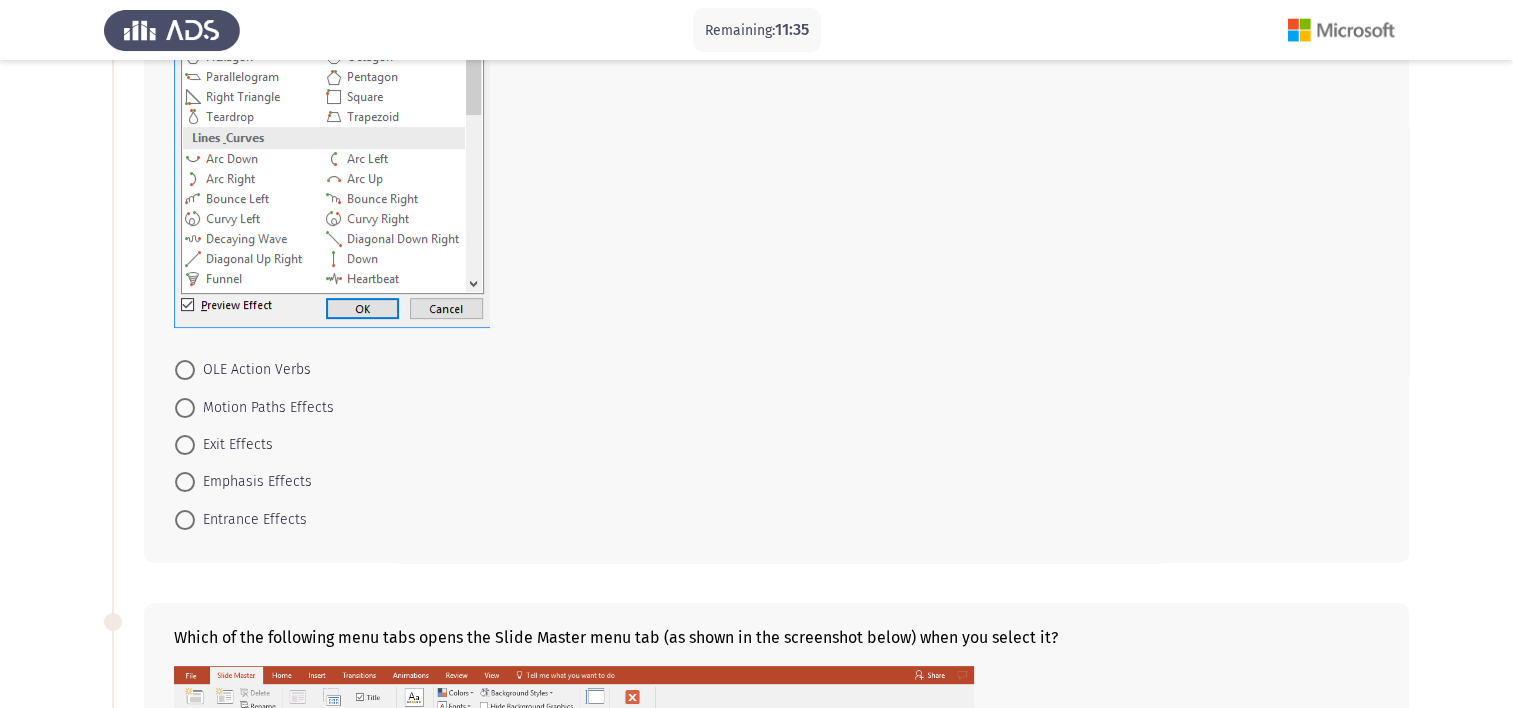 scroll, scrollTop: 300, scrollLeft: 0, axis: vertical 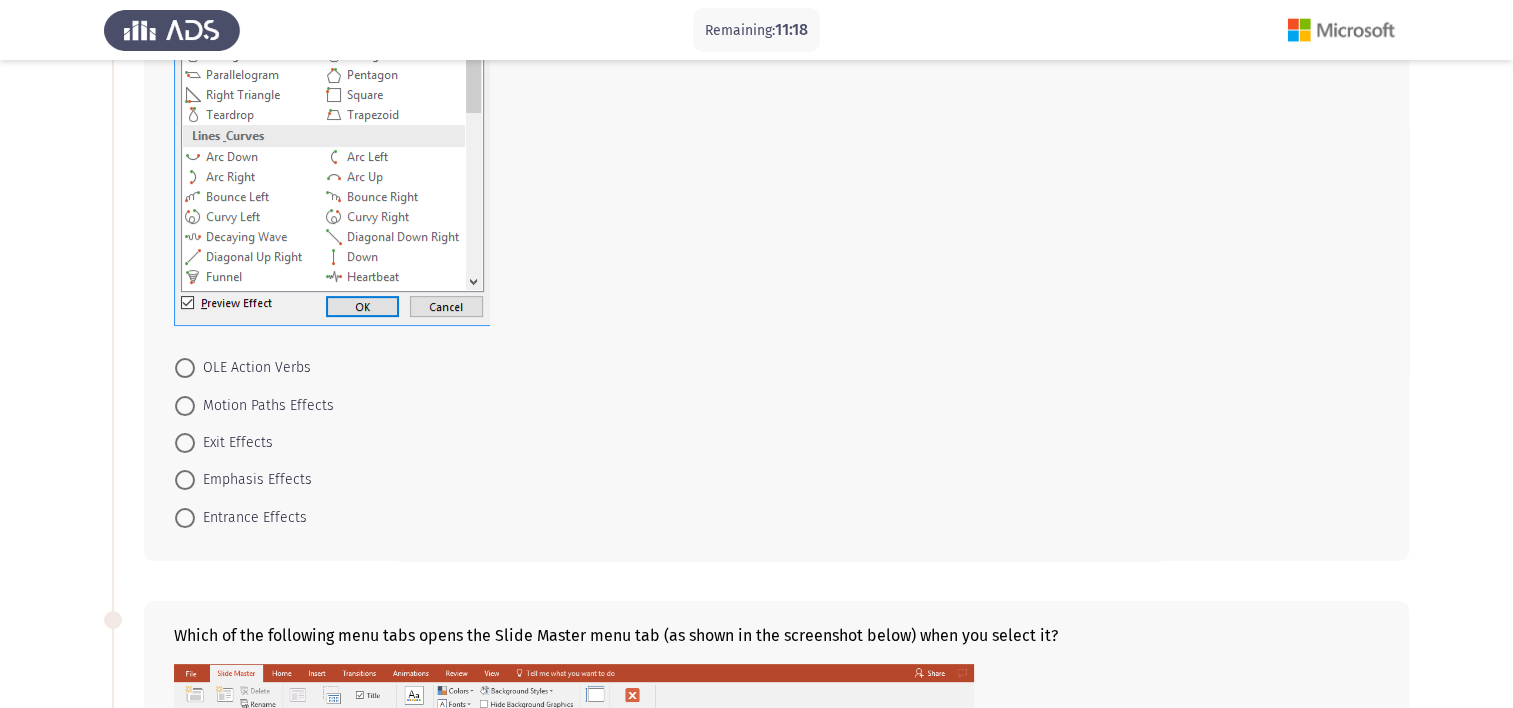 click on "Motion Paths Effects" at bounding box center [254, 404] 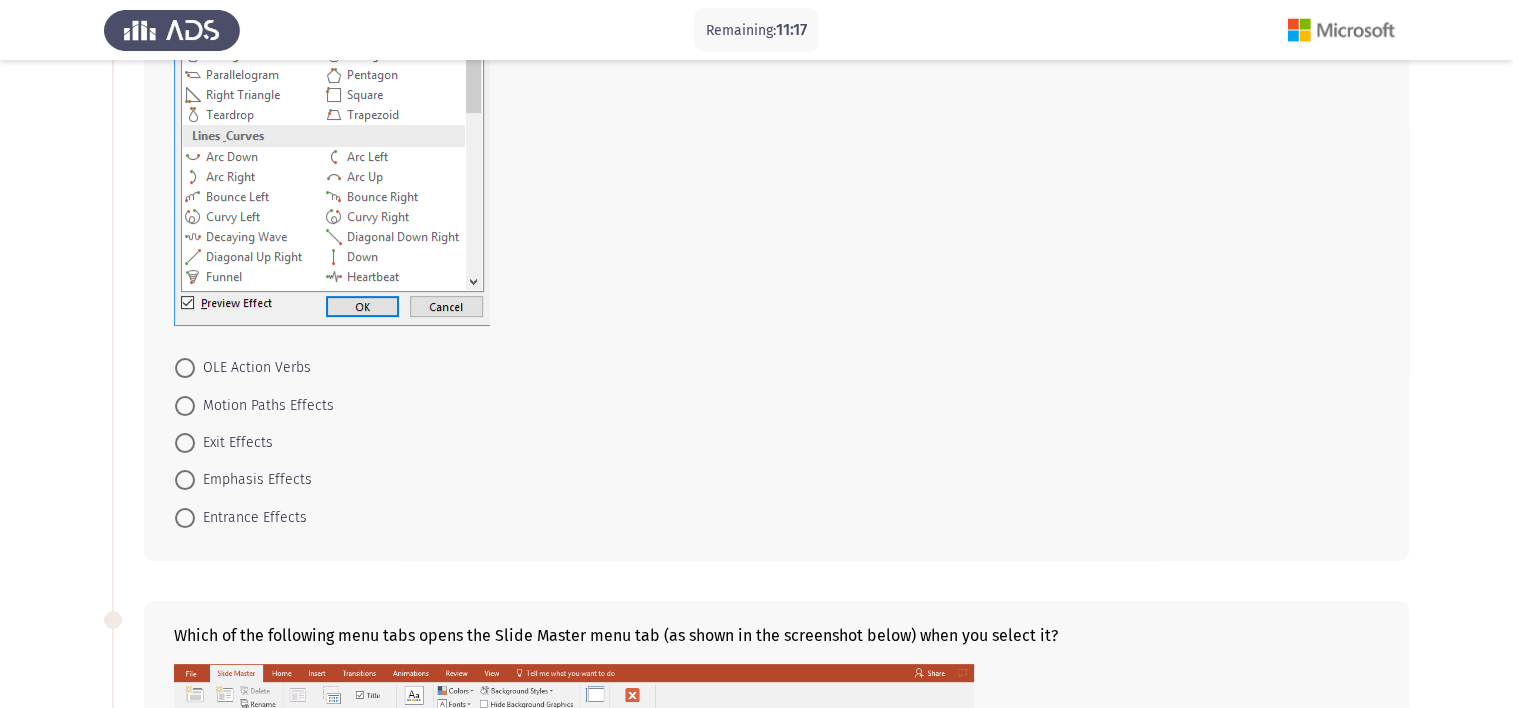 click at bounding box center [185, 406] 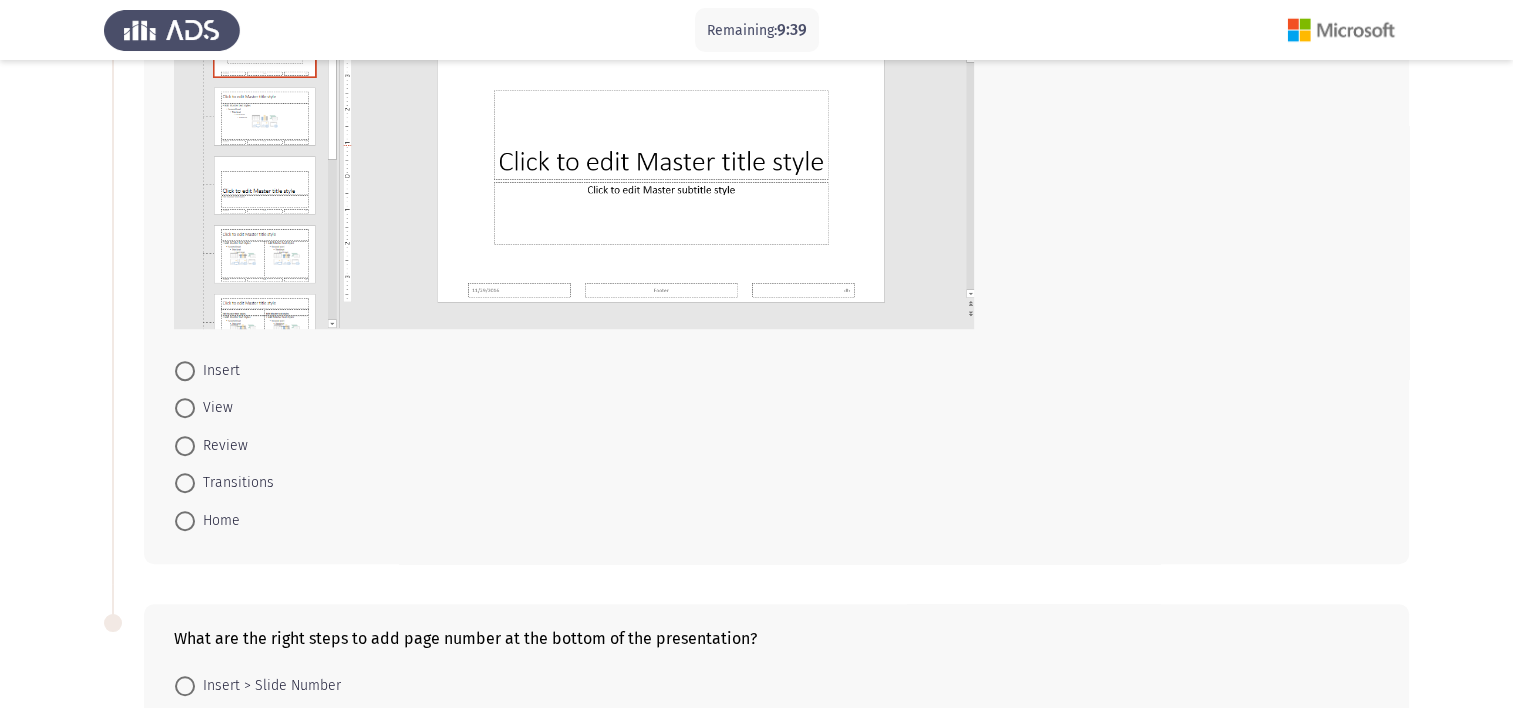 scroll, scrollTop: 1100, scrollLeft: 0, axis: vertical 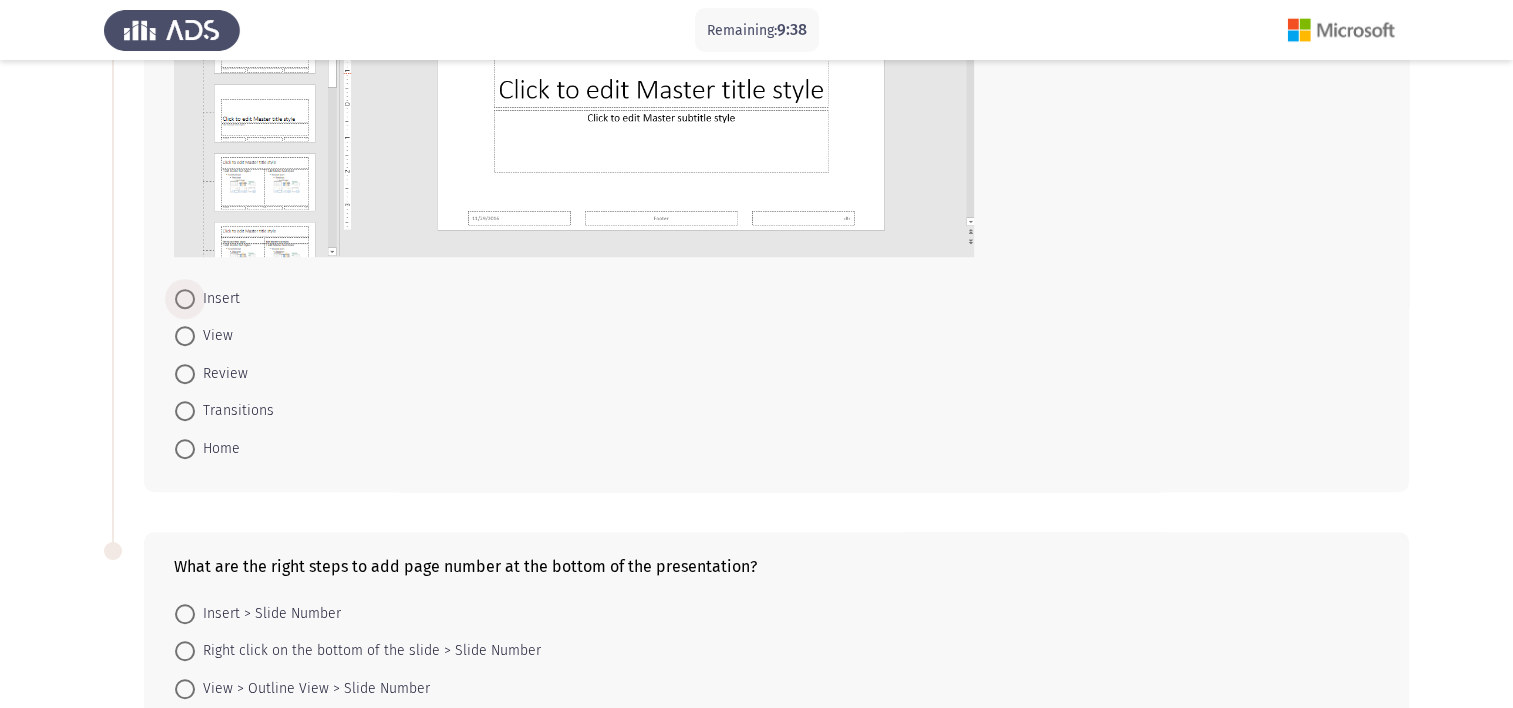 click on "Insert" at bounding box center [217, 299] 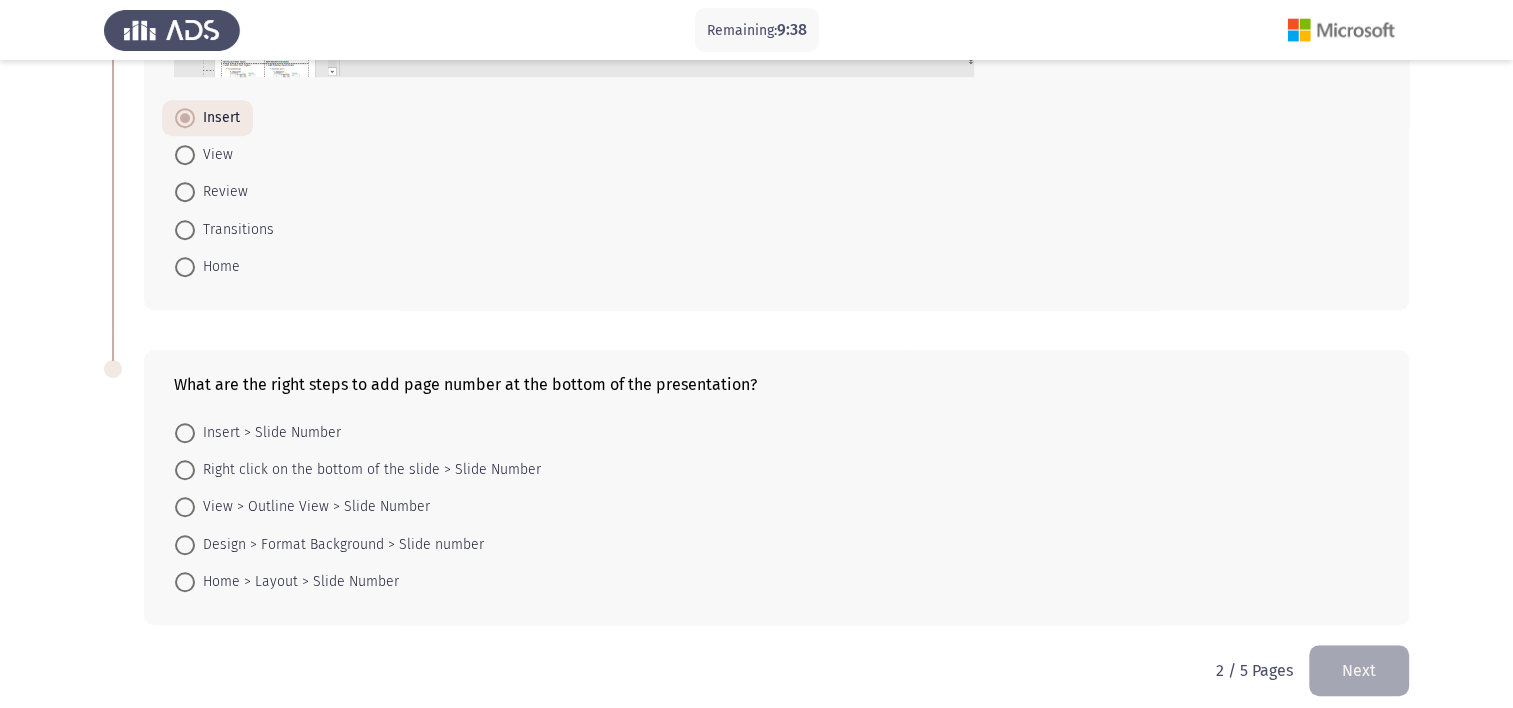 scroll, scrollTop: 1296, scrollLeft: 0, axis: vertical 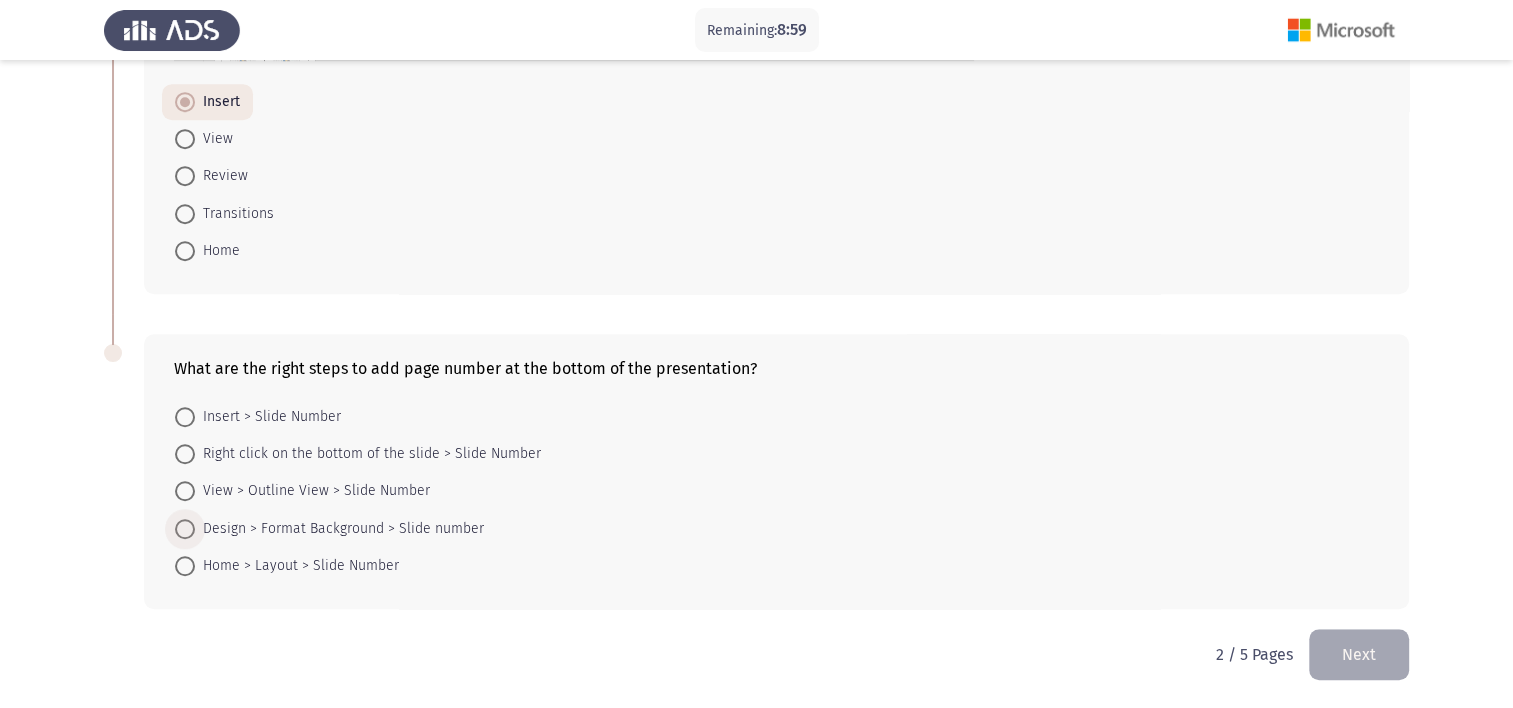 click at bounding box center [185, 529] 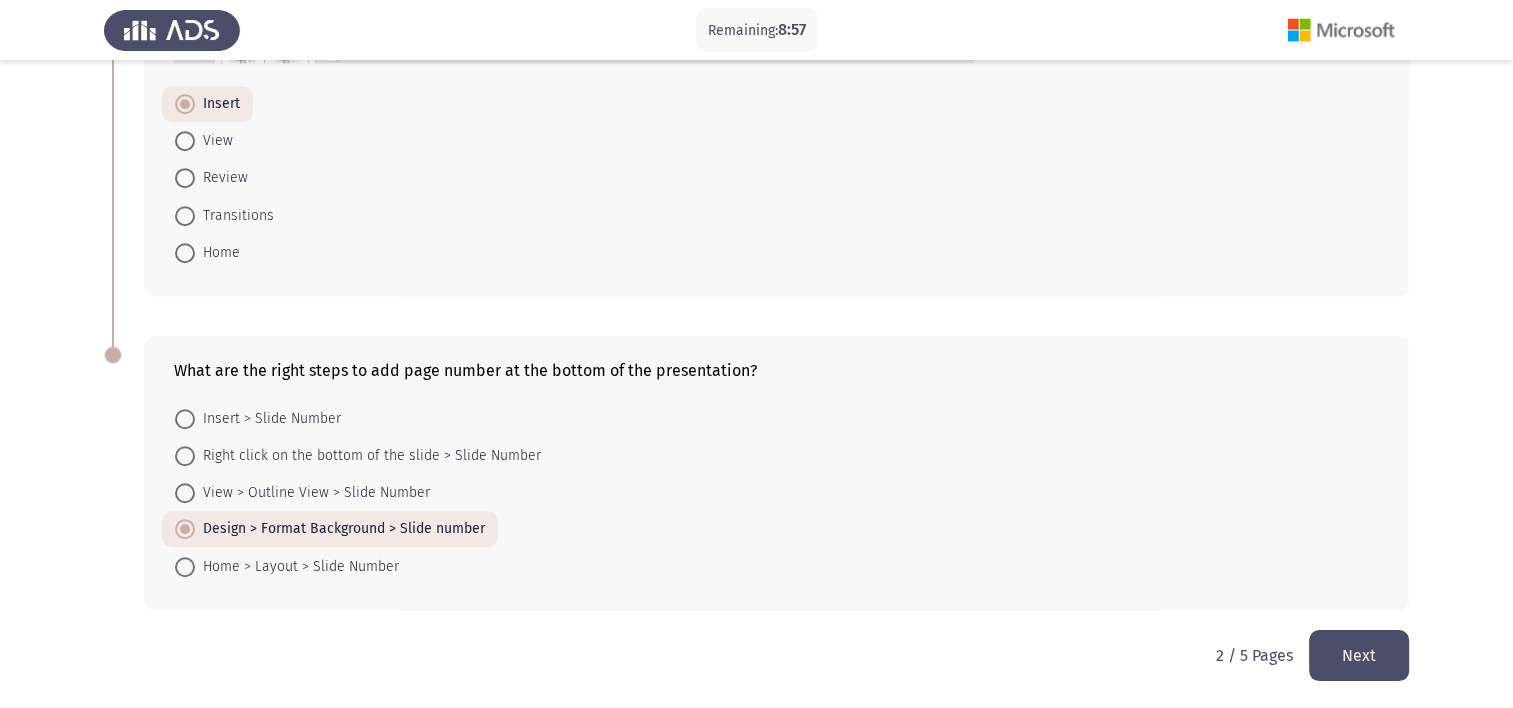 click on "Next" 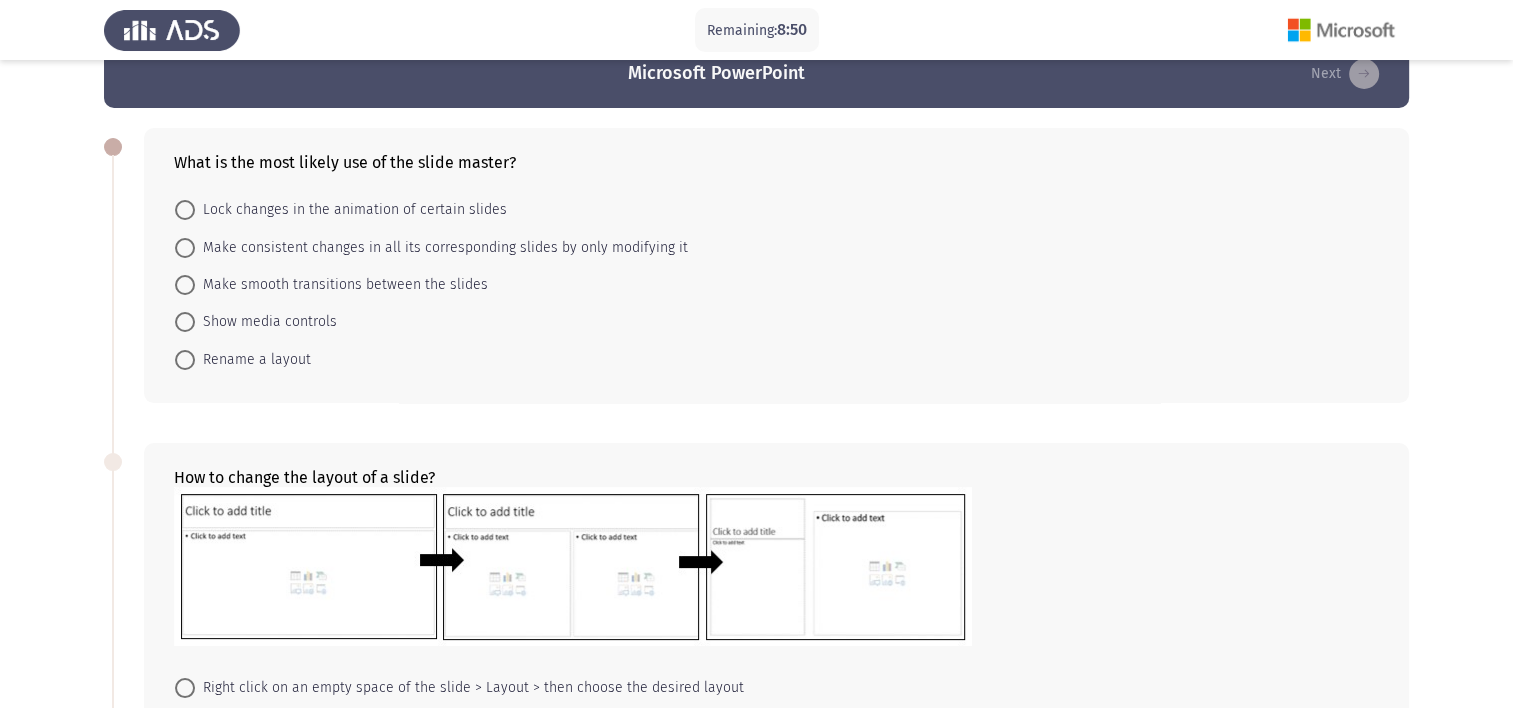 scroll, scrollTop: 0, scrollLeft: 0, axis: both 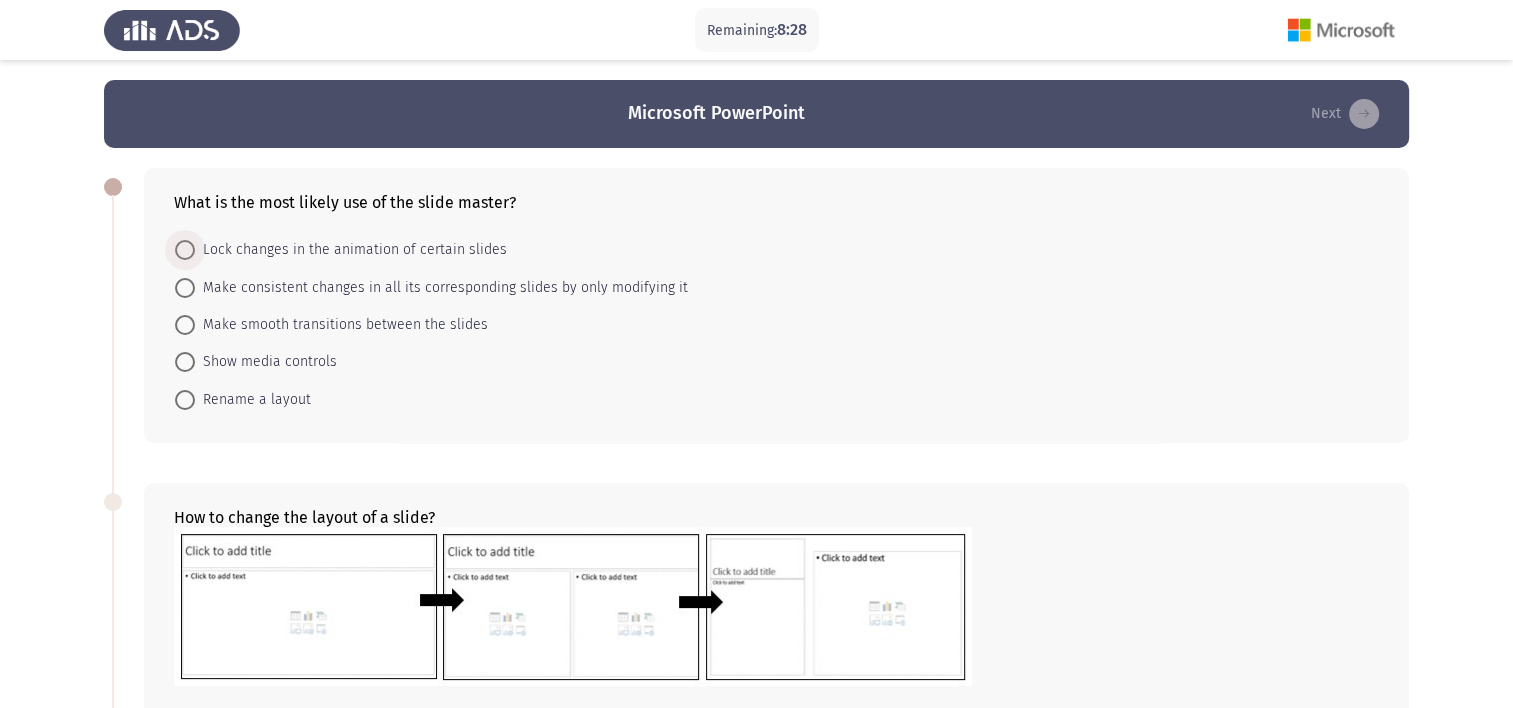 click at bounding box center [185, 250] 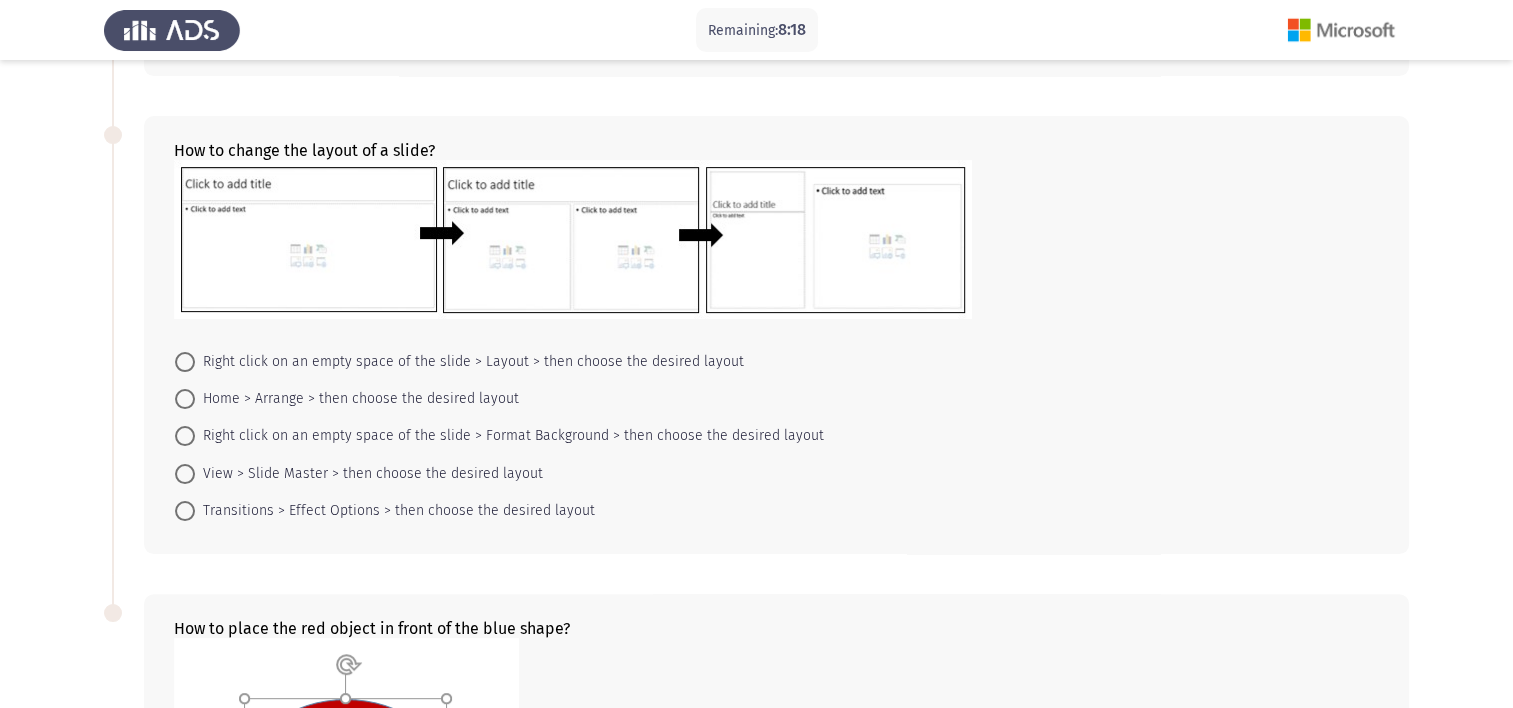 scroll, scrollTop: 400, scrollLeft: 0, axis: vertical 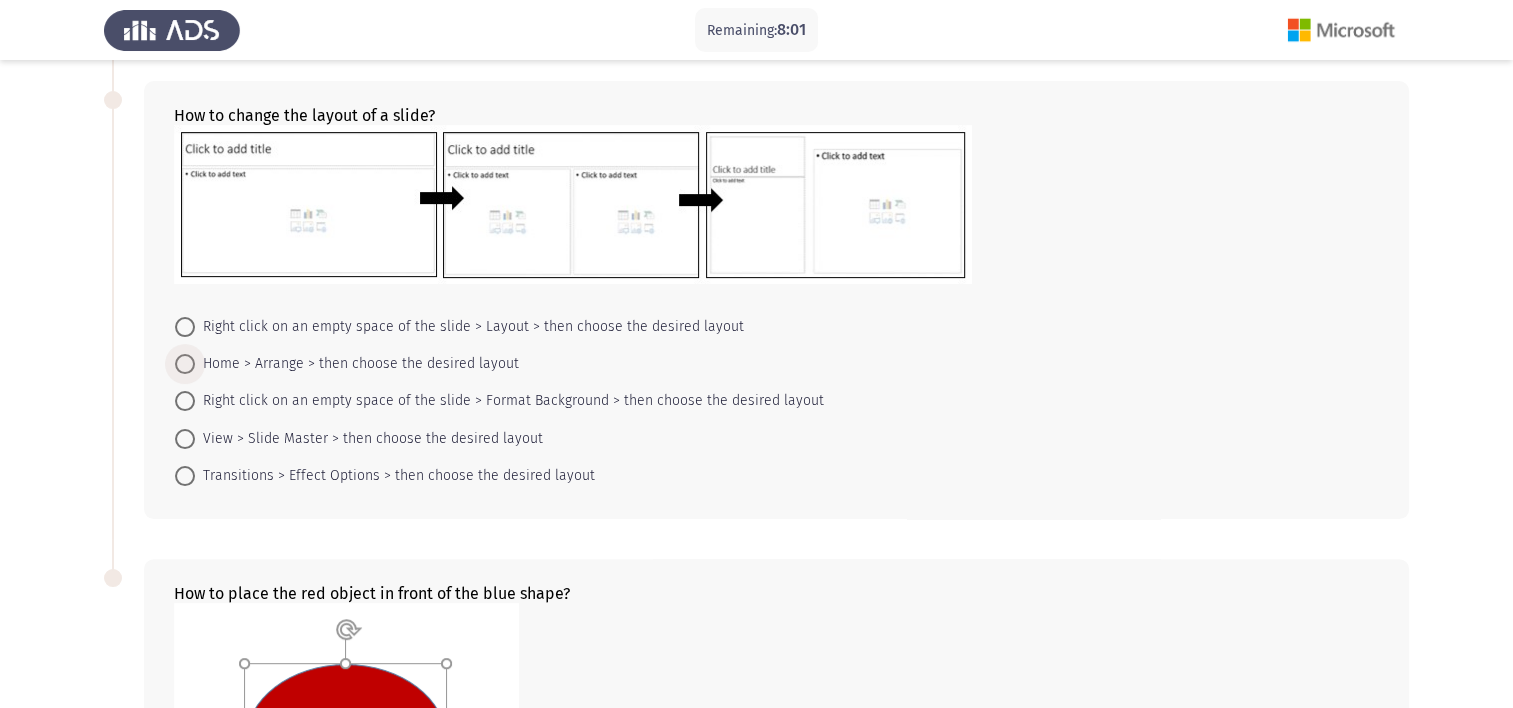click on "Home > Arrange > then choose the desired layout" at bounding box center (357, 364) 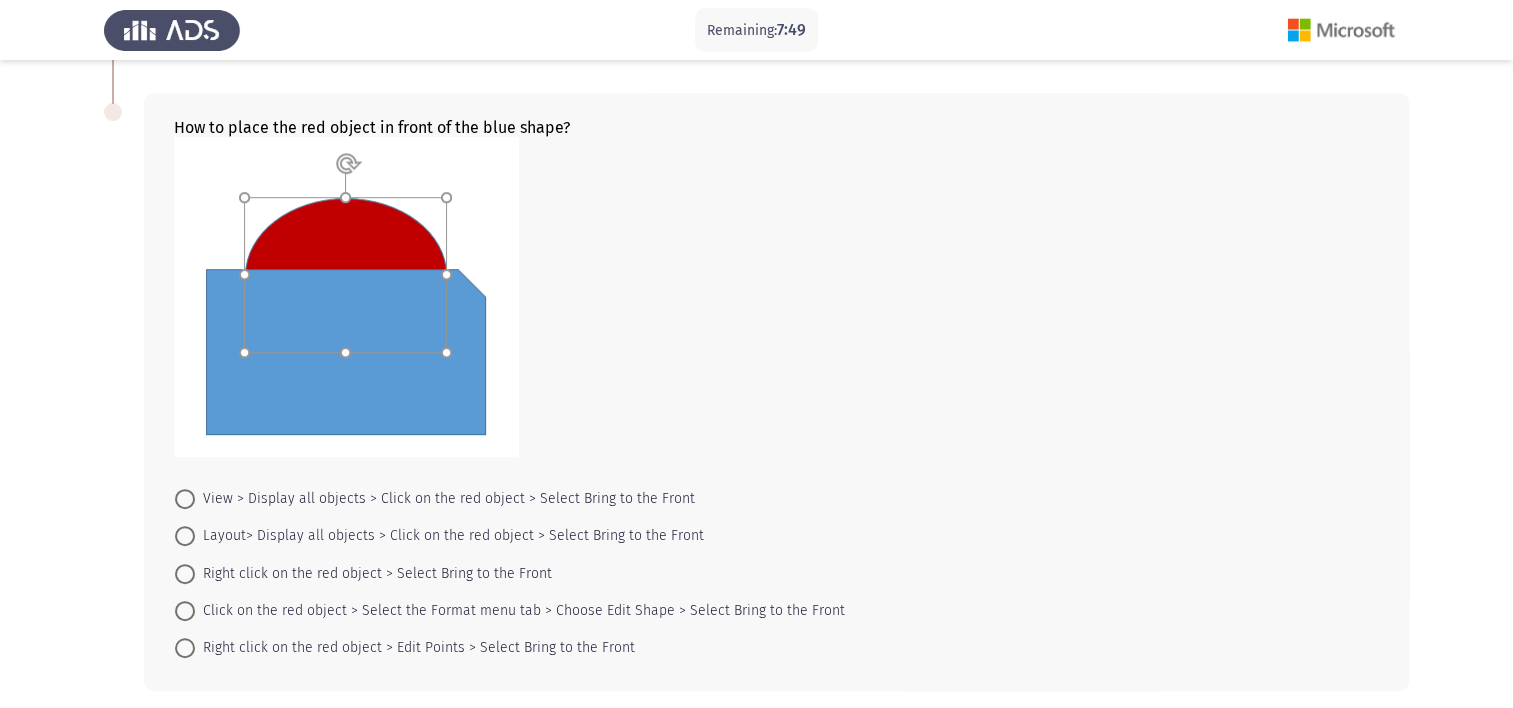 scroll, scrollTop: 900, scrollLeft: 0, axis: vertical 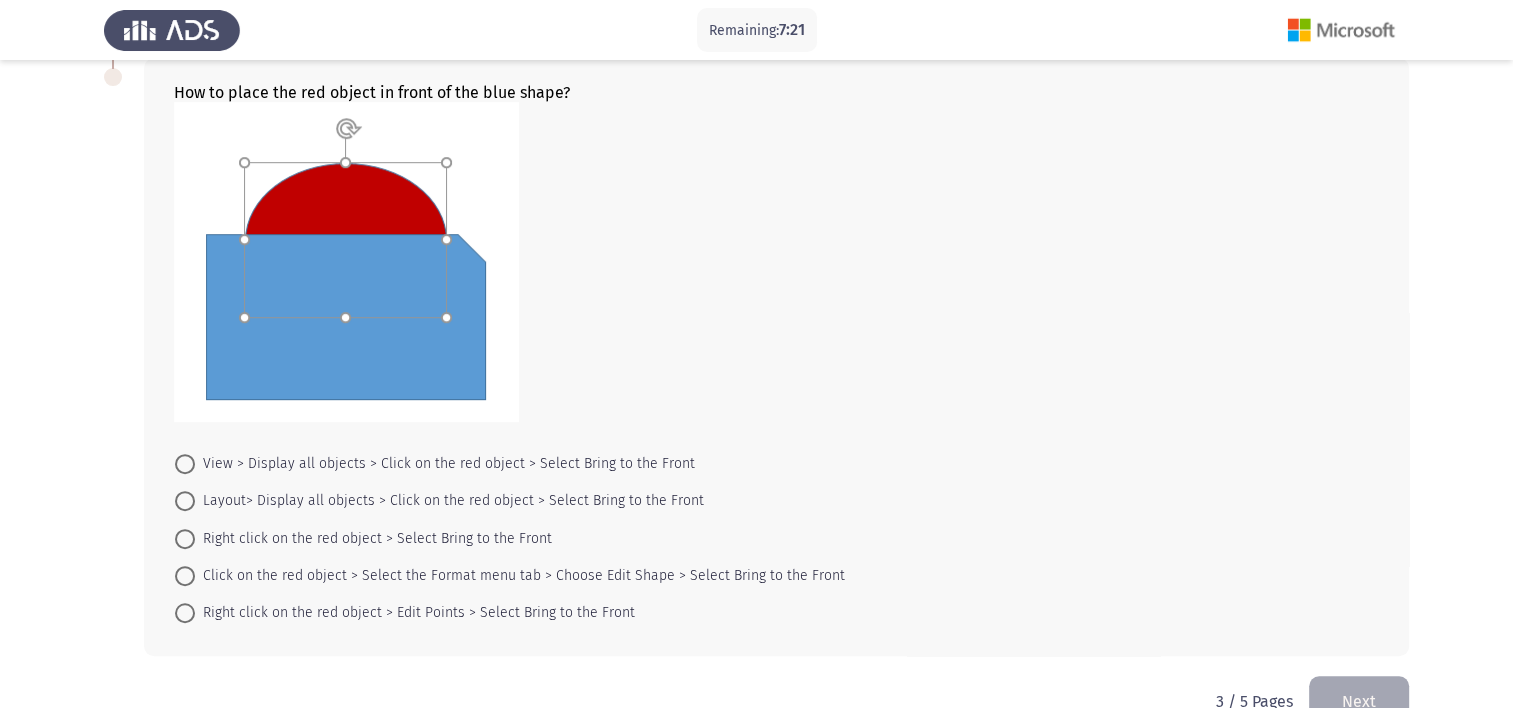 click on "View > Display all objects > Click on the red object > Select Bring to the Front" at bounding box center [445, 464] 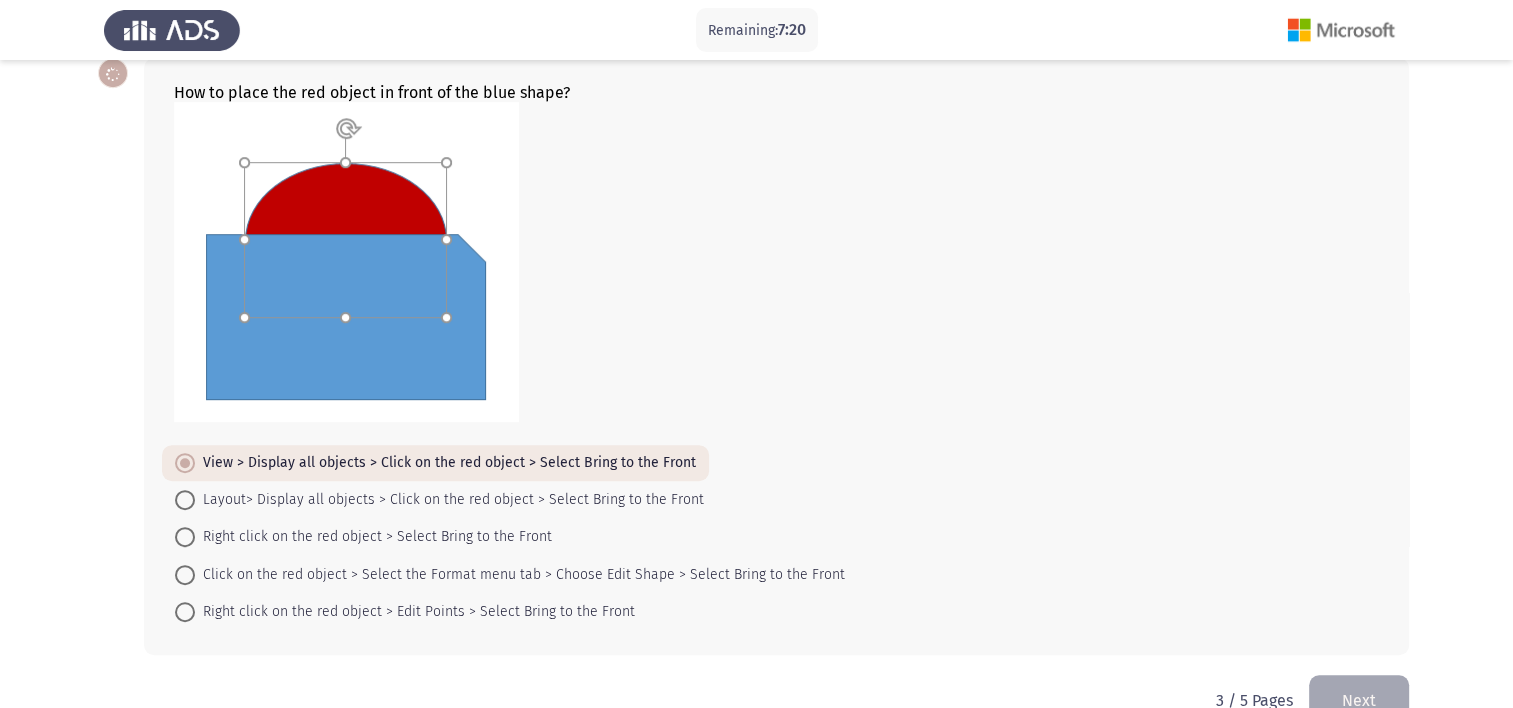 scroll, scrollTop: 945, scrollLeft: 0, axis: vertical 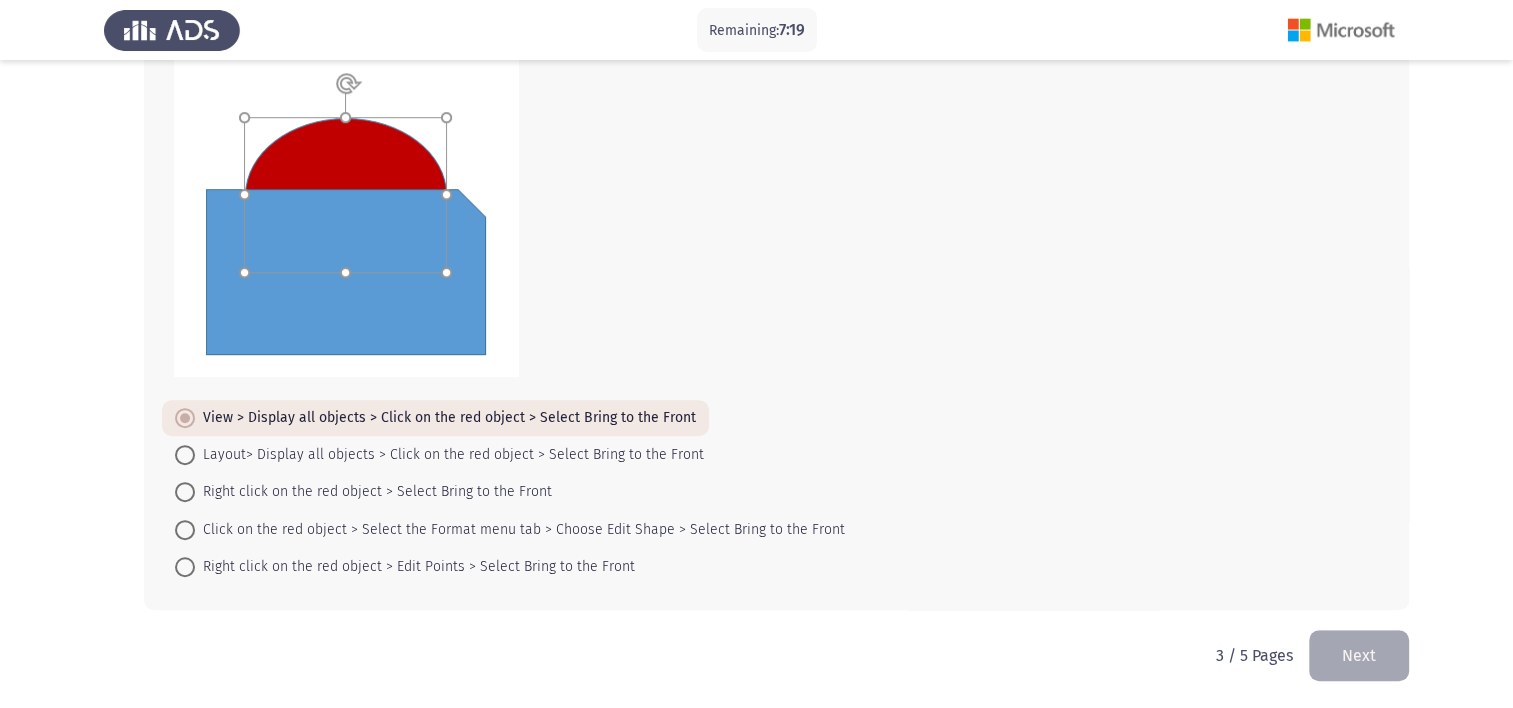 click on "Next" 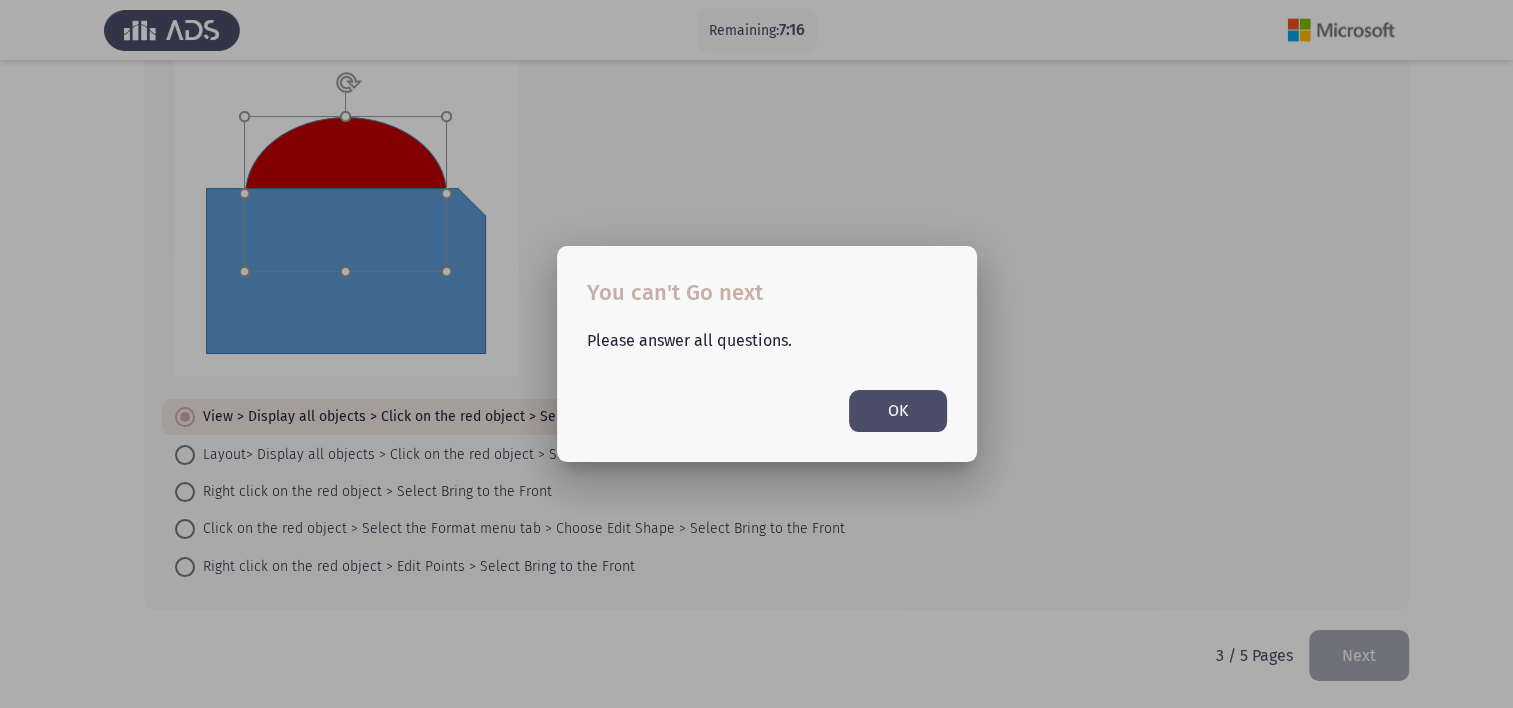 click on "OK" at bounding box center (898, 410) 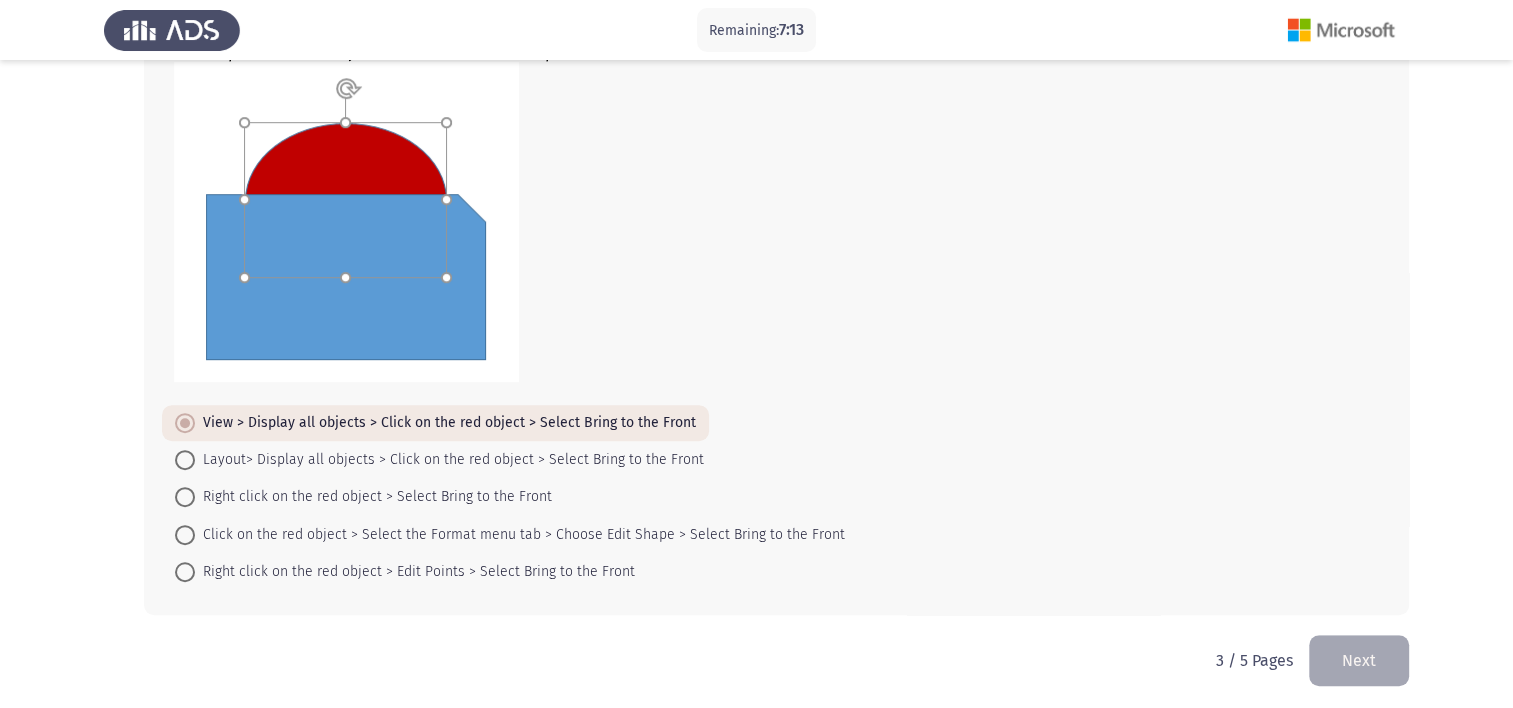 scroll, scrollTop: 945, scrollLeft: 0, axis: vertical 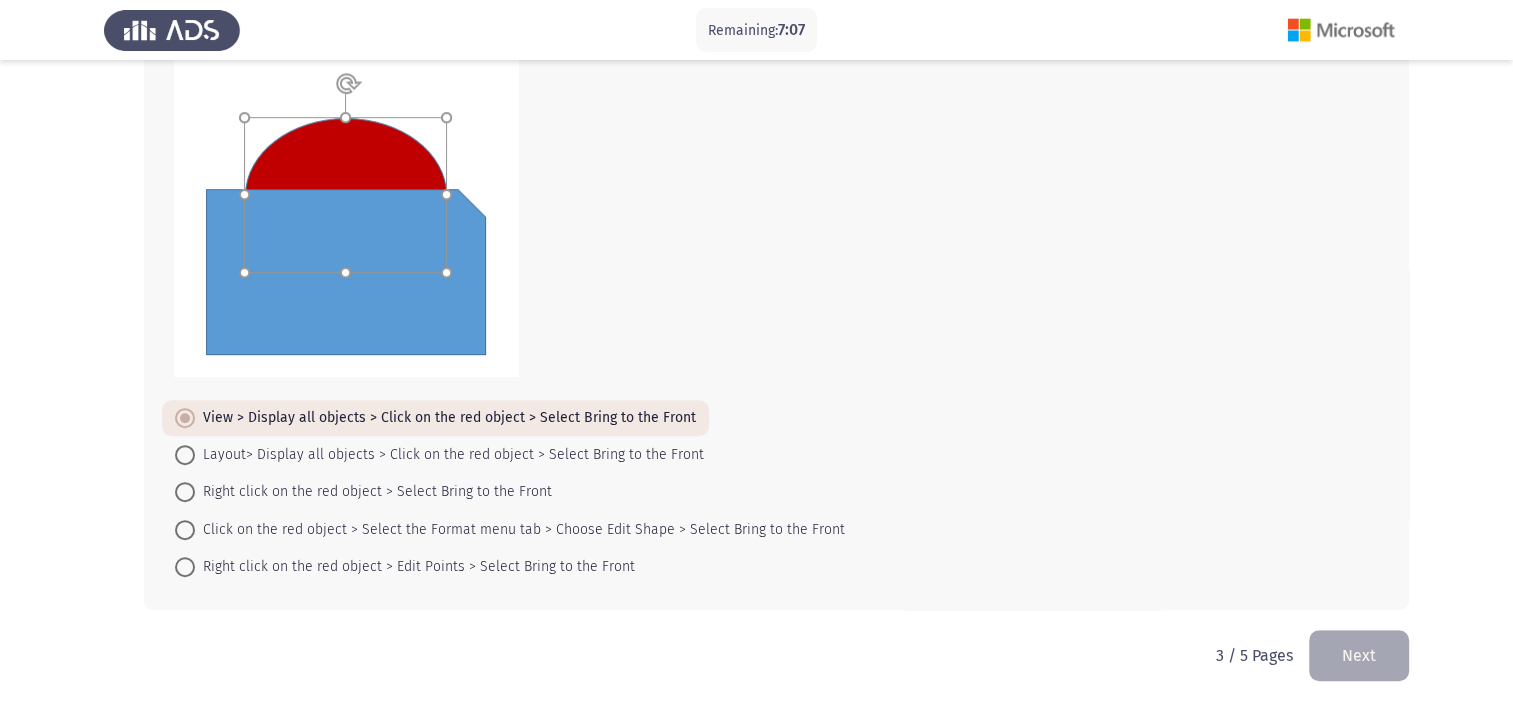 click on "Layout> Display all objects > Click on the red object > Select Bring to the Front" at bounding box center [449, 455] 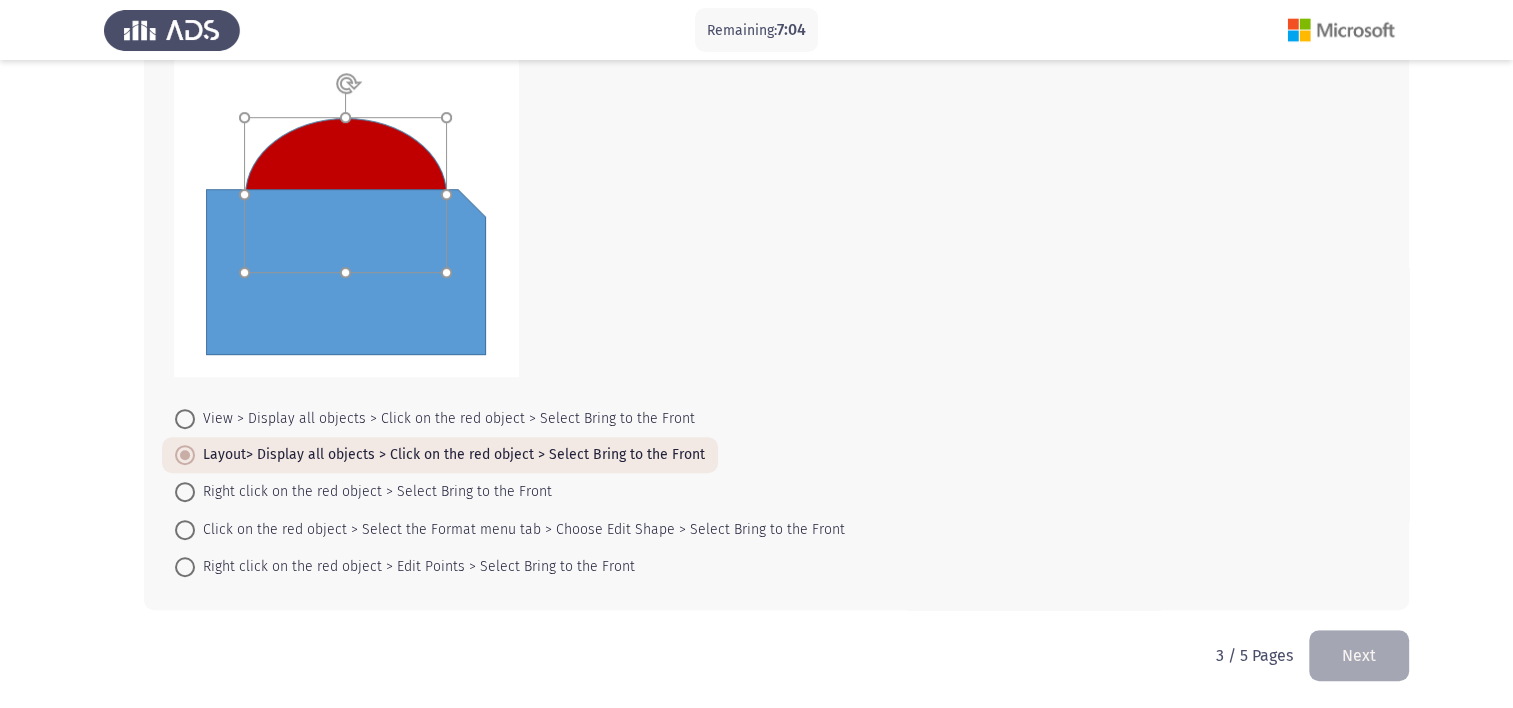 click on "Click on the red object > Select the Format menu tab > Choose Edit Shape > Select Bring to the Front" at bounding box center (520, 530) 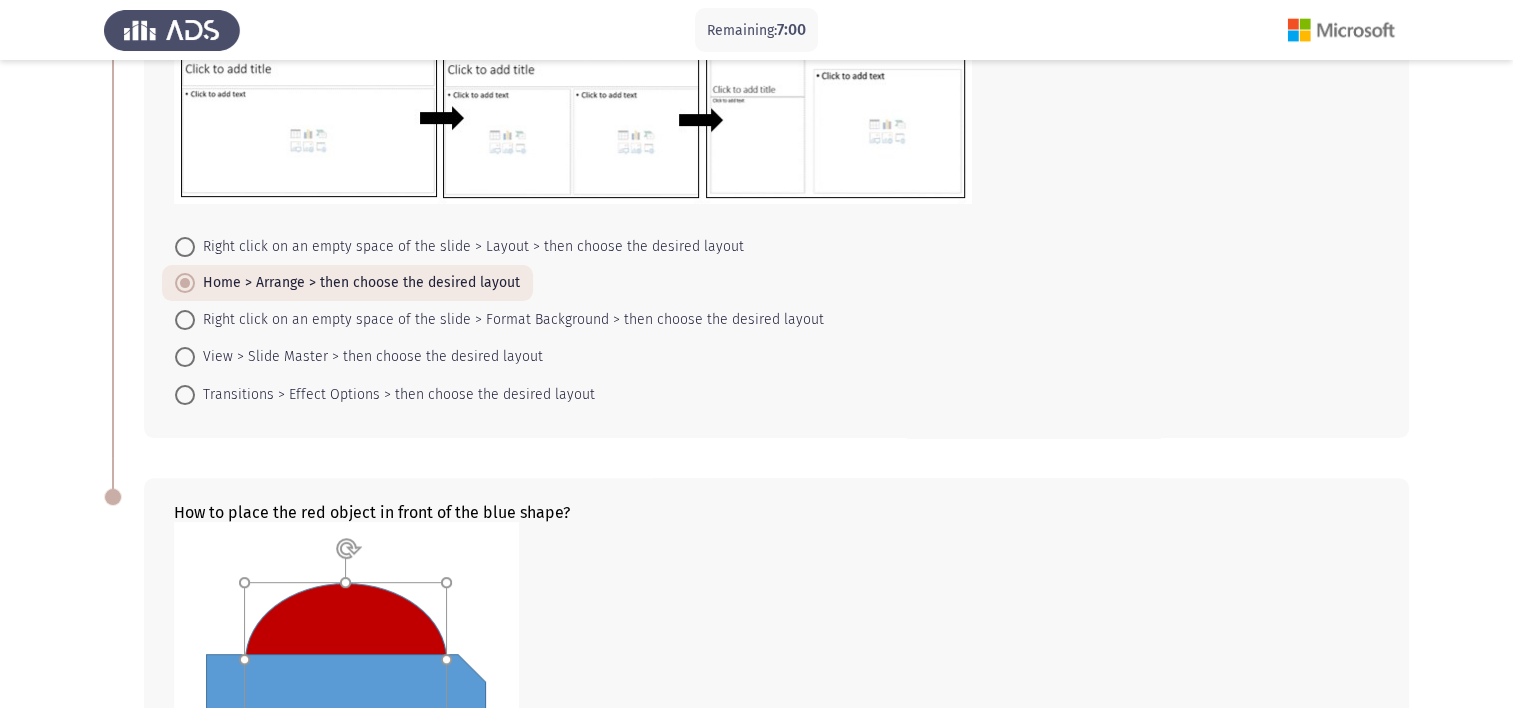 scroll, scrollTop: 445, scrollLeft: 0, axis: vertical 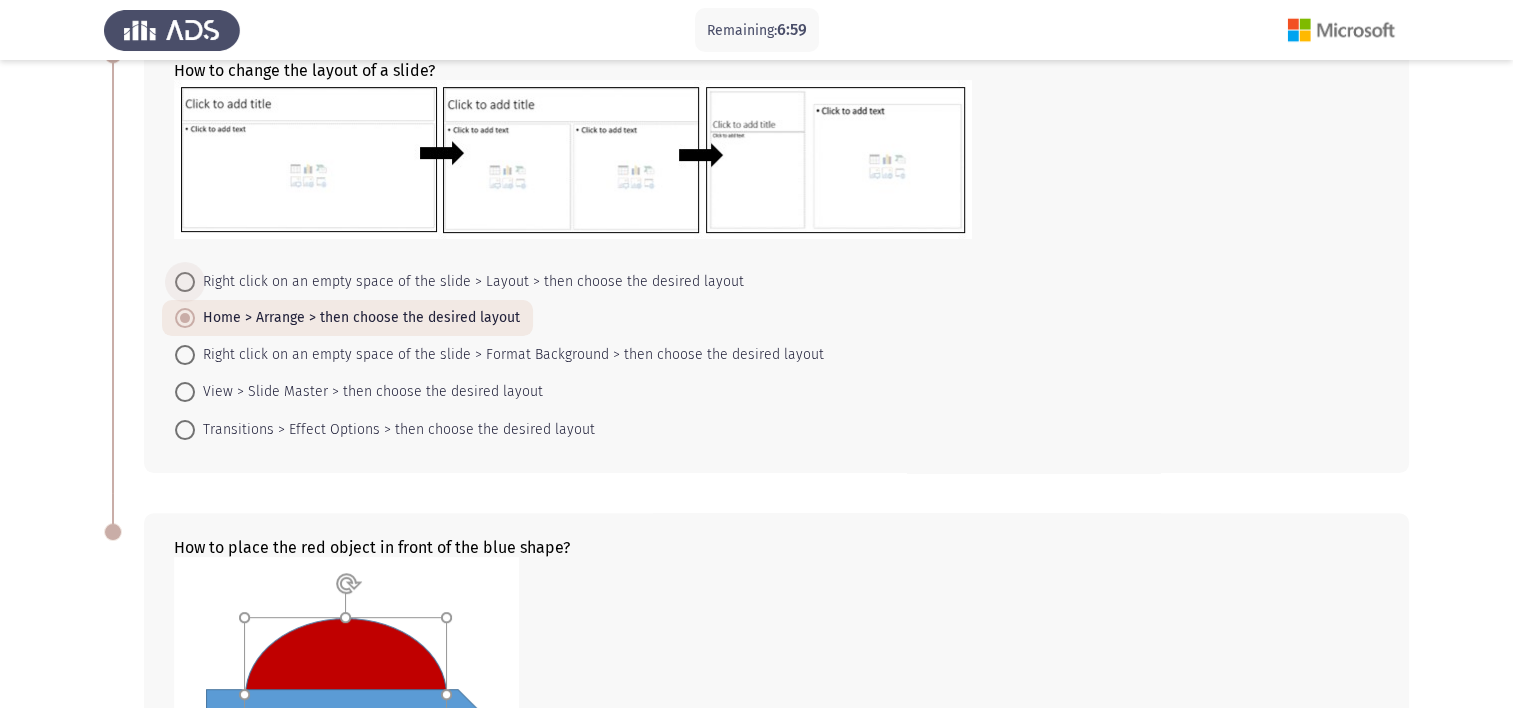 click on "Right click on an empty space of the slide > Layout > then choose the desired layout" at bounding box center [469, 282] 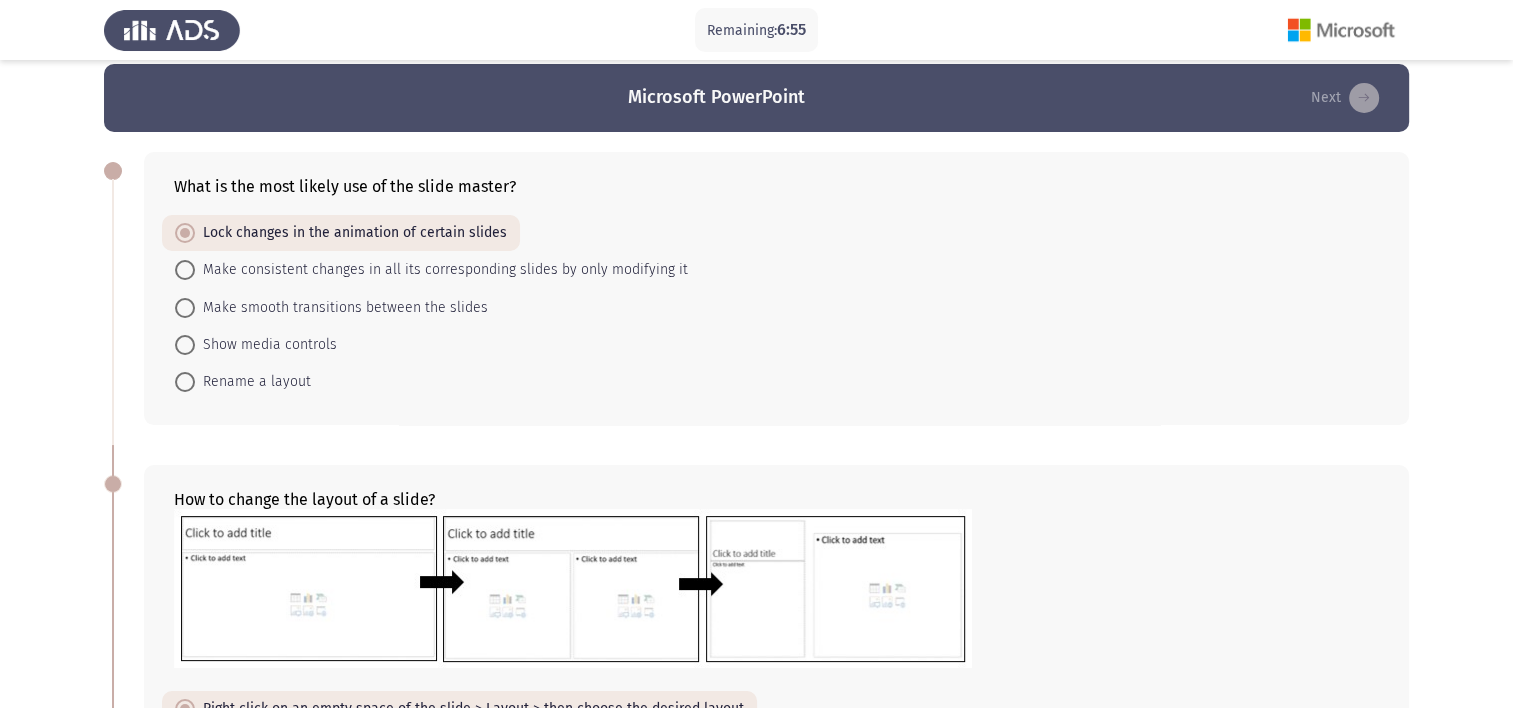 scroll, scrollTop: 0, scrollLeft: 0, axis: both 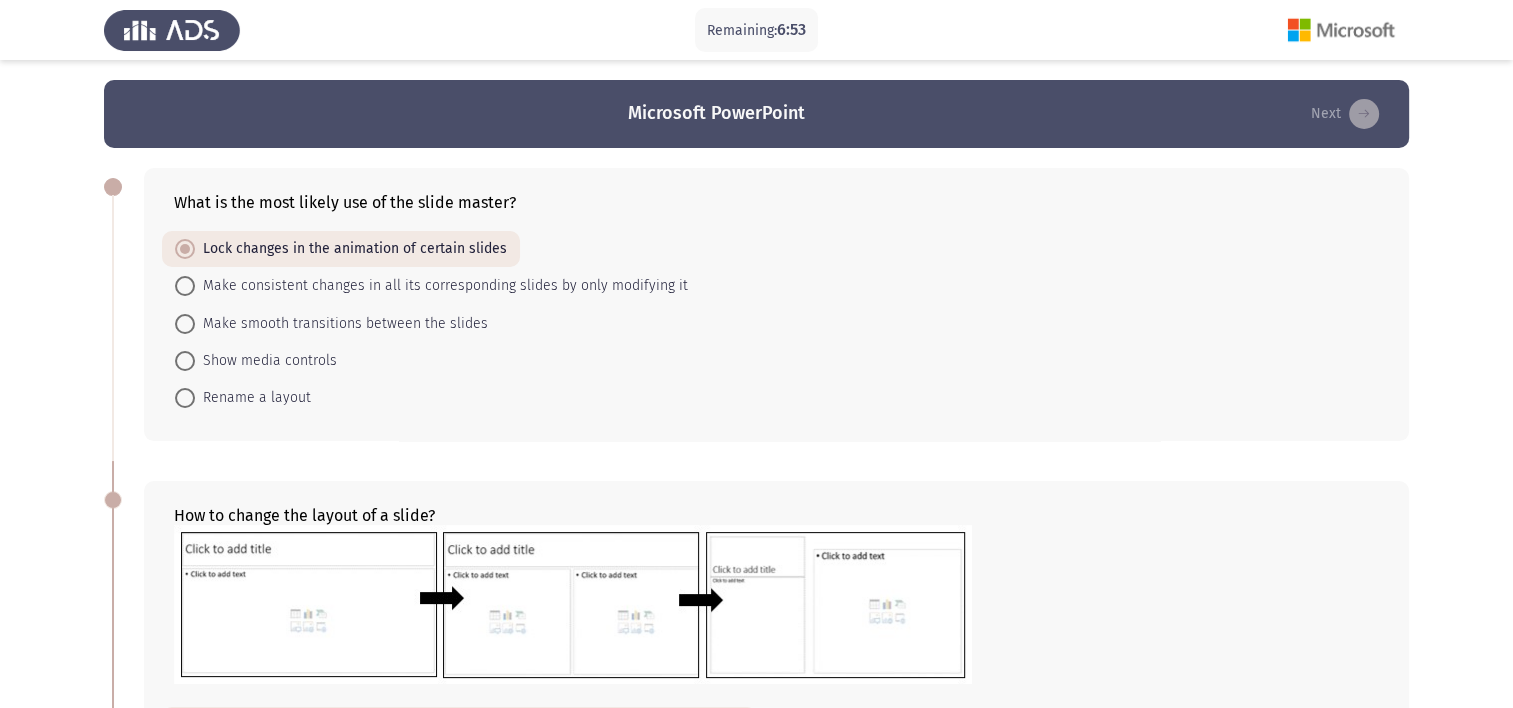 click on "Make consistent changes in all its corresponding slides by only modifying it" at bounding box center [441, 286] 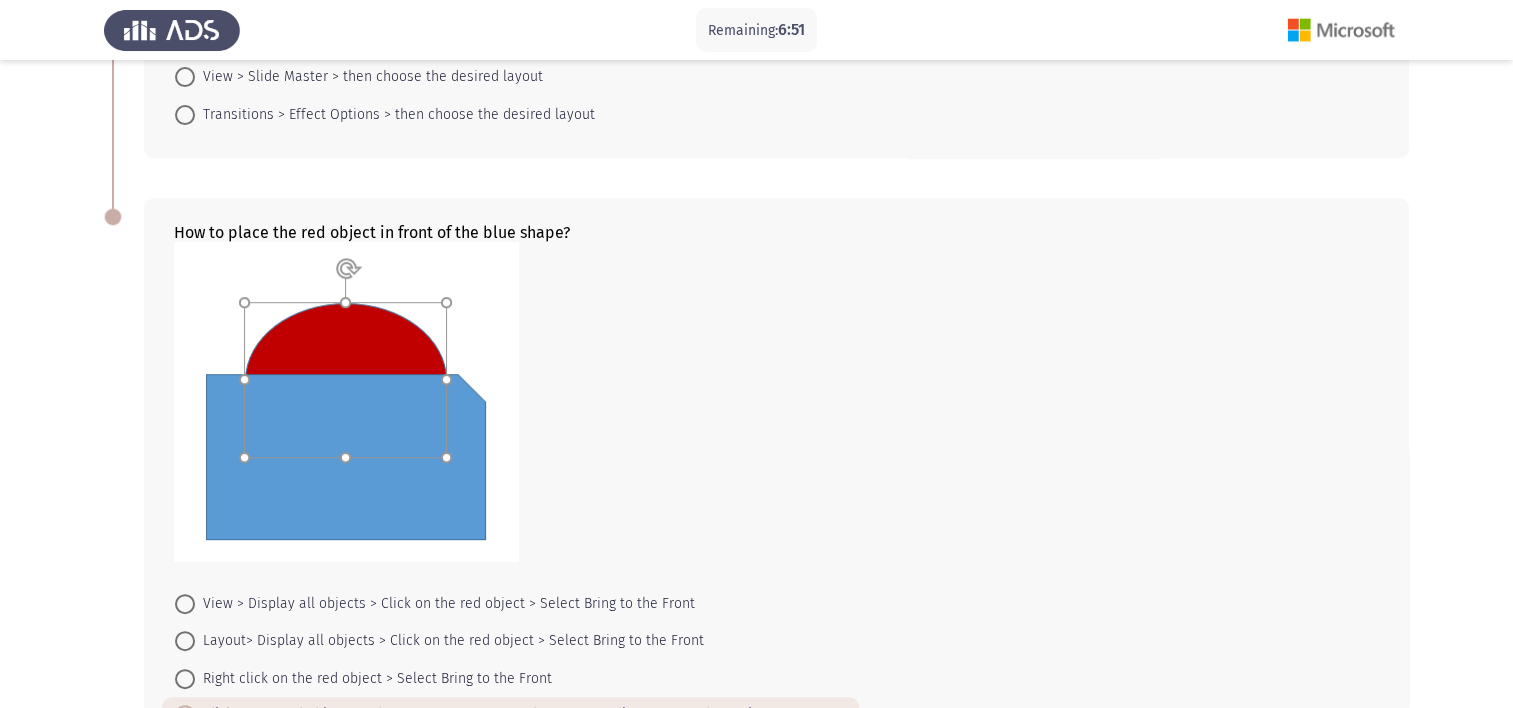 scroll, scrollTop: 945, scrollLeft: 0, axis: vertical 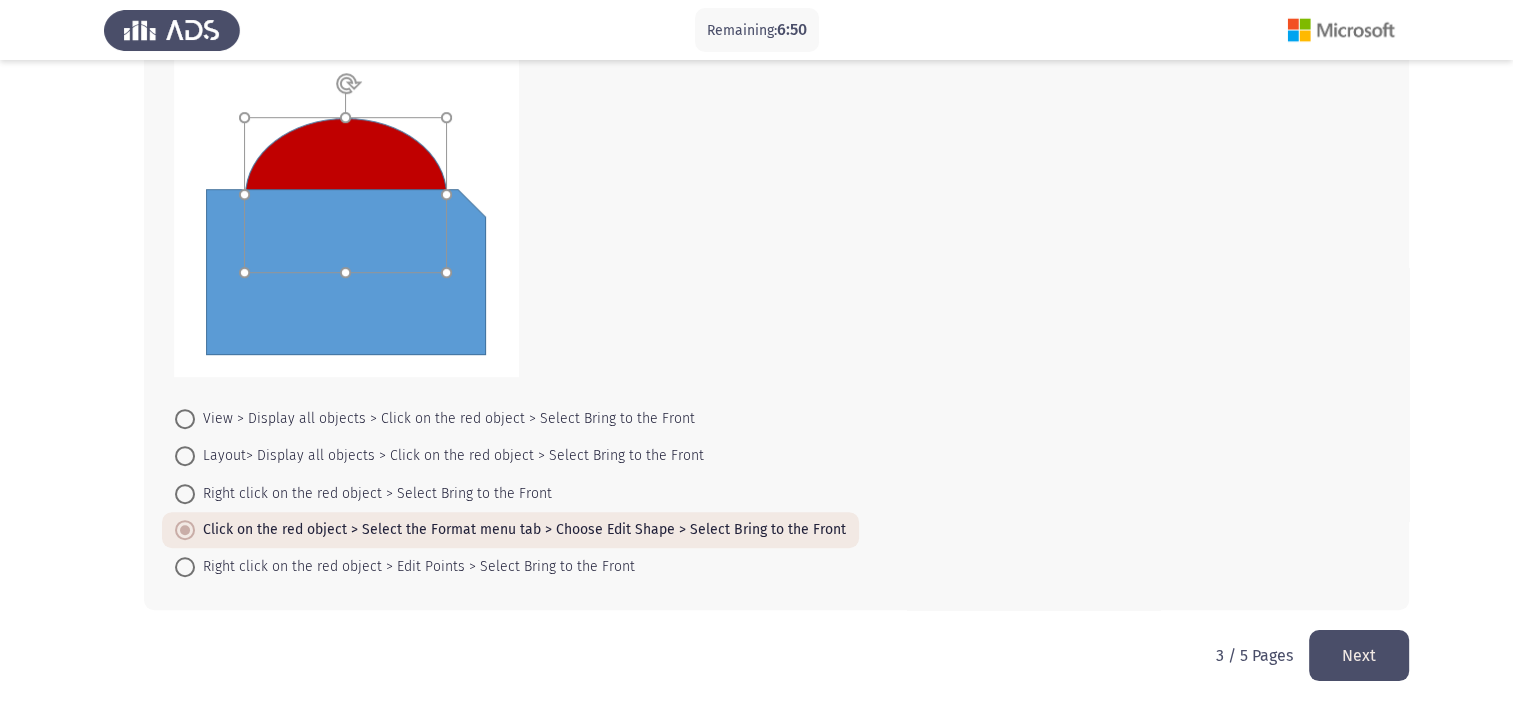 click on "Next" 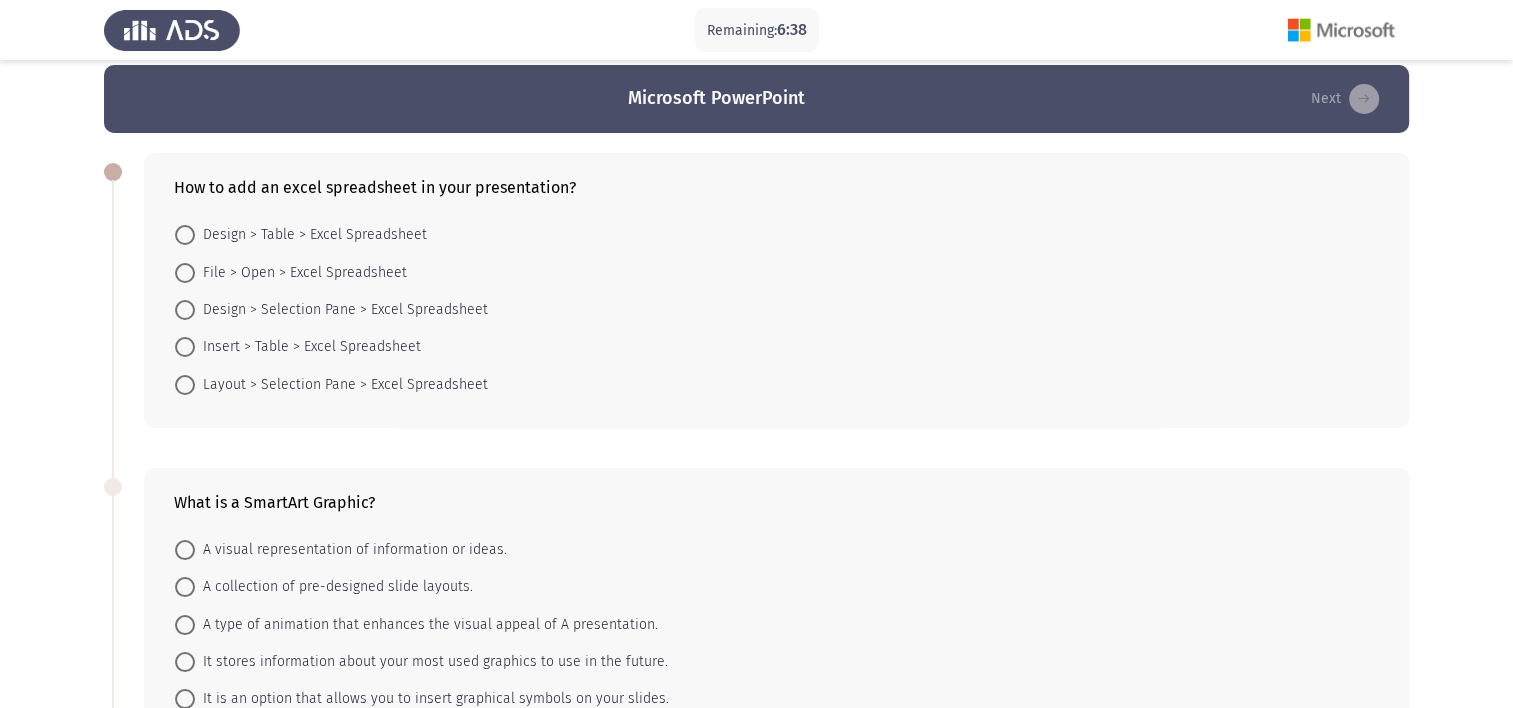 scroll, scrollTop: 0, scrollLeft: 0, axis: both 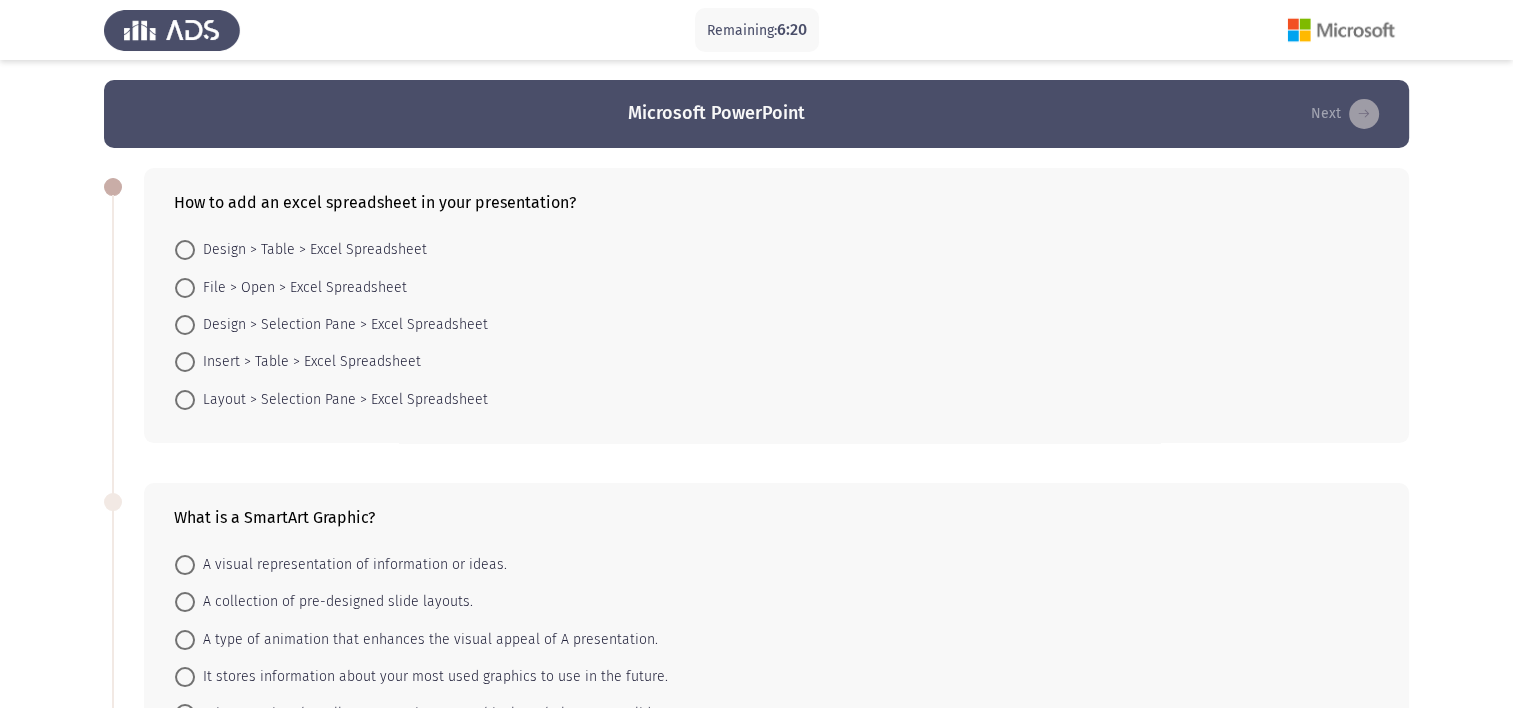 click at bounding box center (185, 250) 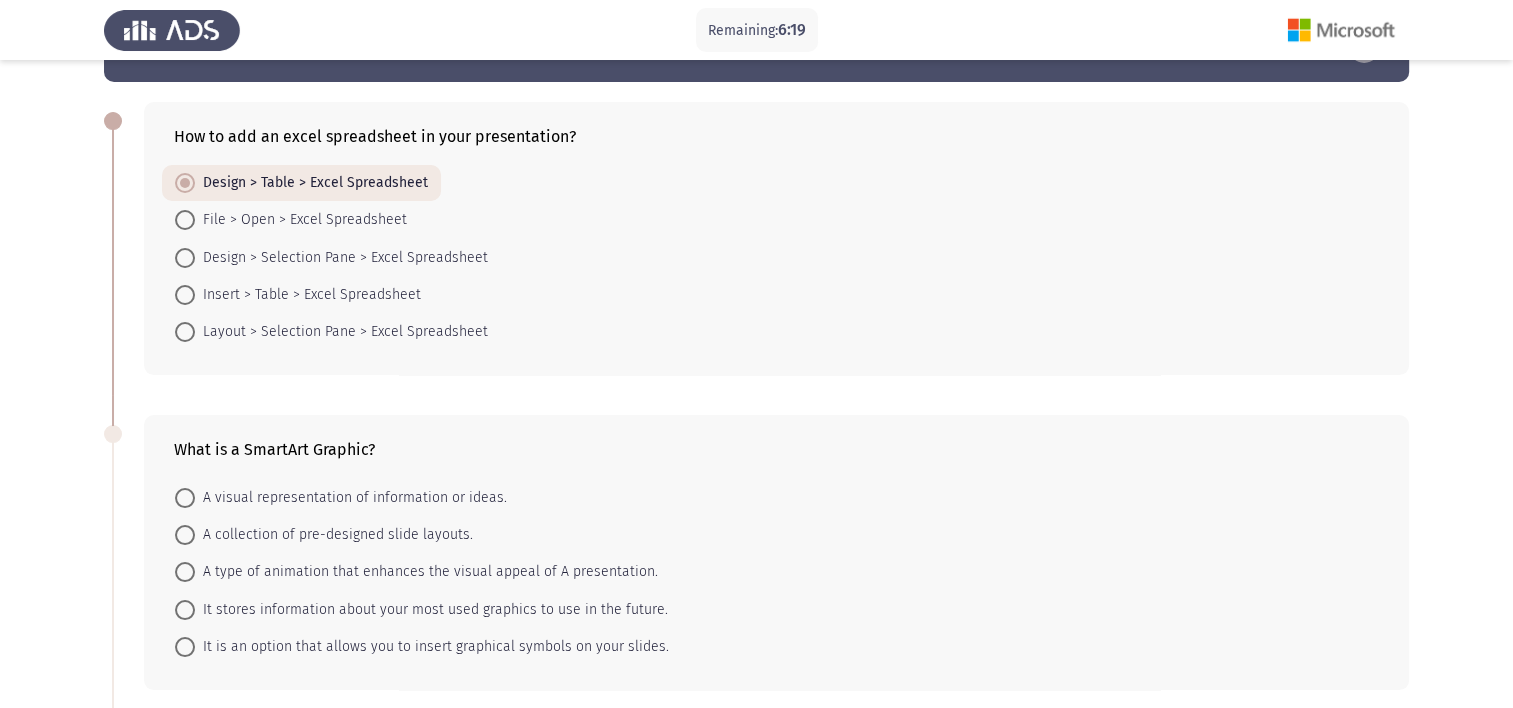 scroll, scrollTop: 100, scrollLeft: 0, axis: vertical 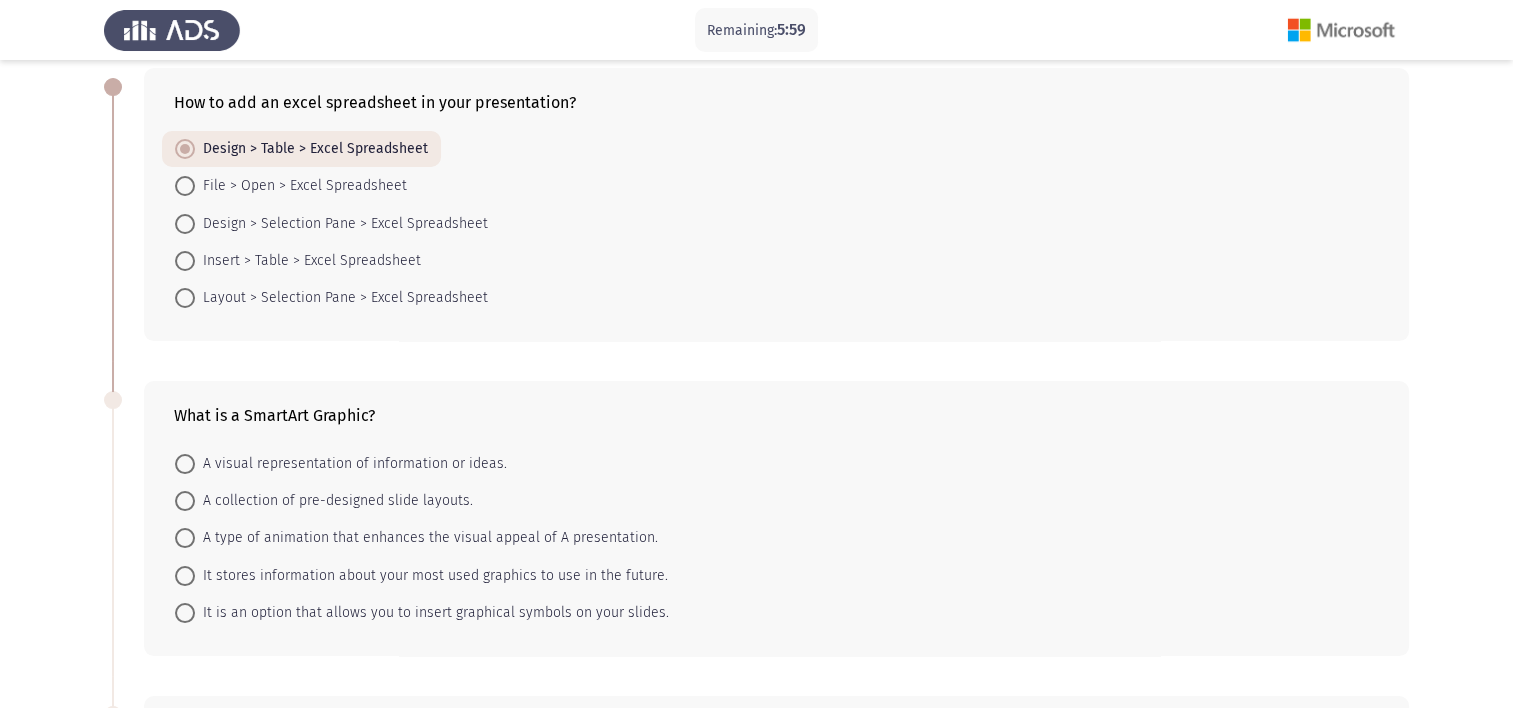 click at bounding box center (185, 576) 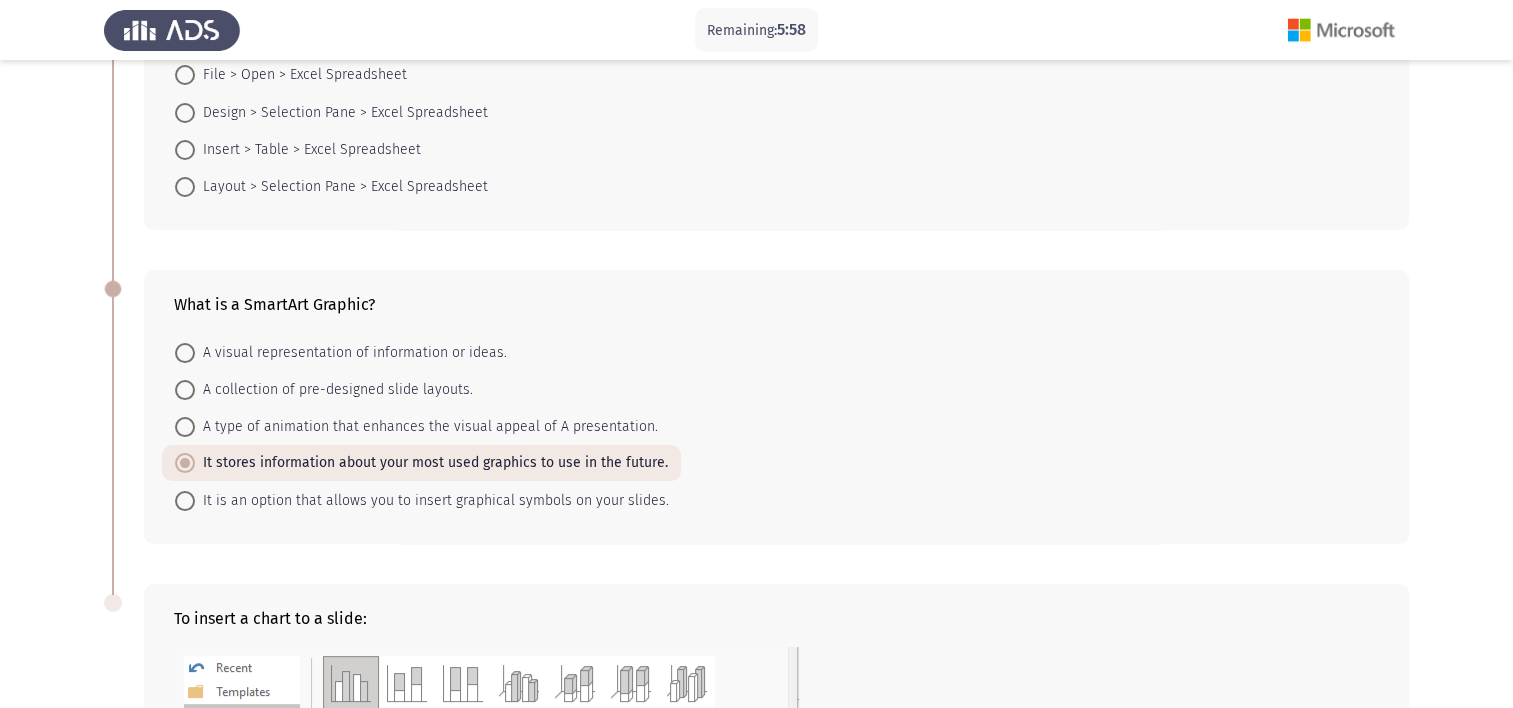 scroll, scrollTop: 300, scrollLeft: 0, axis: vertical 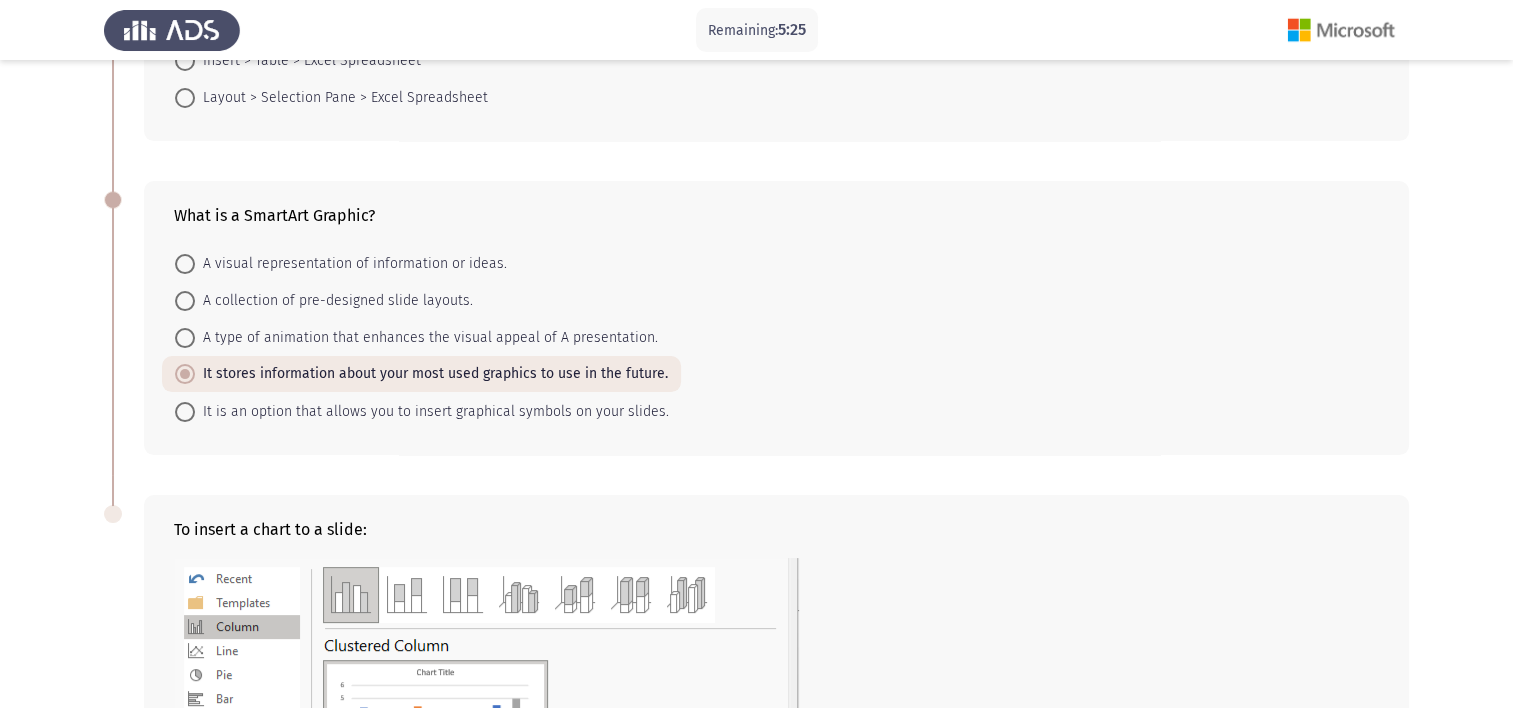 click on "A visual representation of information or ideas." at bounding box center [351, 264] 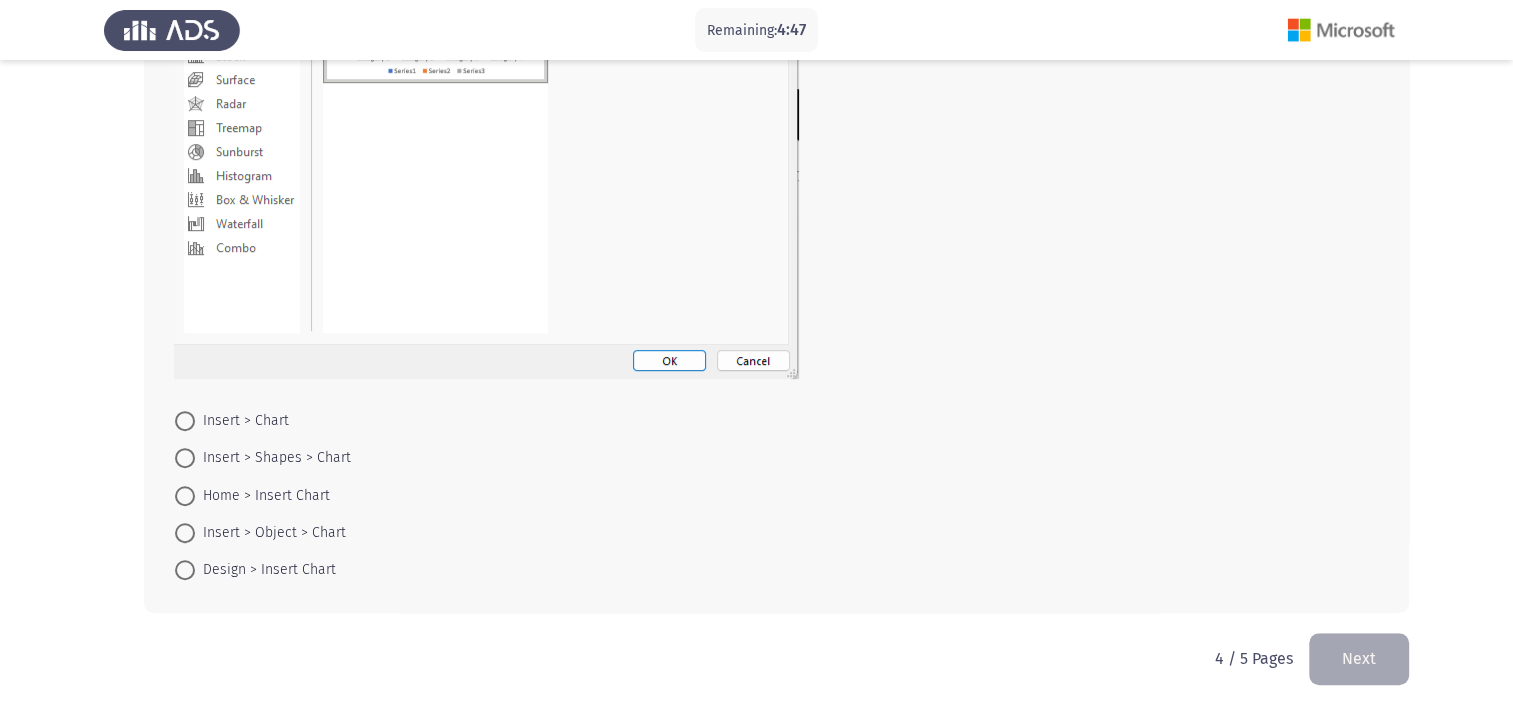 scroll, scrollTop: 1019, scrollLeft: 0, axis: vertical 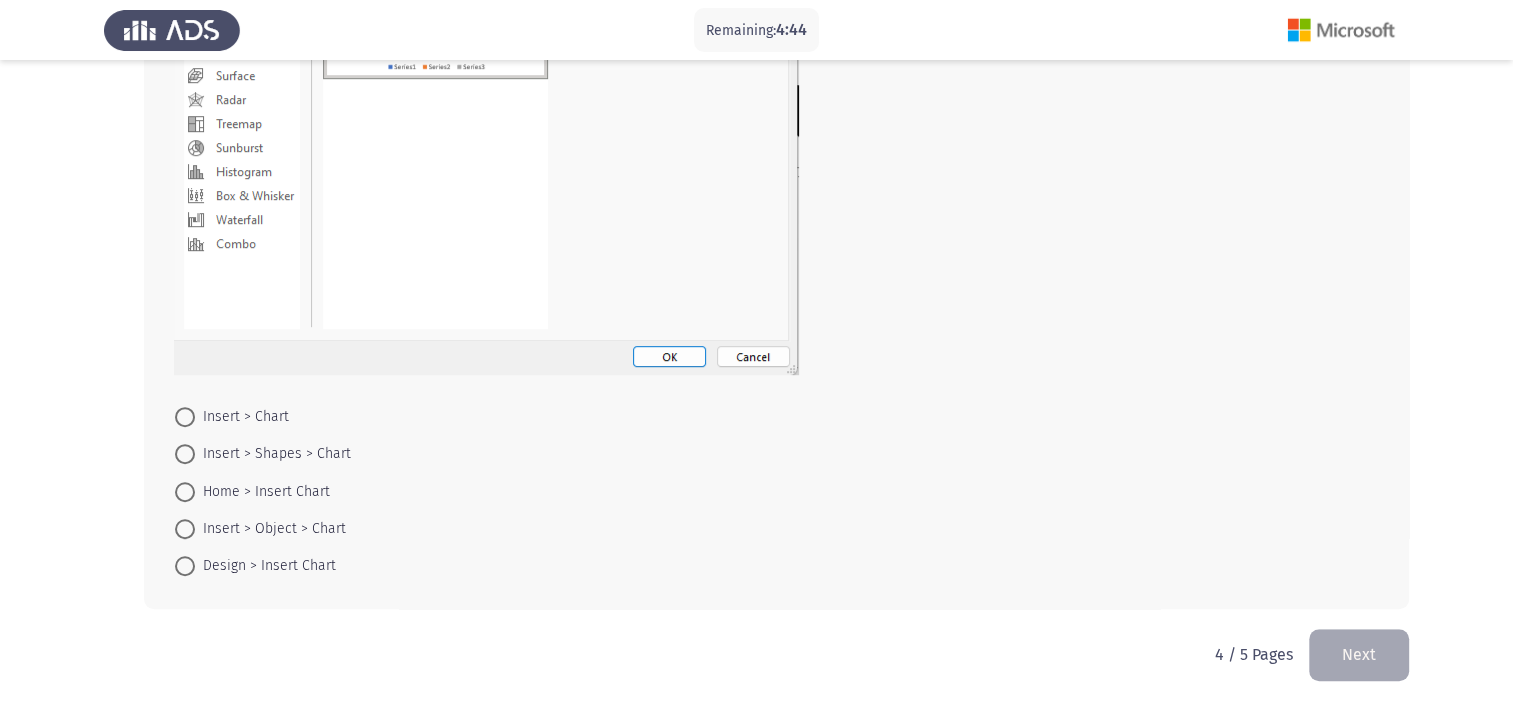 click on "Home > Insert Chart" at bounding box center (262, 492) 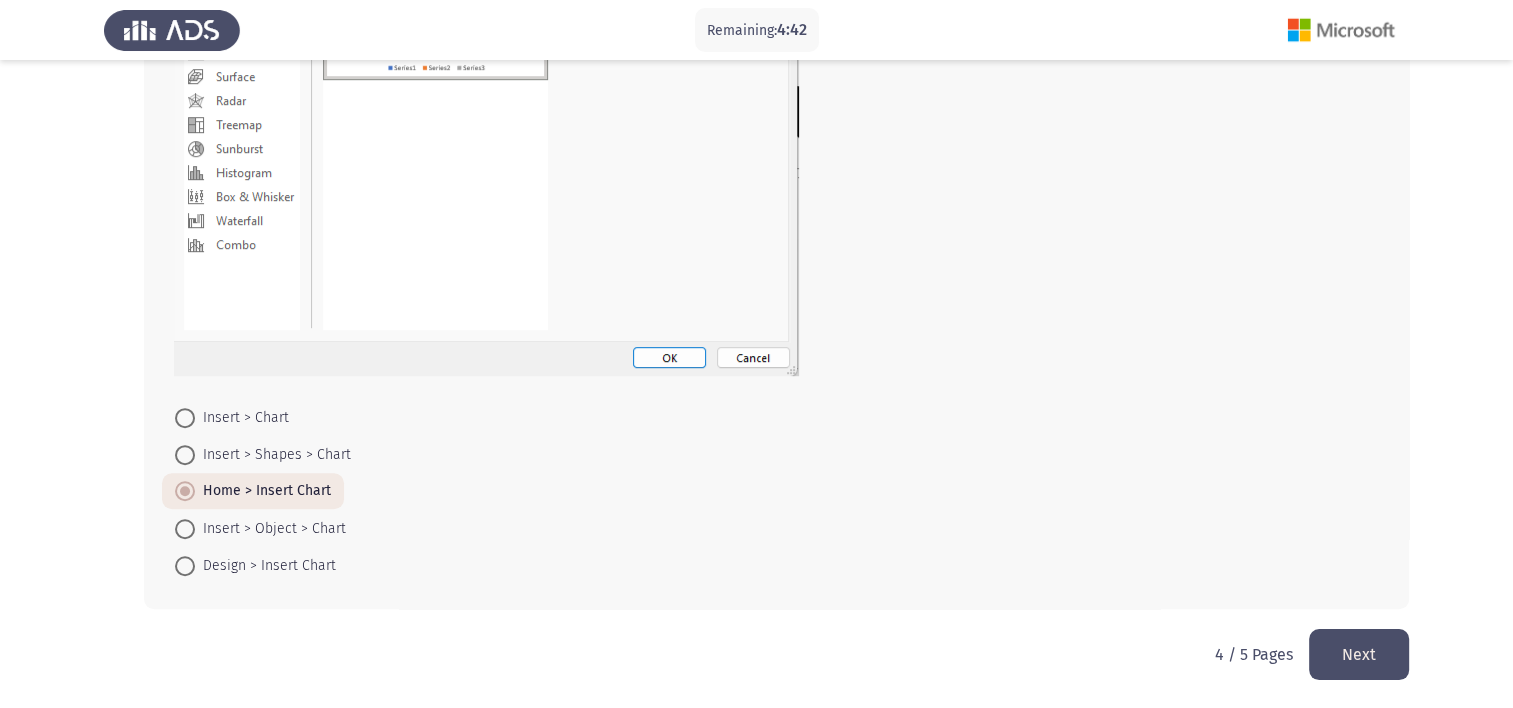 click on "Next" 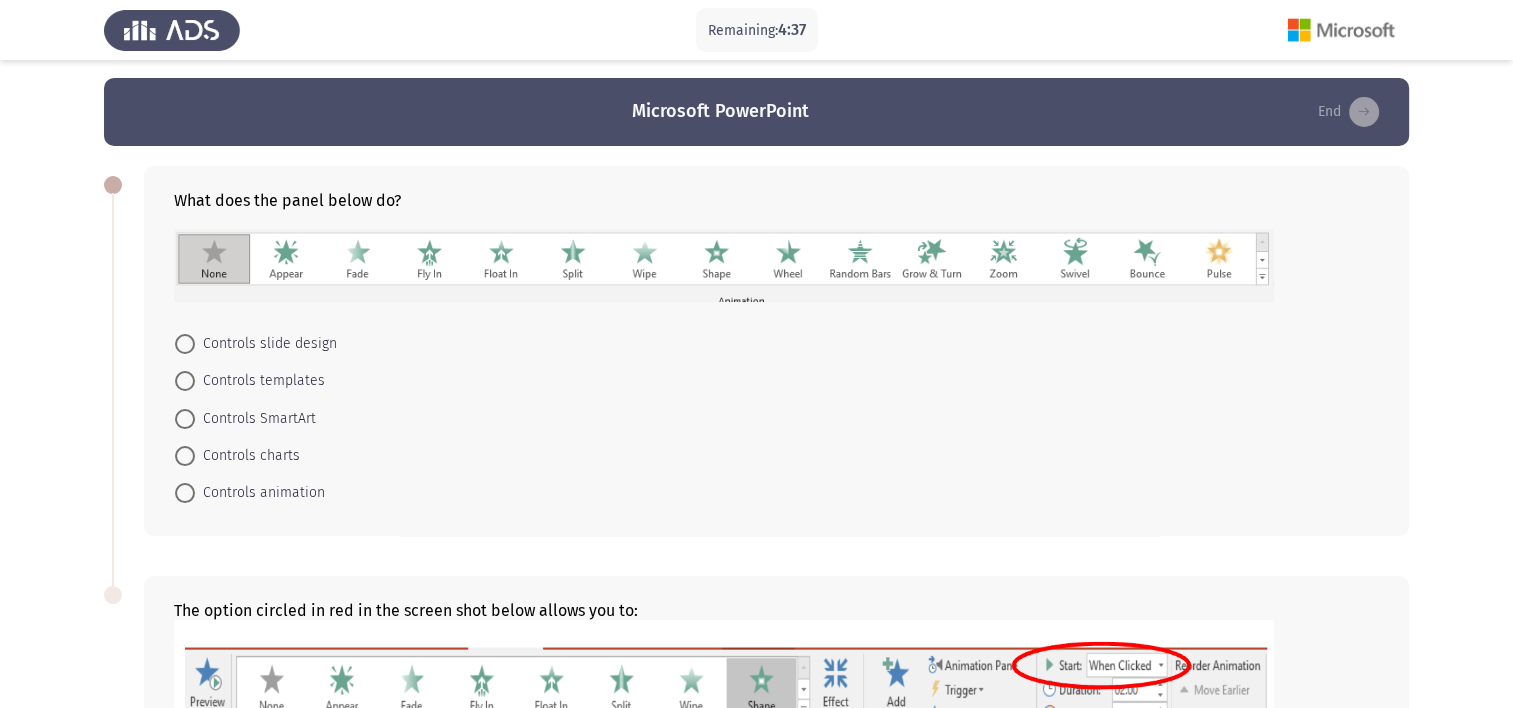 scroll, scrollTop: 0, scrollLeft: 0, axis: both 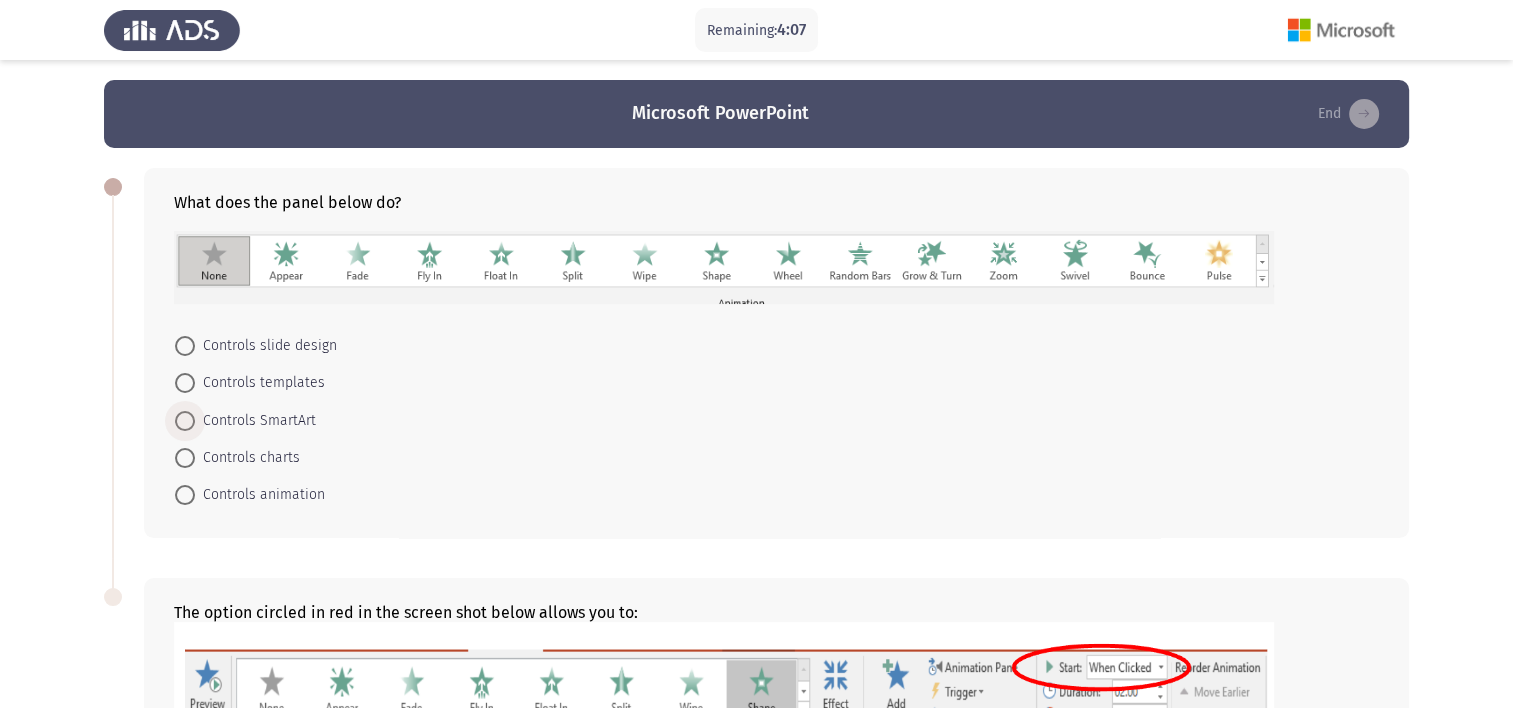 click on "Controls SmartArt" at bounding box center (255, 421) 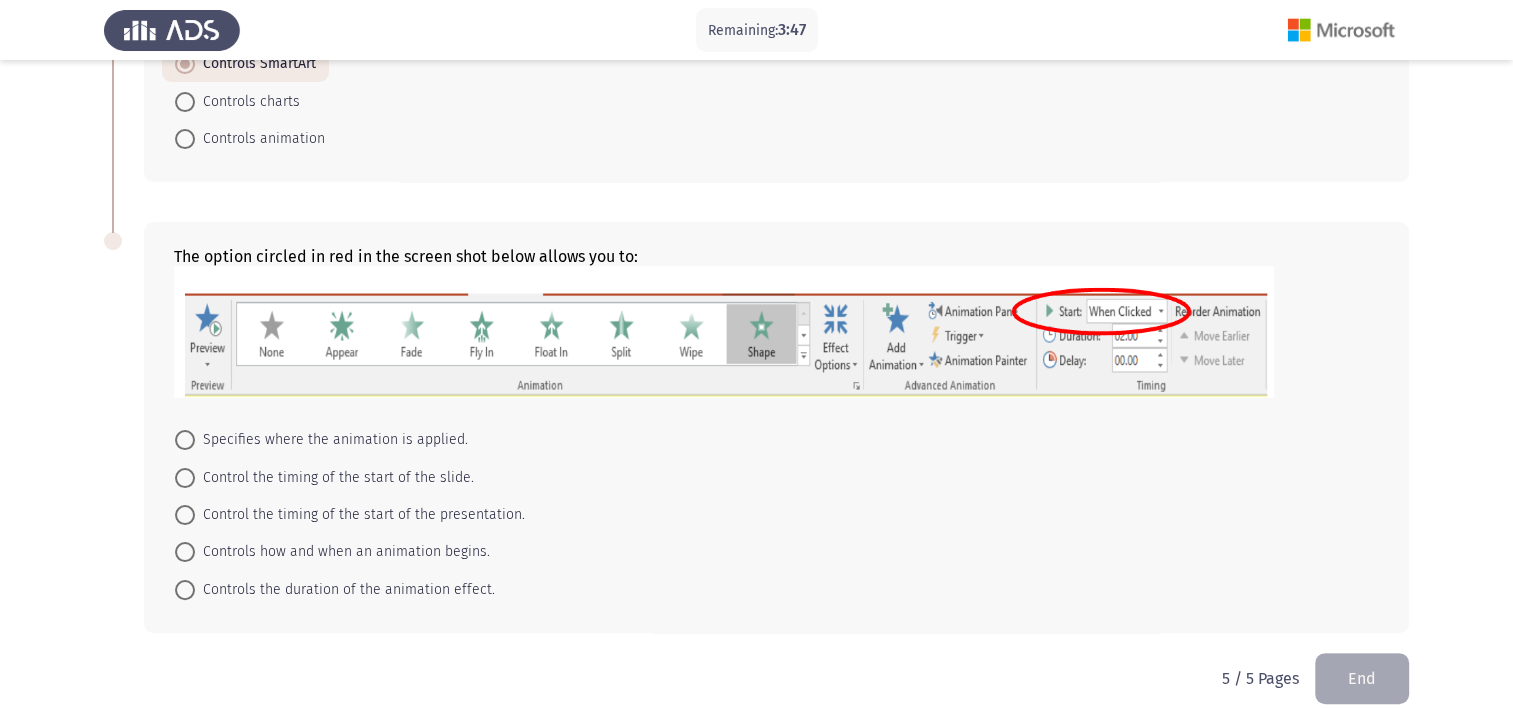 scroll, scrollTop: 378, scrollLeft: 0, axis: vertical 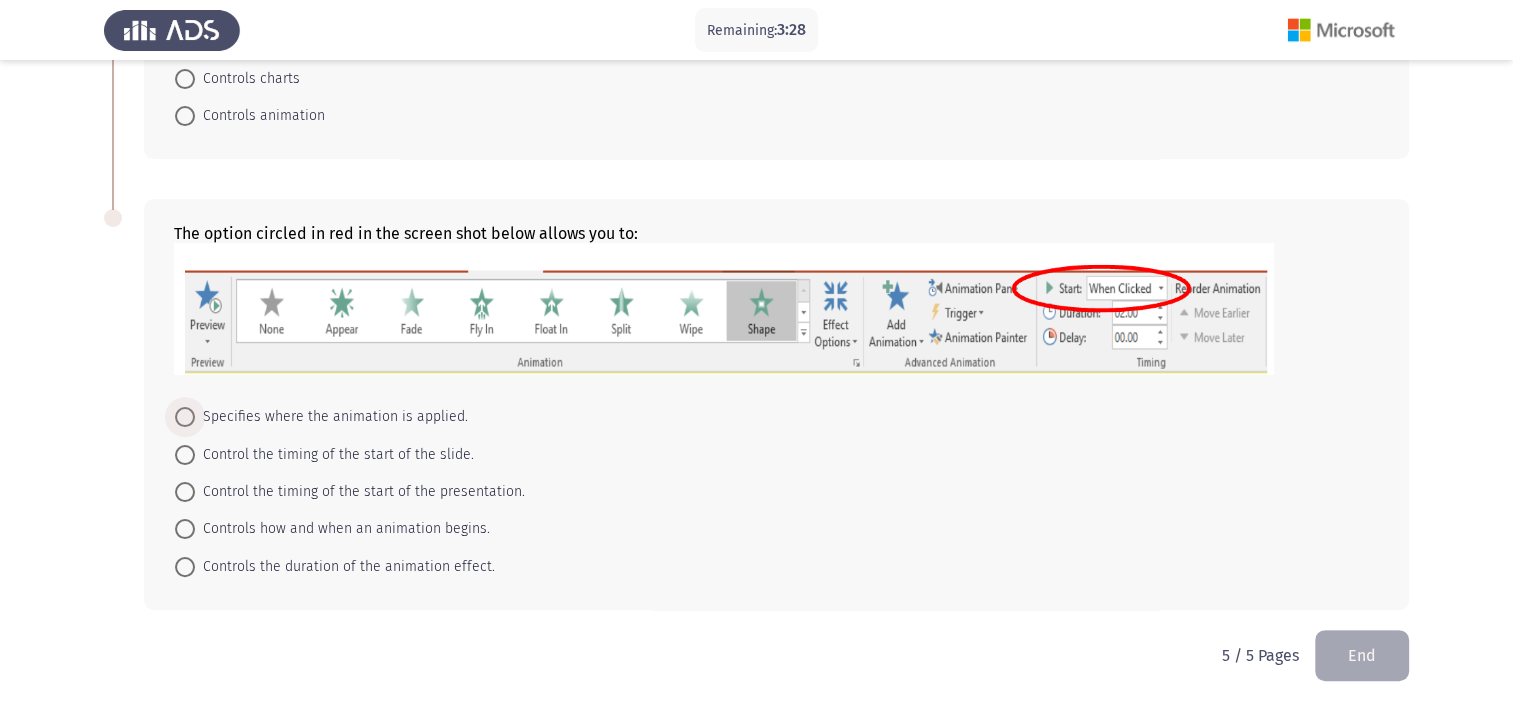 click on "Specifies where the animation is applied." at bounding box center [331, 417] 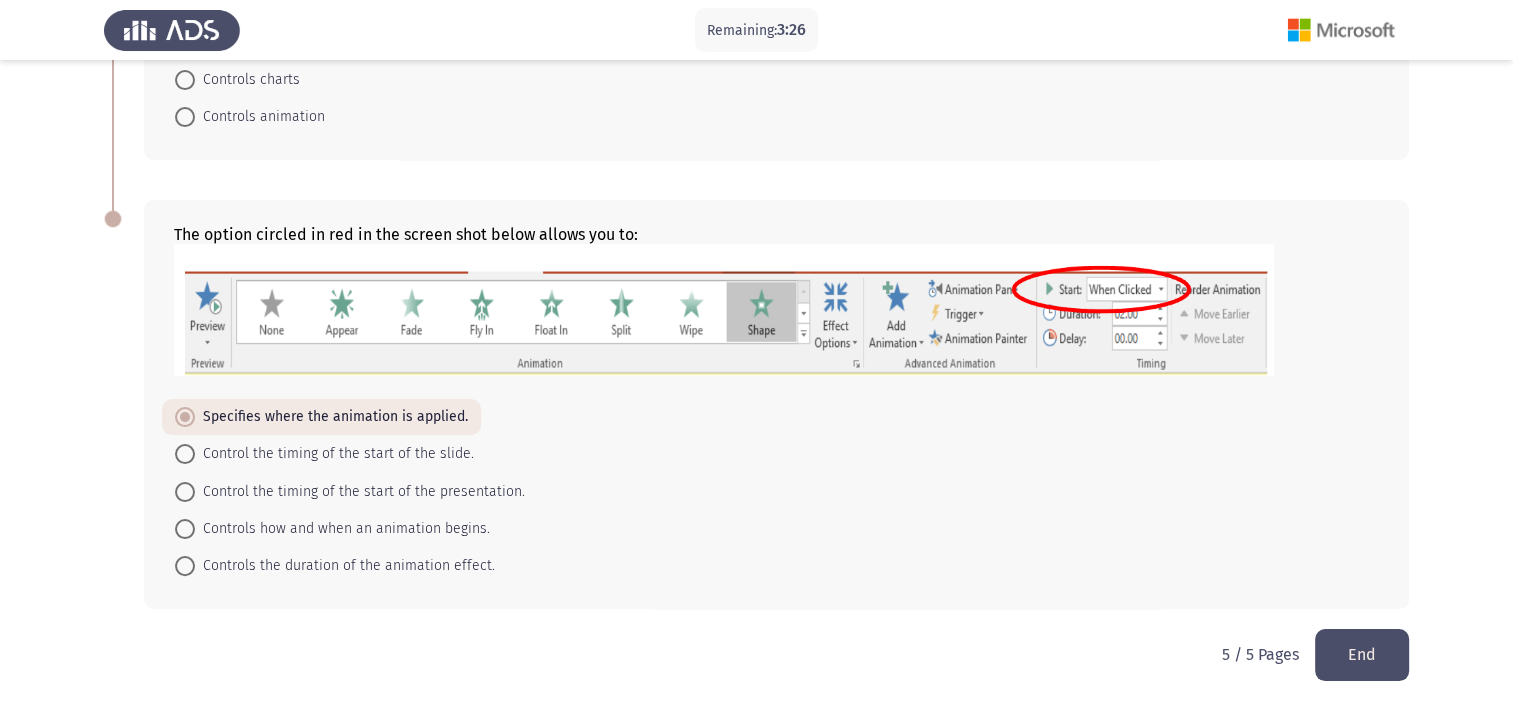 click on "End" 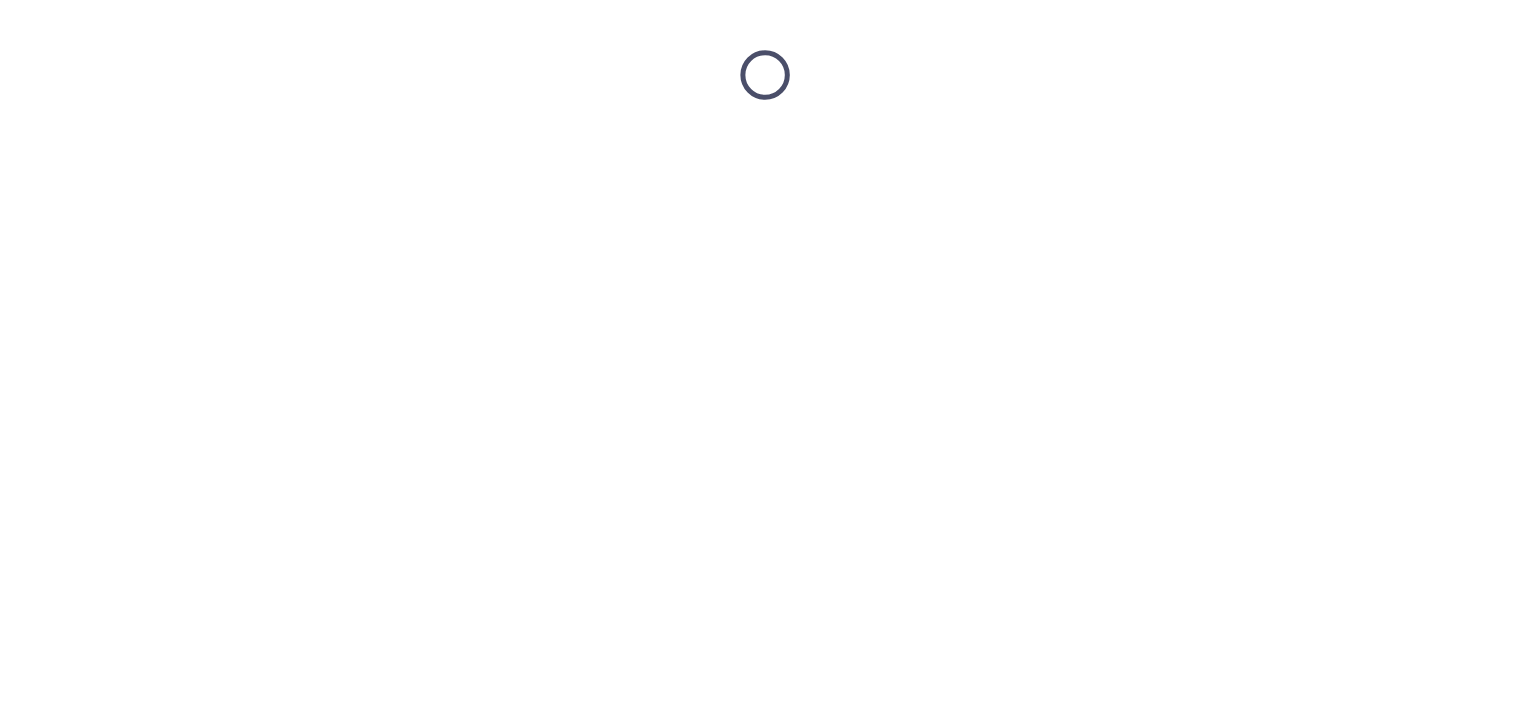 scroll, scrollTop: 0, scrollLeft: 0, axis: both 